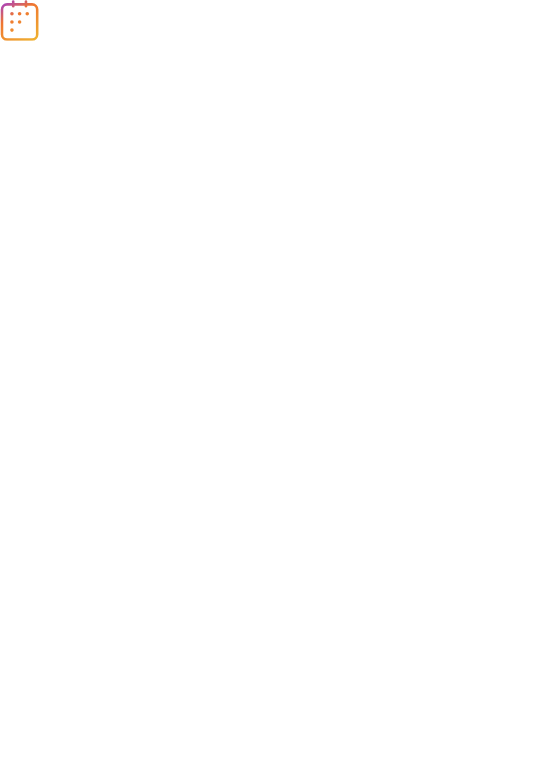 scroll, scrollTop: 0, scrollLeft: 0, axis: both 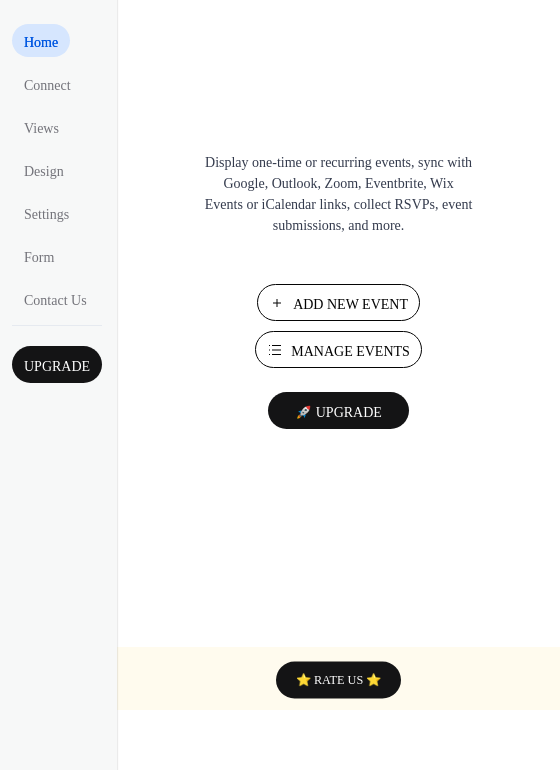 click on "Manage Events" at bounding box center (350, 351) 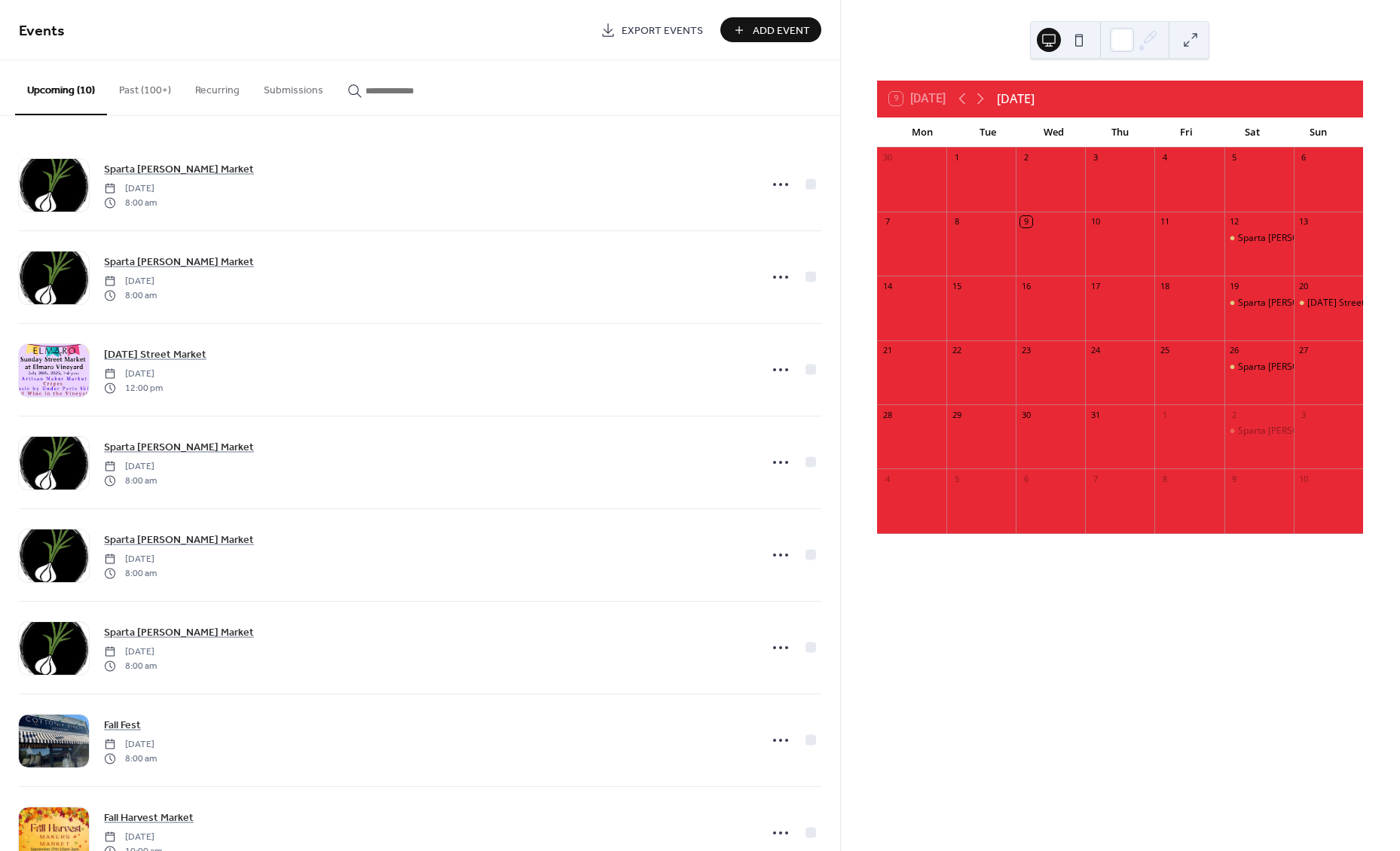 scroll, scrollTop: 0, scrollLeft: 0, axis: both 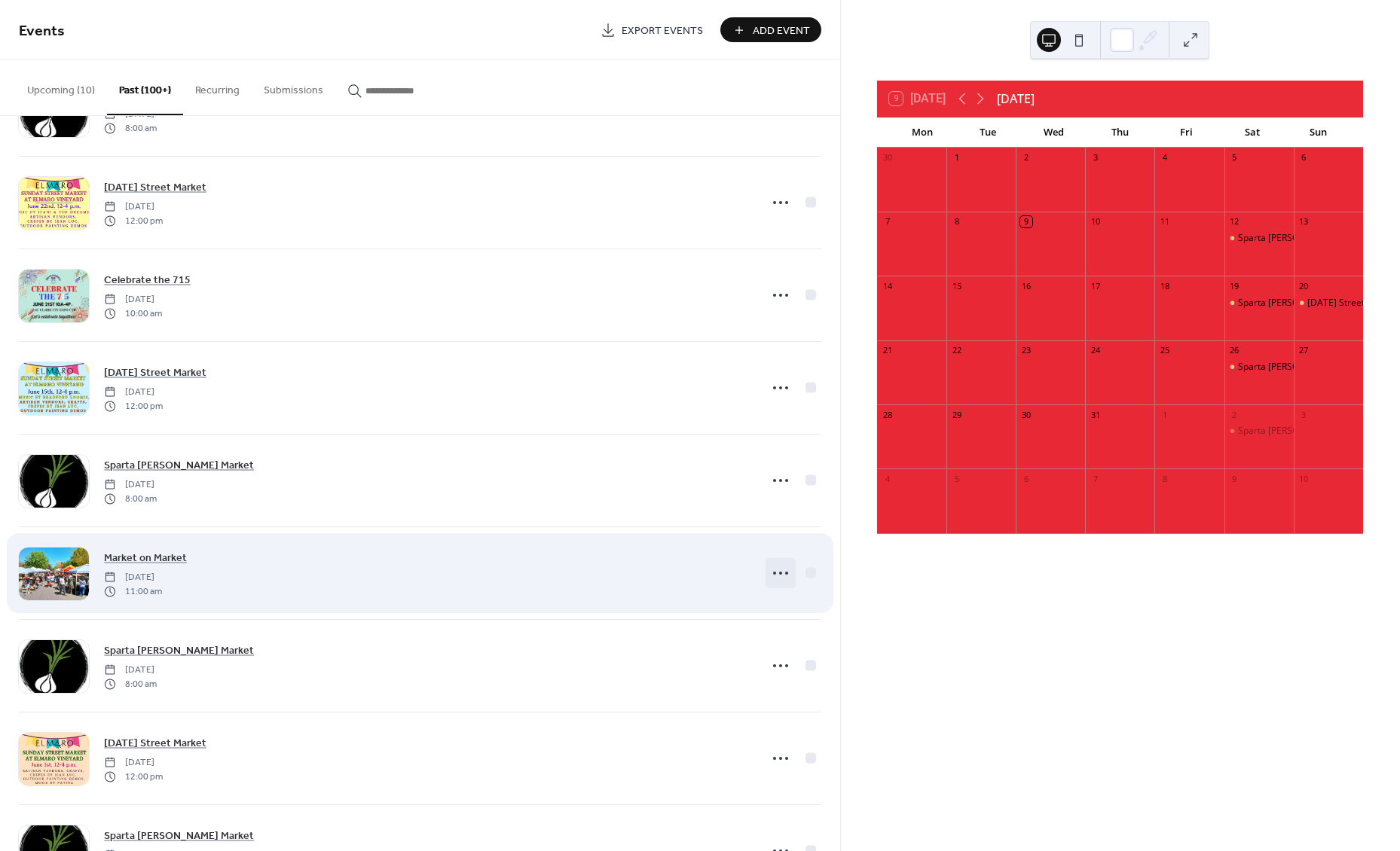 click 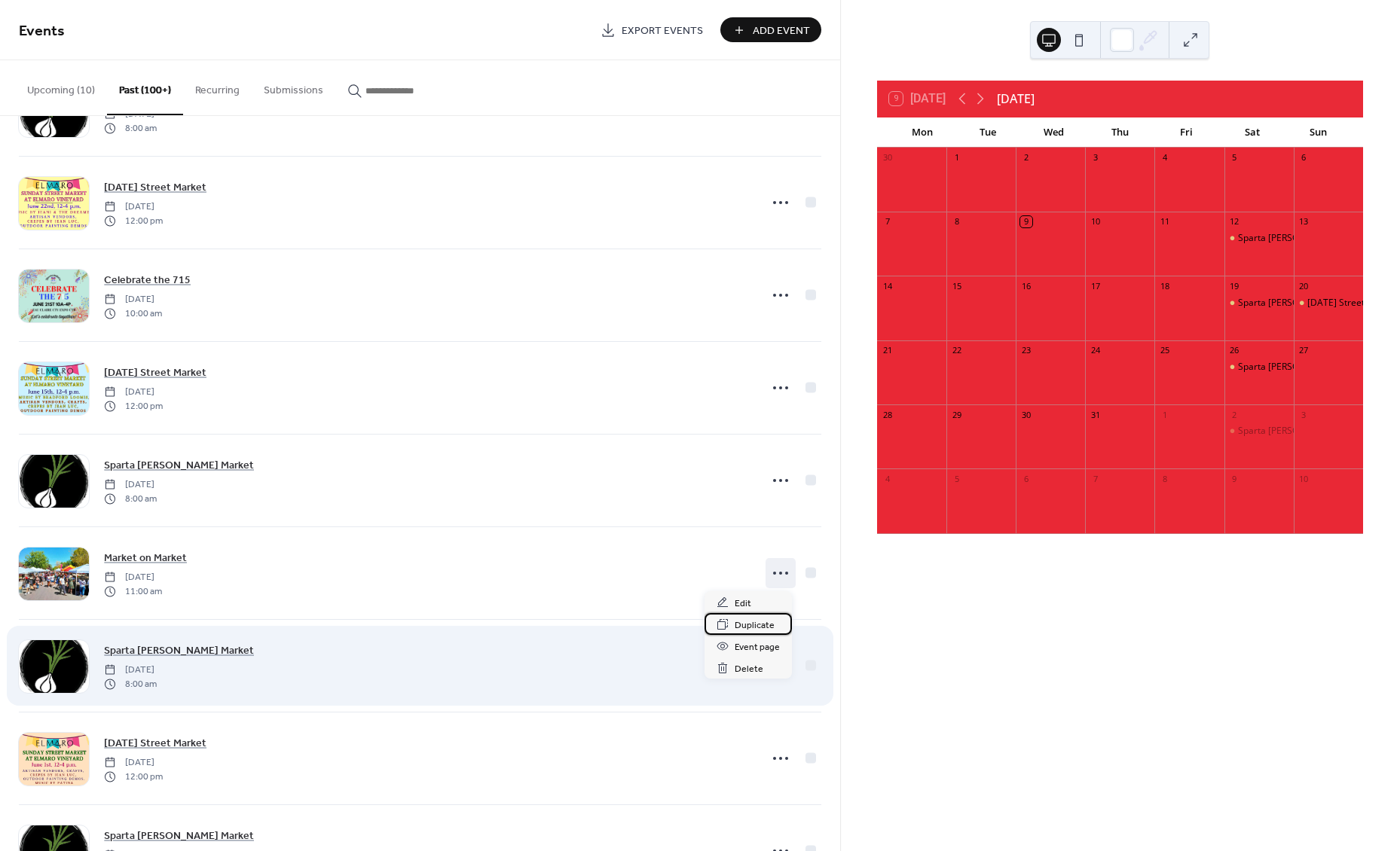 click on "Duplicate" at bounding box center [754, 625] 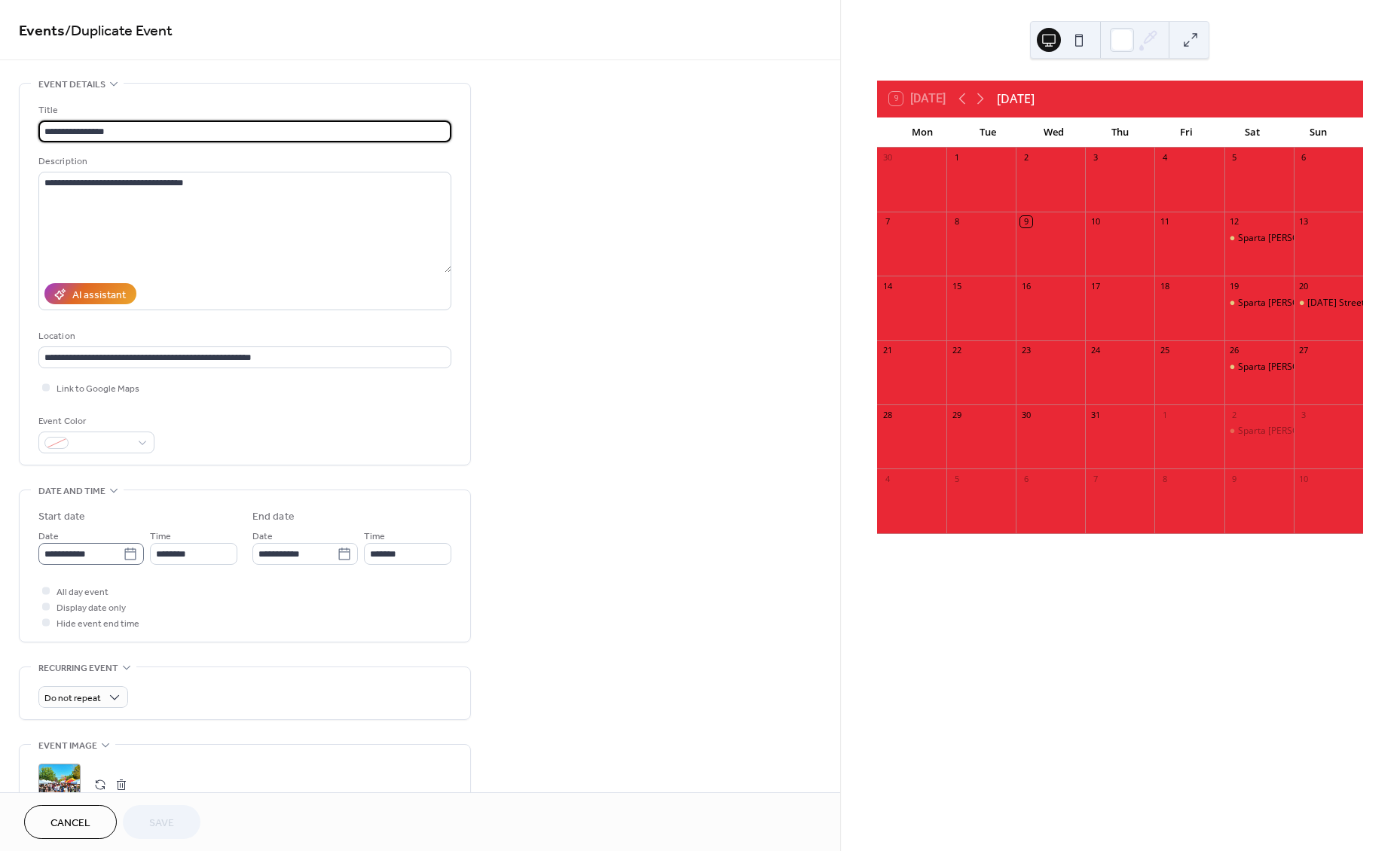 click 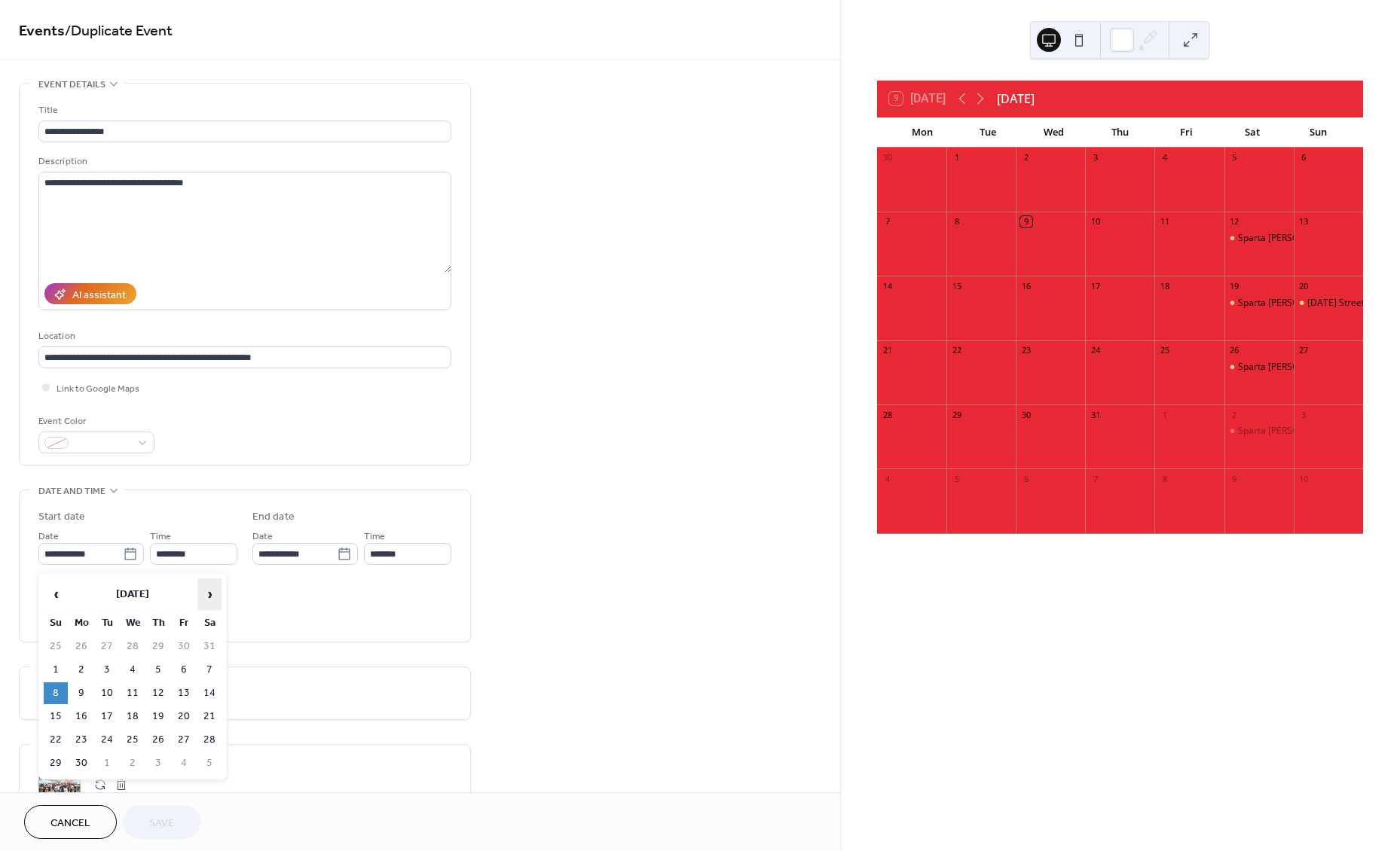 click on "›" at bounding box center (209, 594) 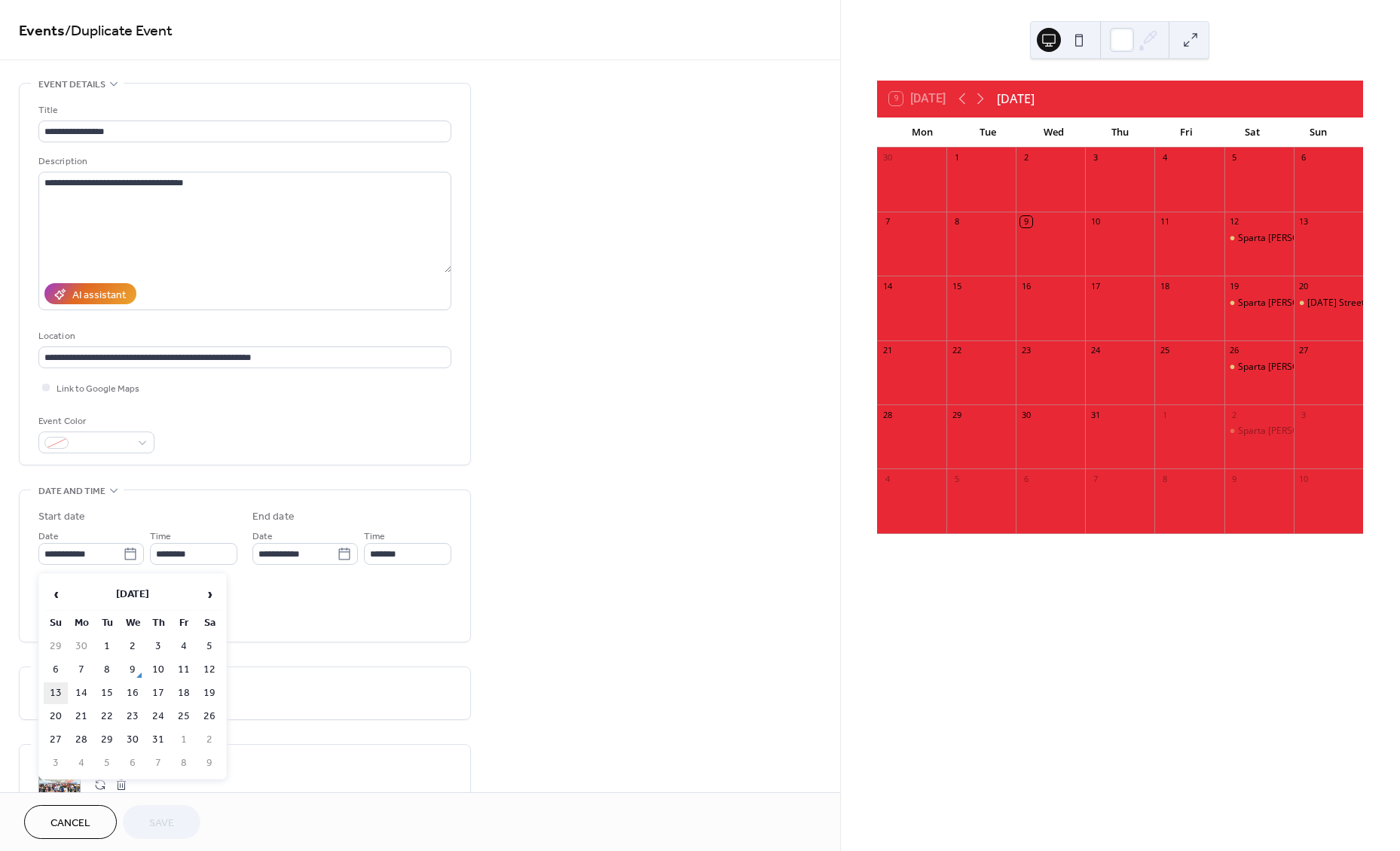click on "13" at bounding box center (56, 693) 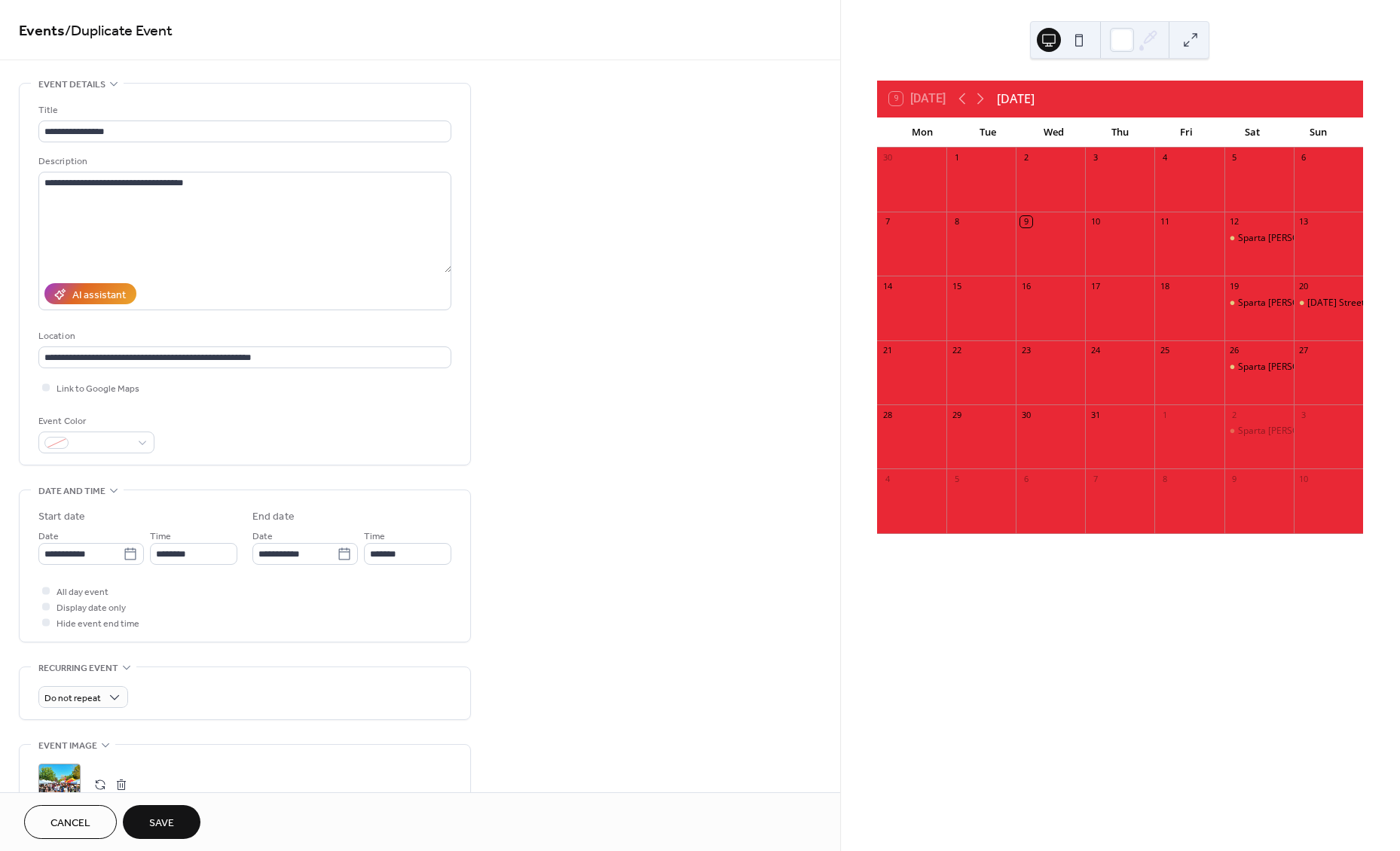 type on "**********" 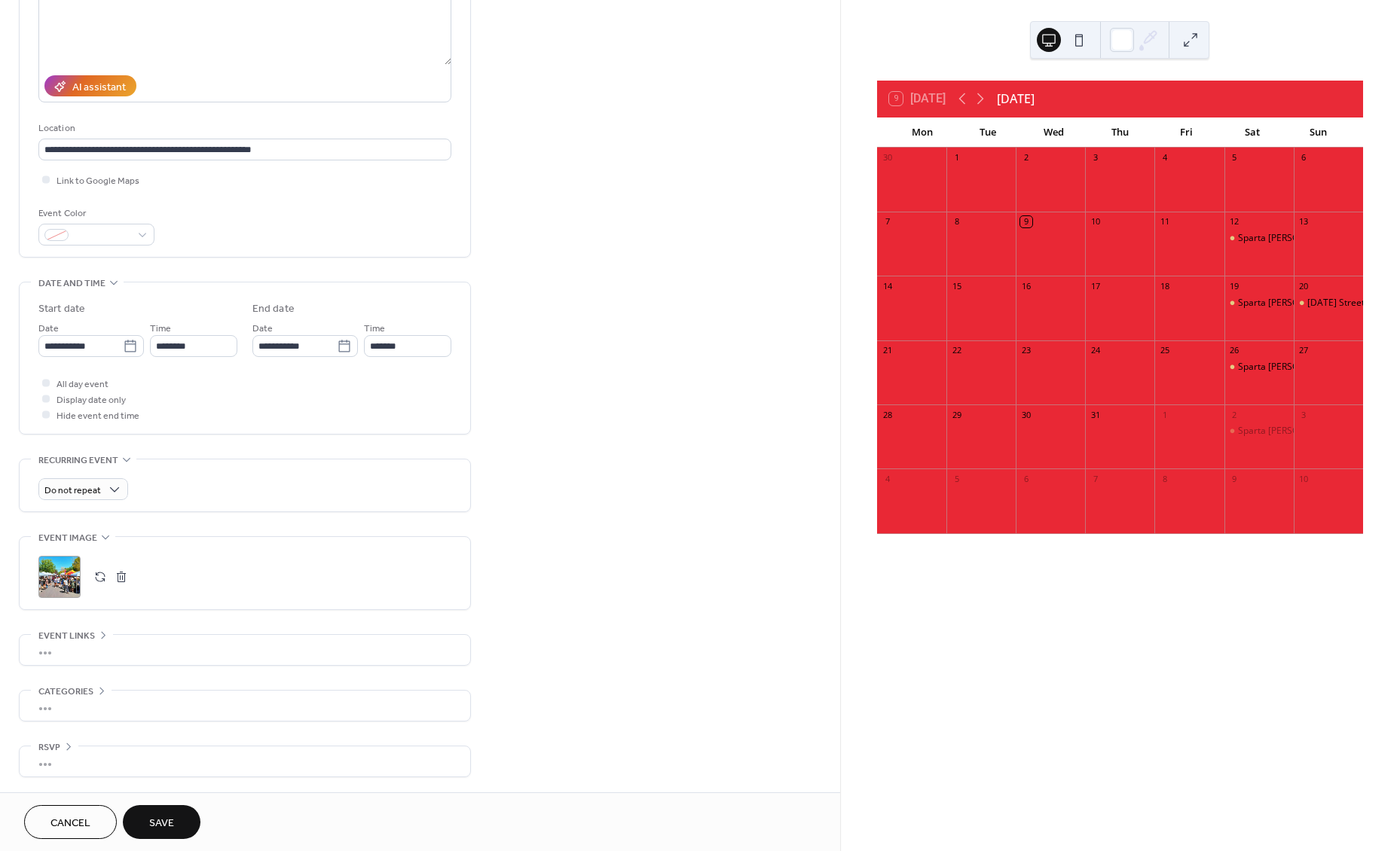 scroll, scrollTop: 212, scrollLeft: 0, axis: vertical 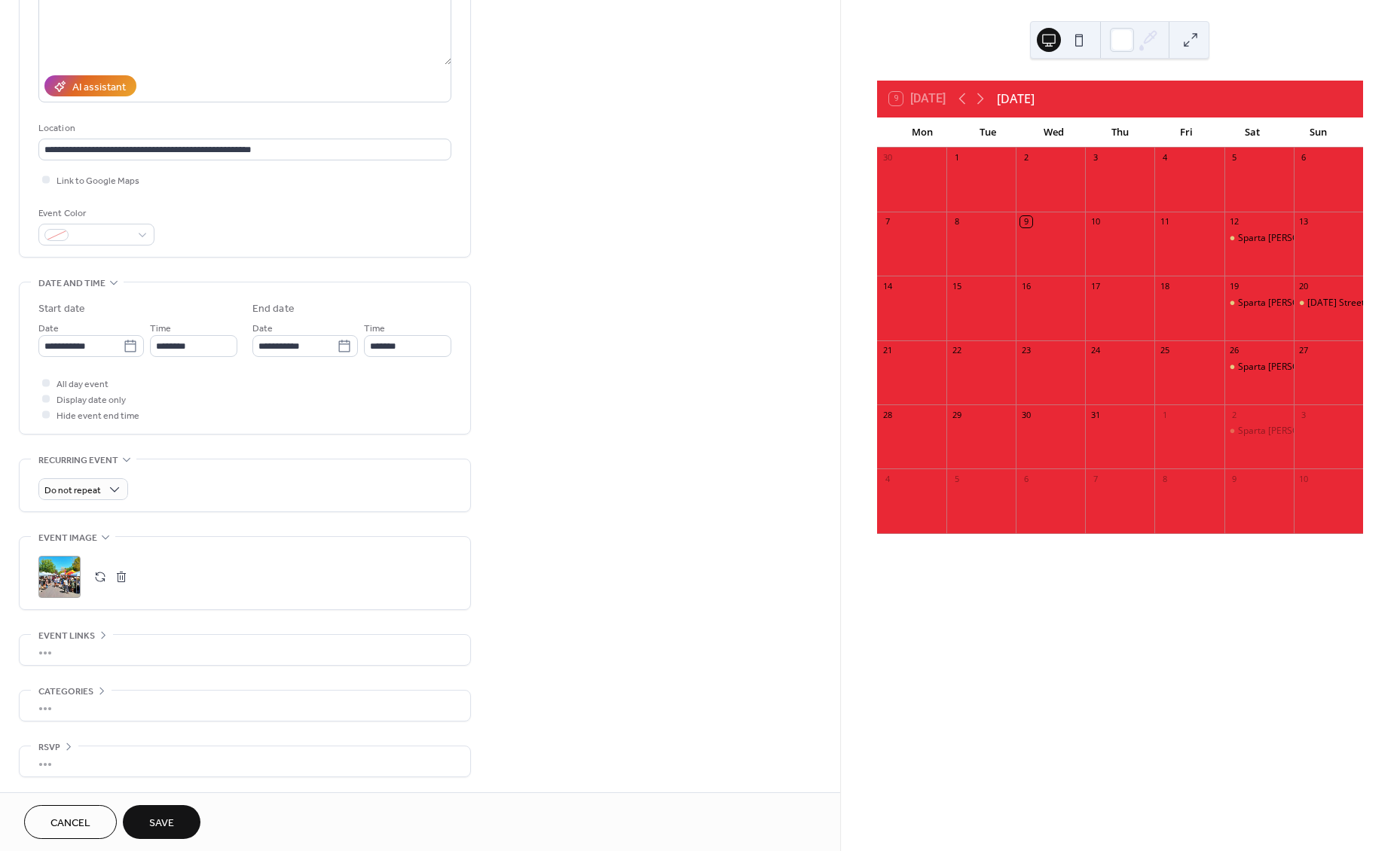 click on ";" at bounding box center [60, 577] 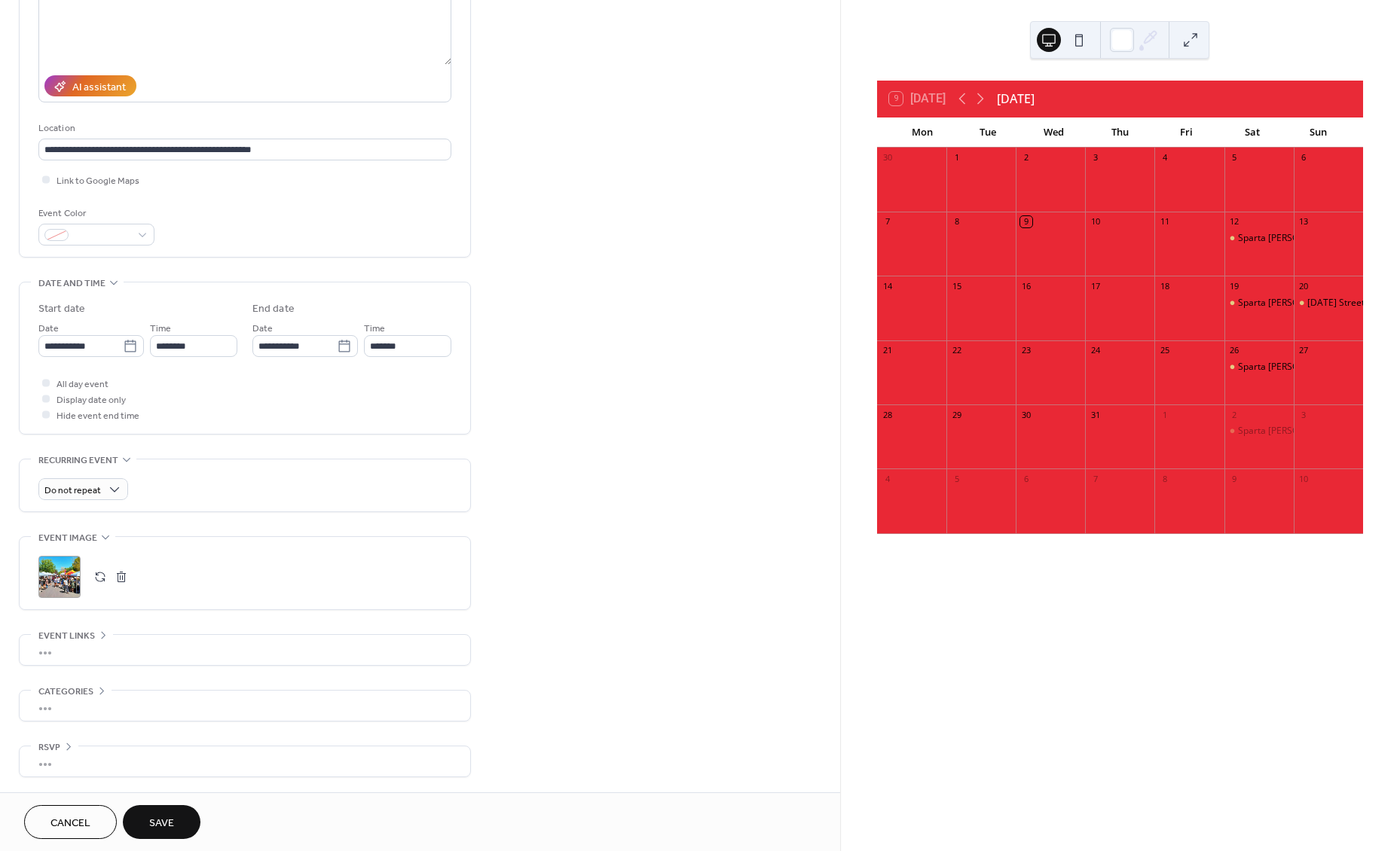 scroll, scrollTop: 212, scrollLeft: 0, axis: vertical 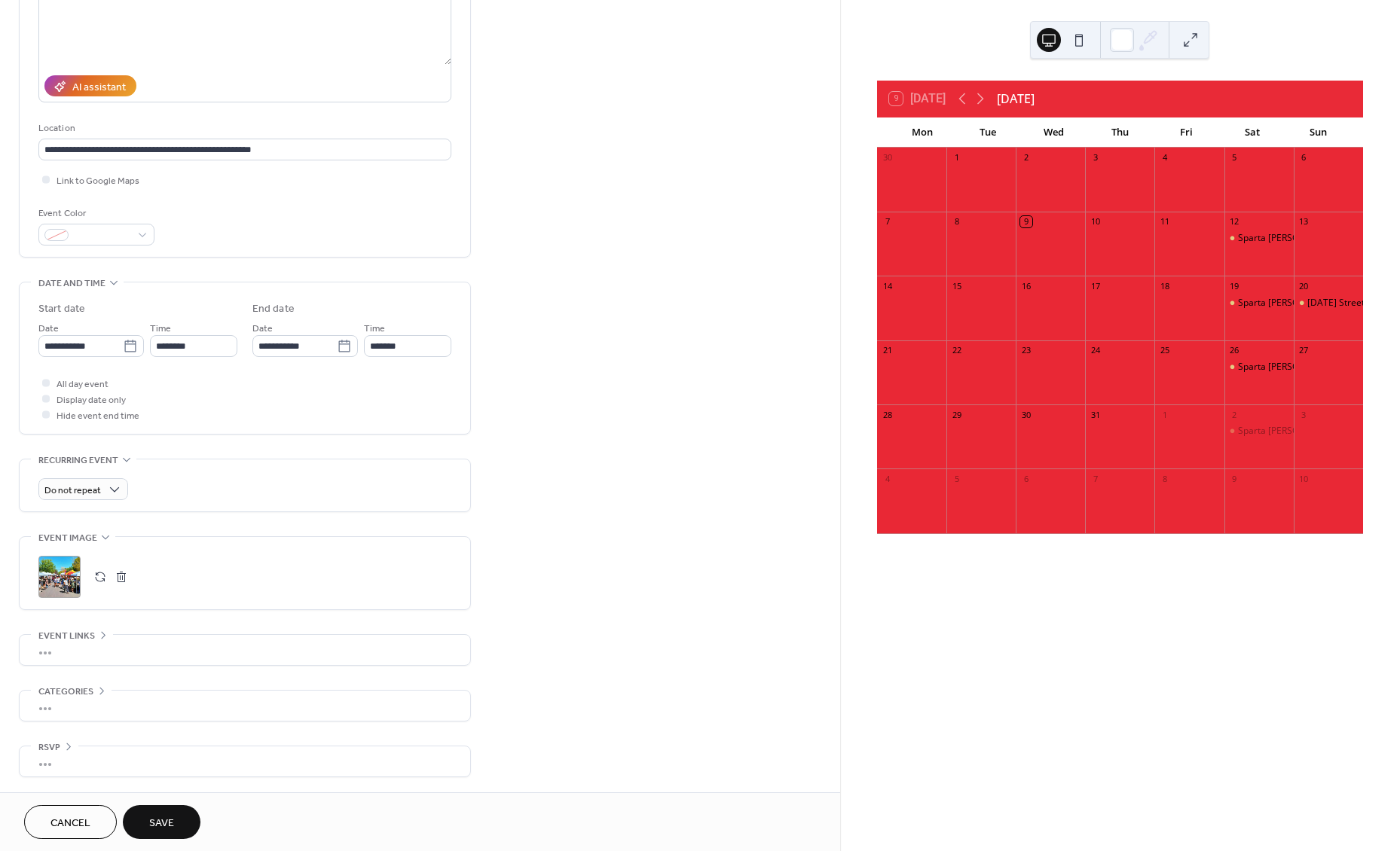 click on "•••" at bounding box center [245, 650] 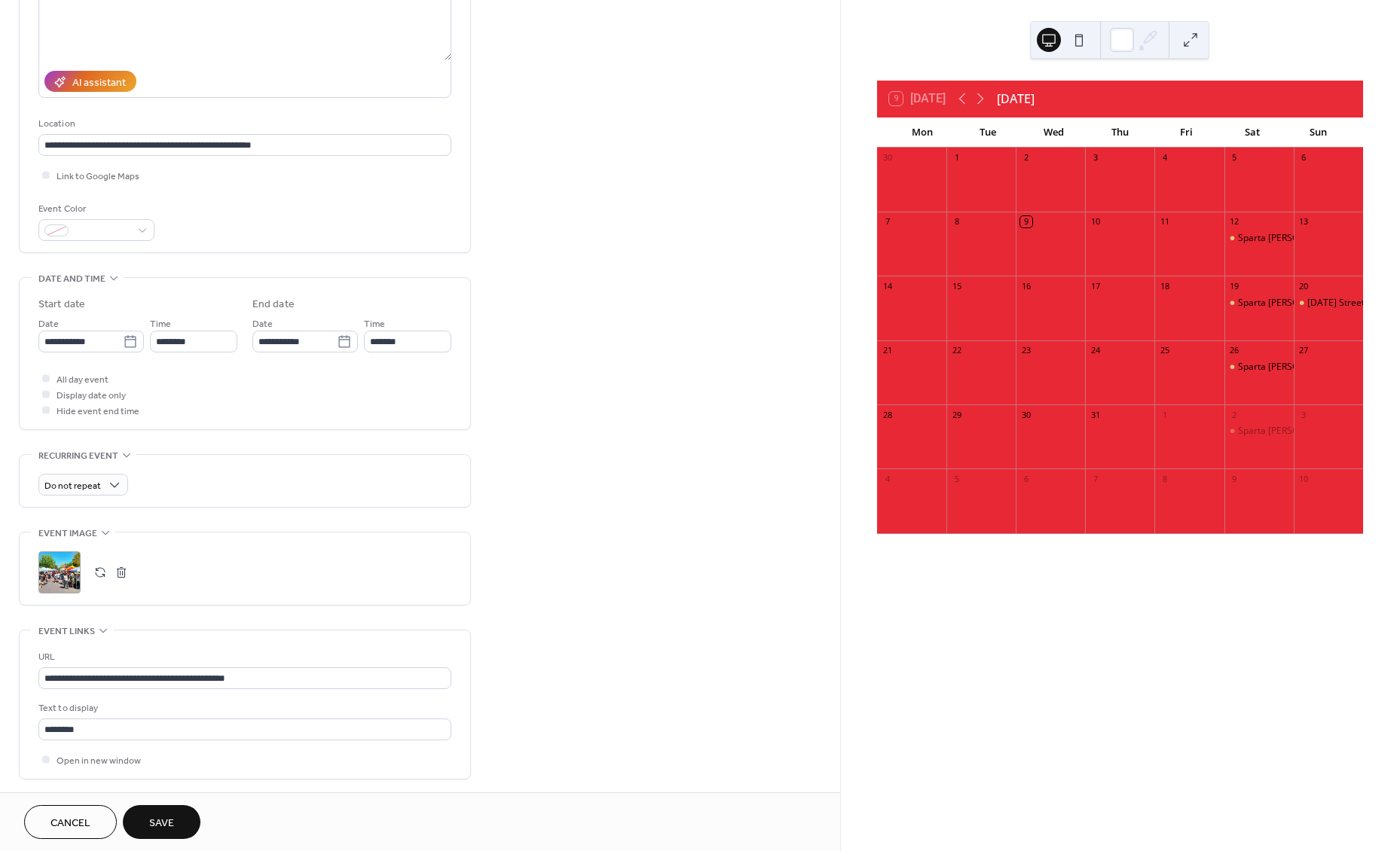 scroll, scrollTop: 210, scrollLeft: 0, axis: vertical 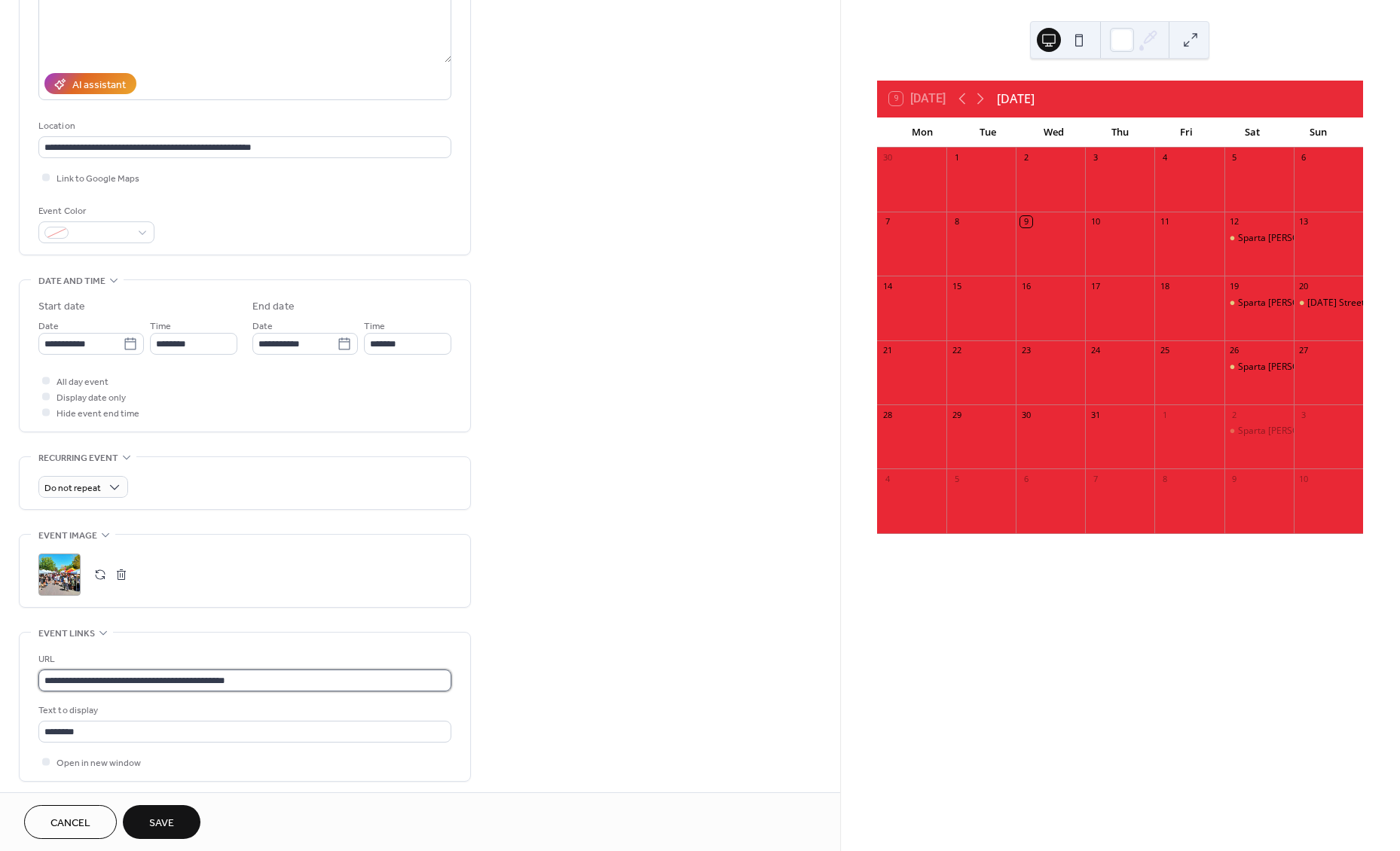 click on "**********" at bounding box center [245, 680] 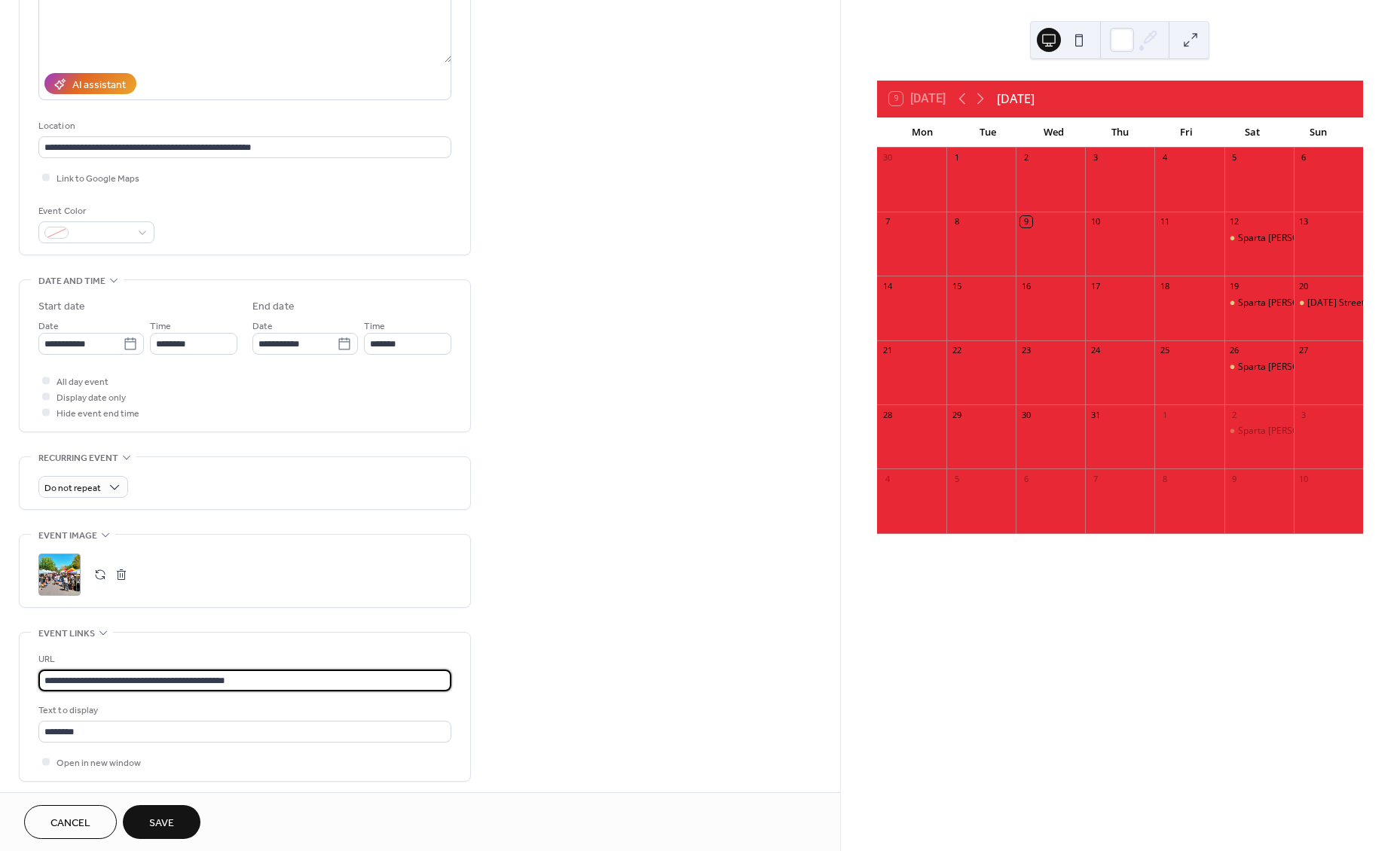 click on "**********" at bounding box center (245, 680) 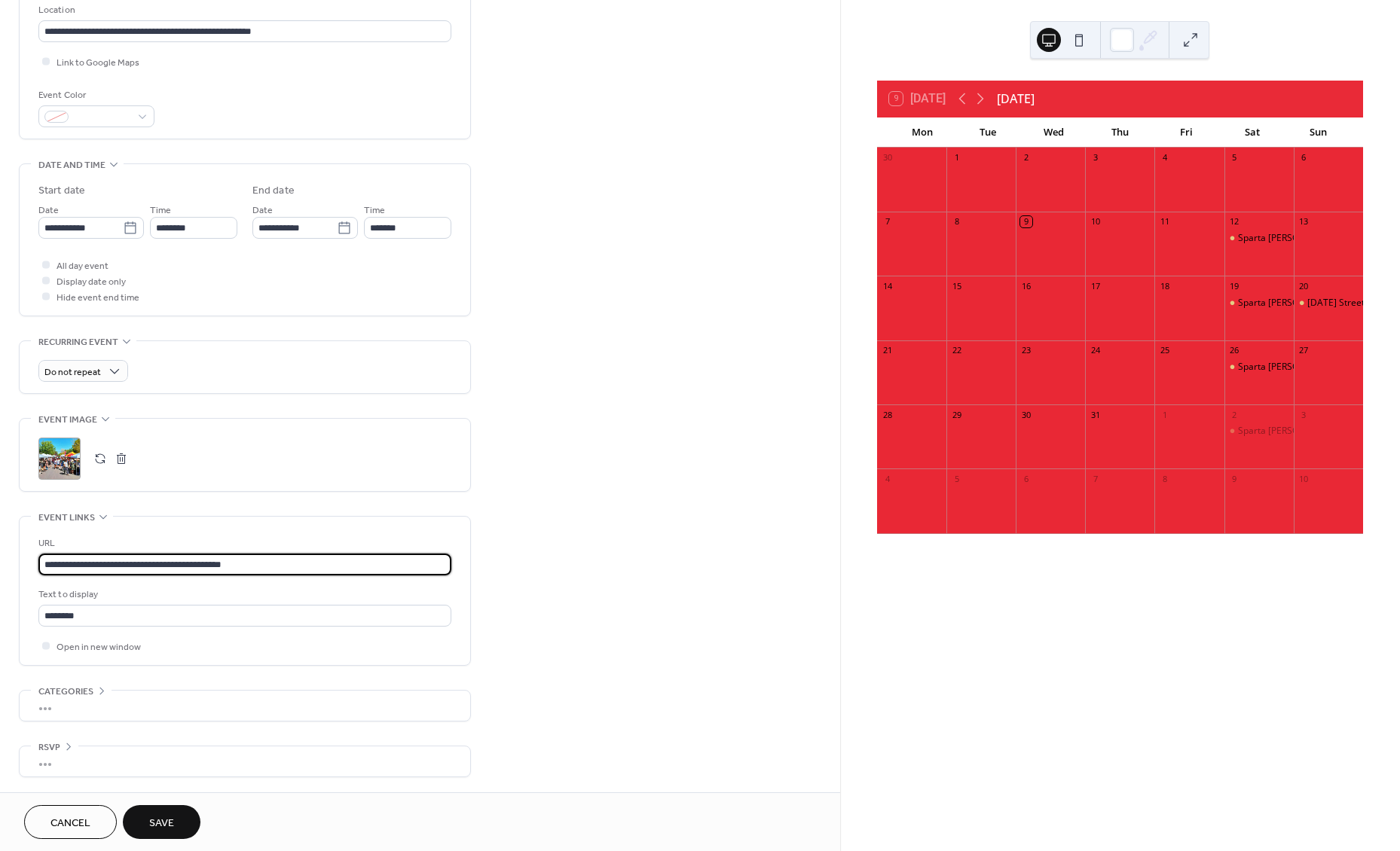 scroll, scrollTop: 334, scrollLeft: 0, axis: vertical 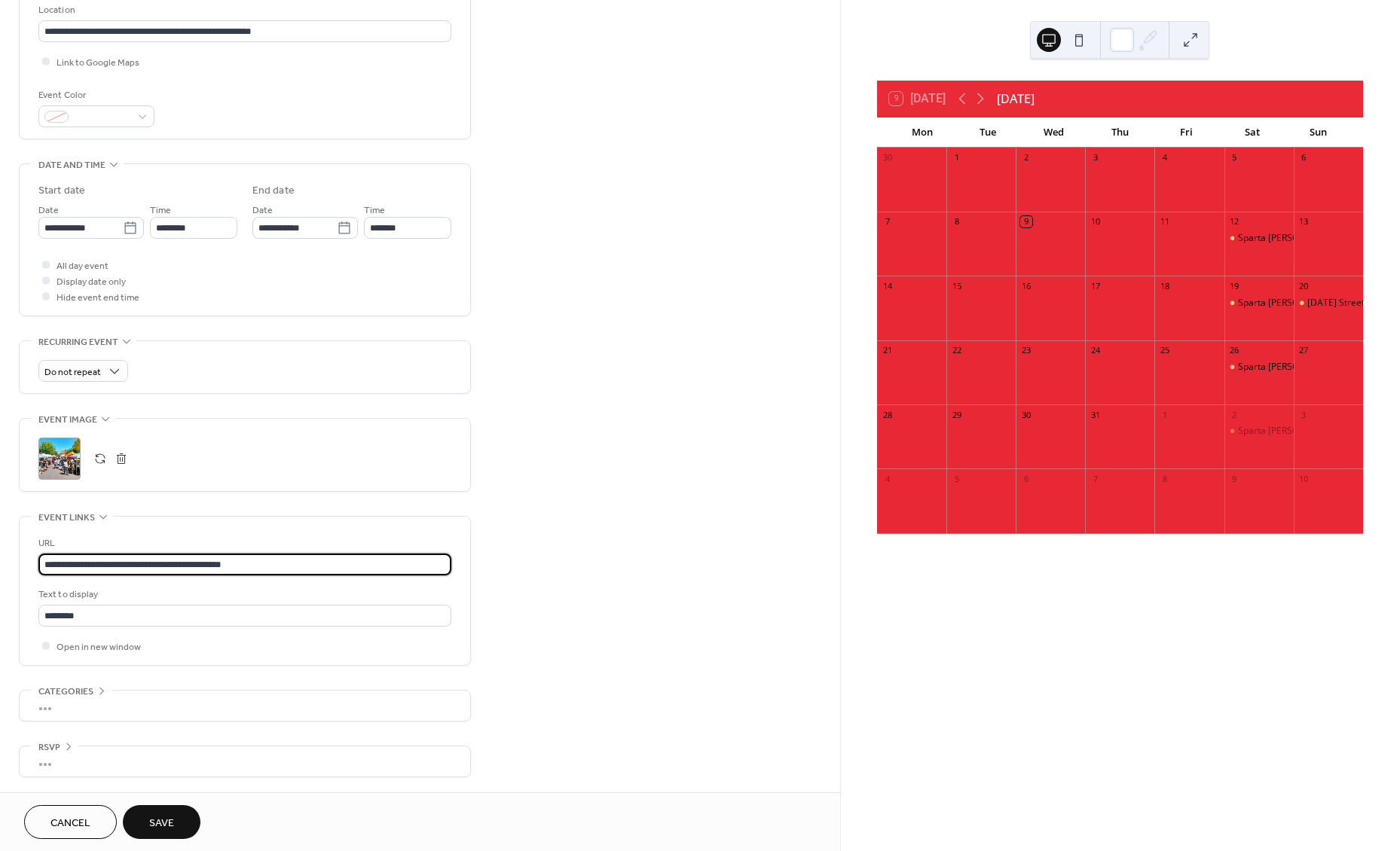 type on "**********" 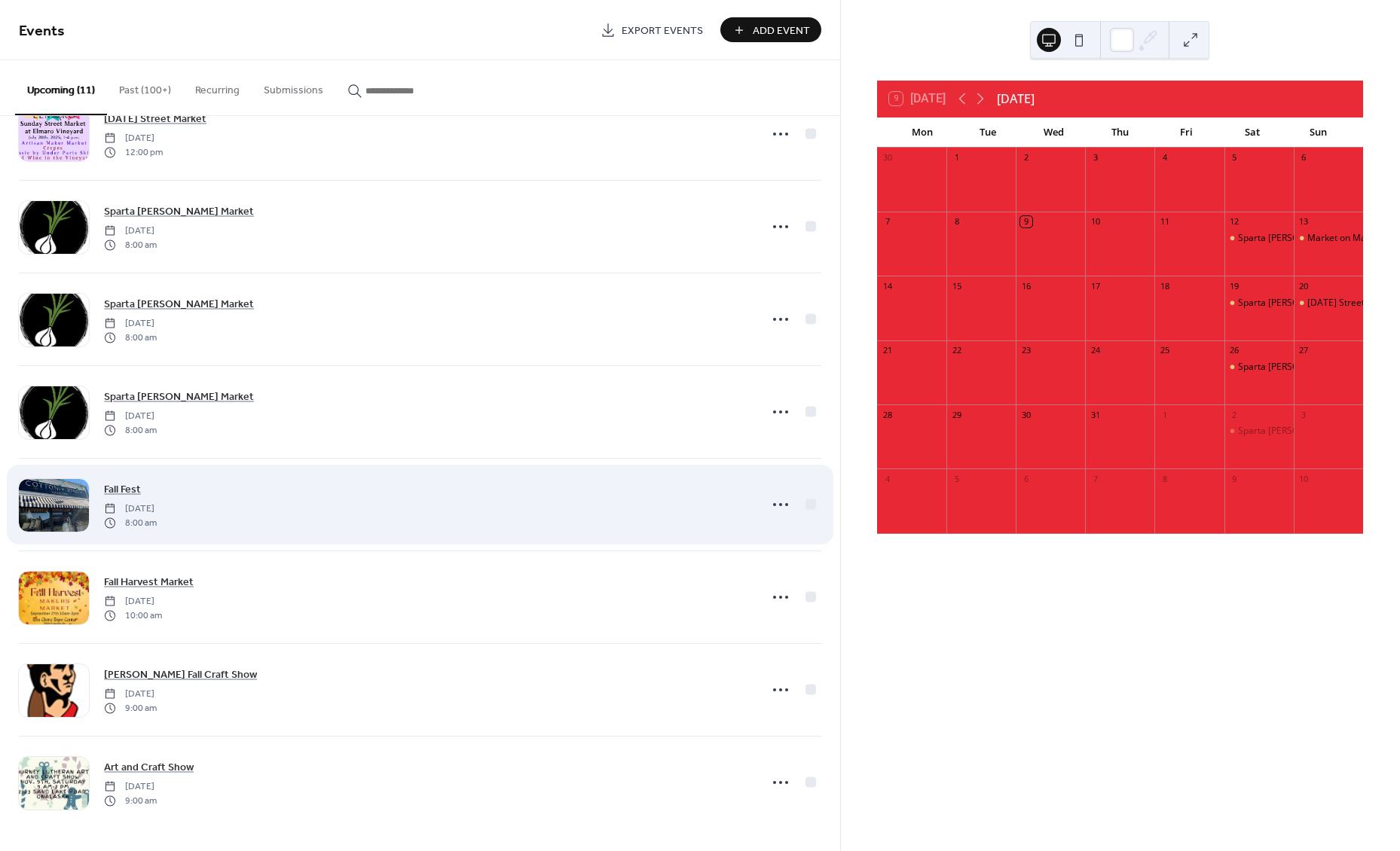 scroll, scrollTop: 328, scrollLeft: 0, axis: vertical 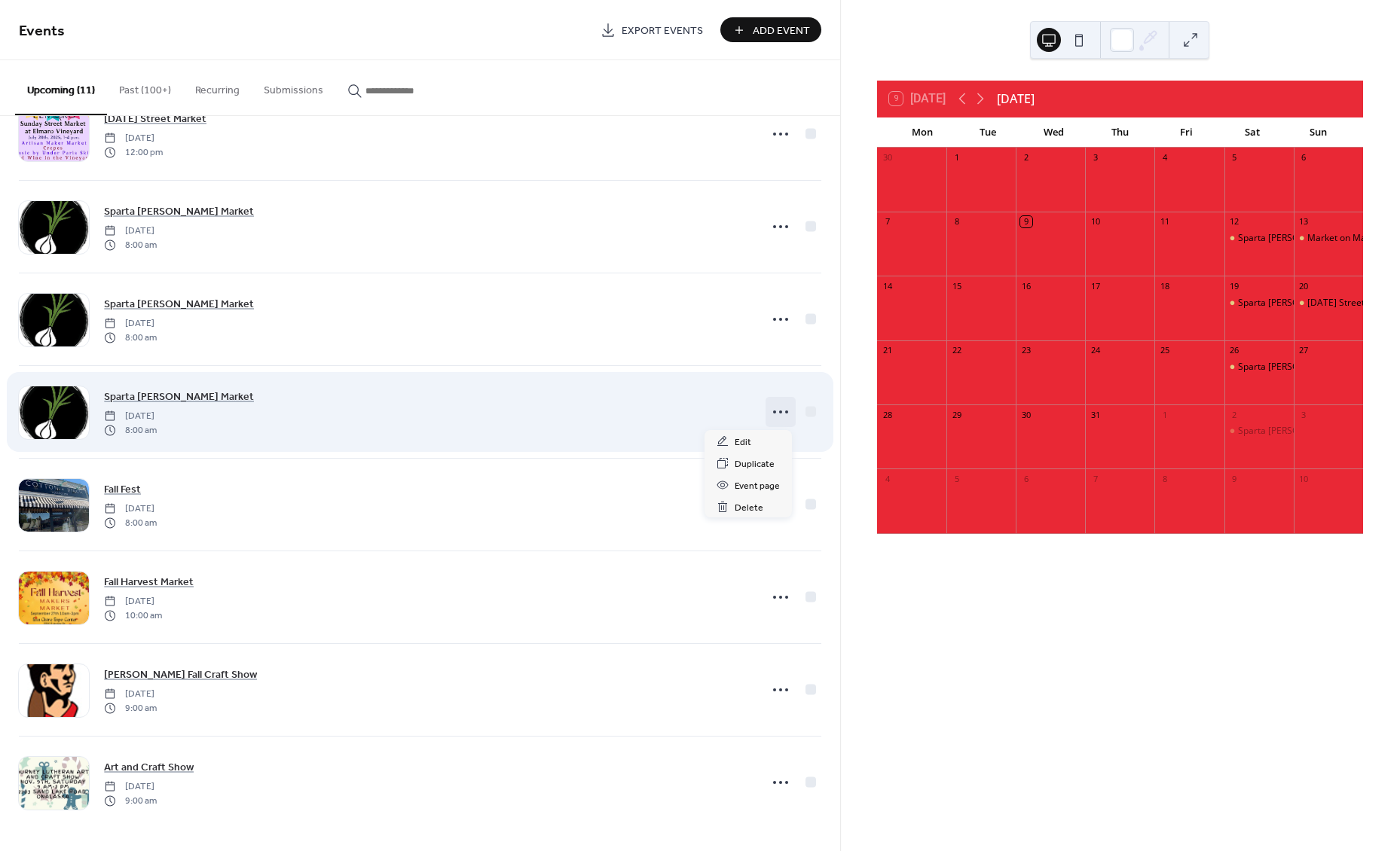 click 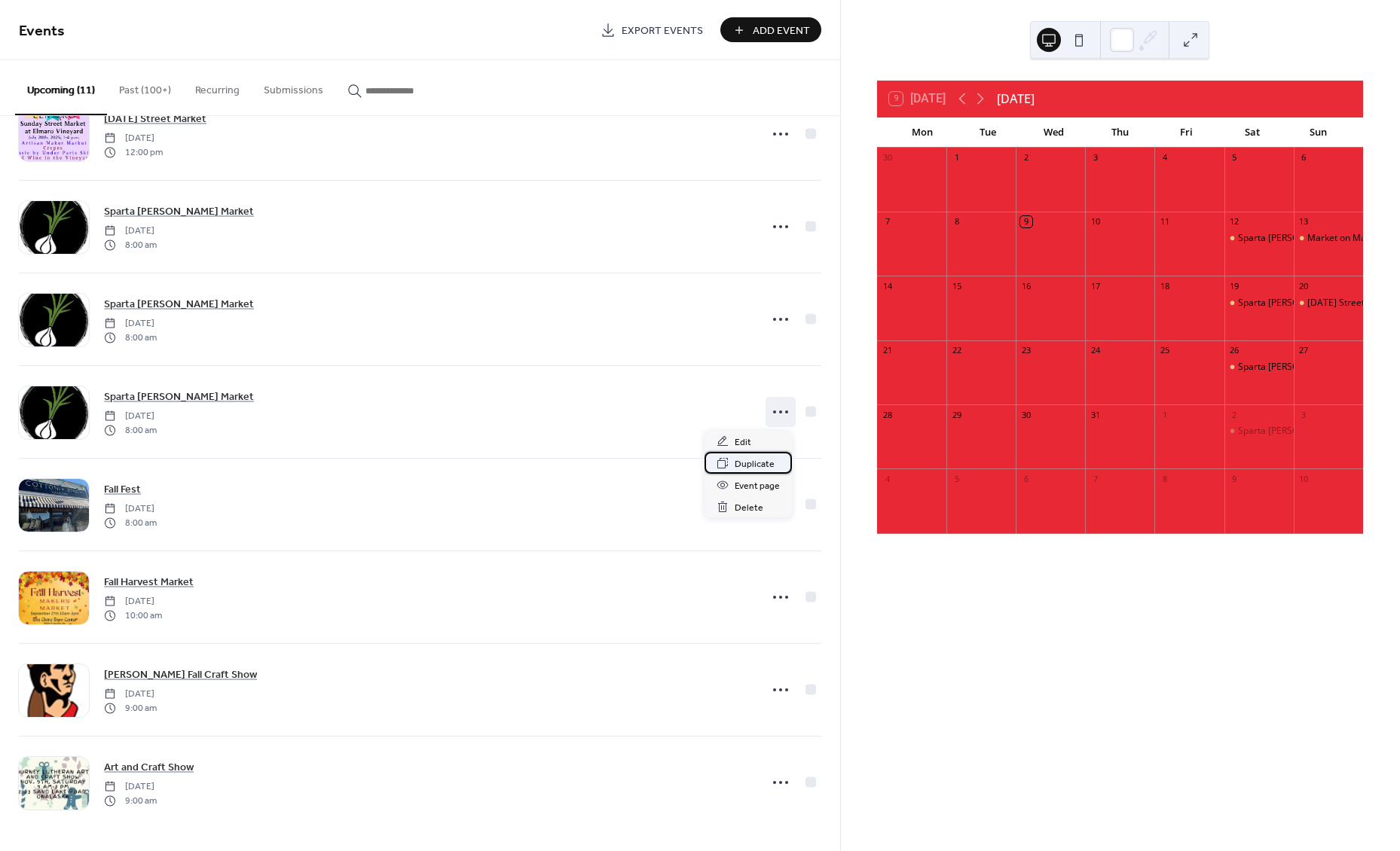 click on "Duplicate" at bounding box center (754, 464) 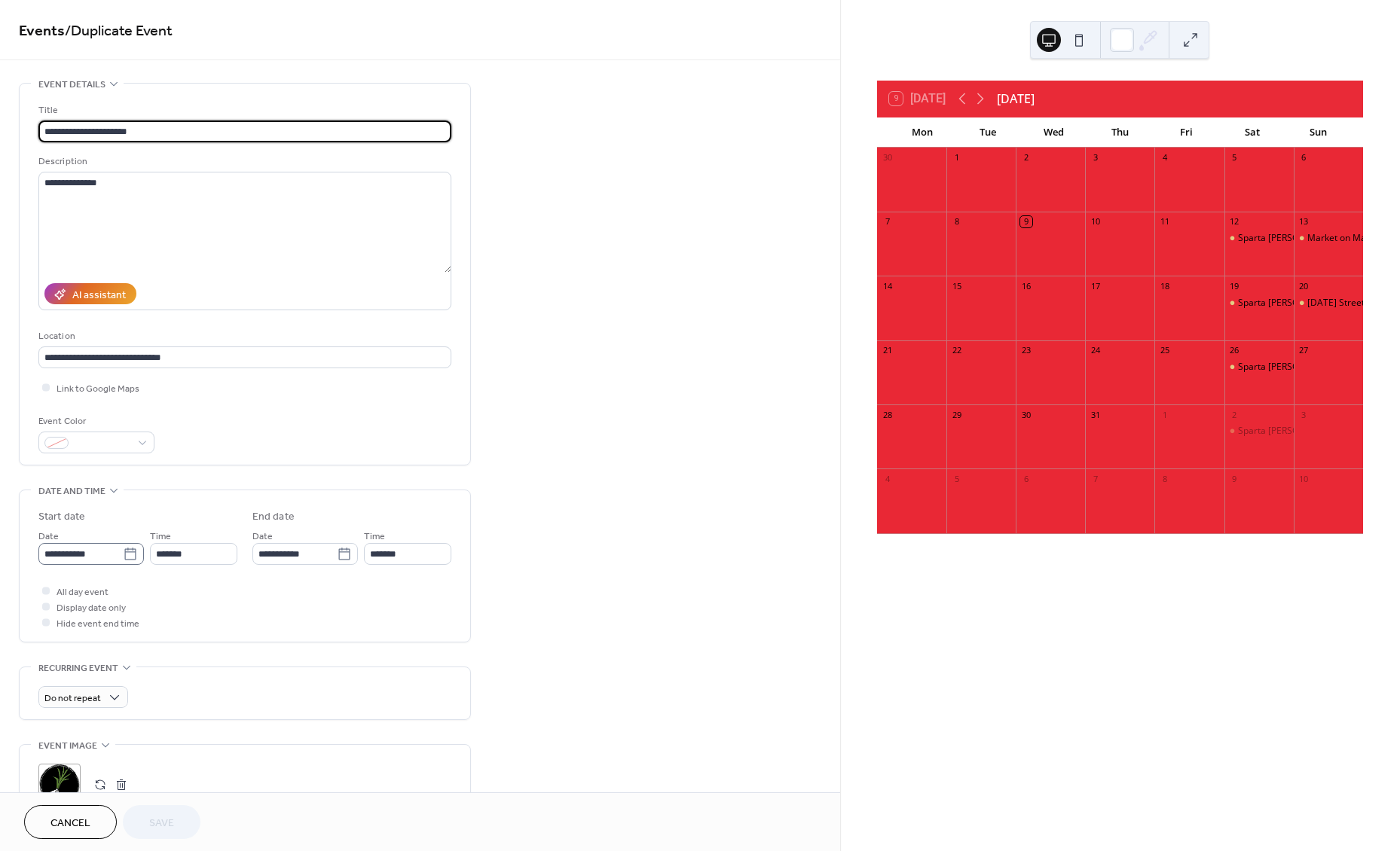 click 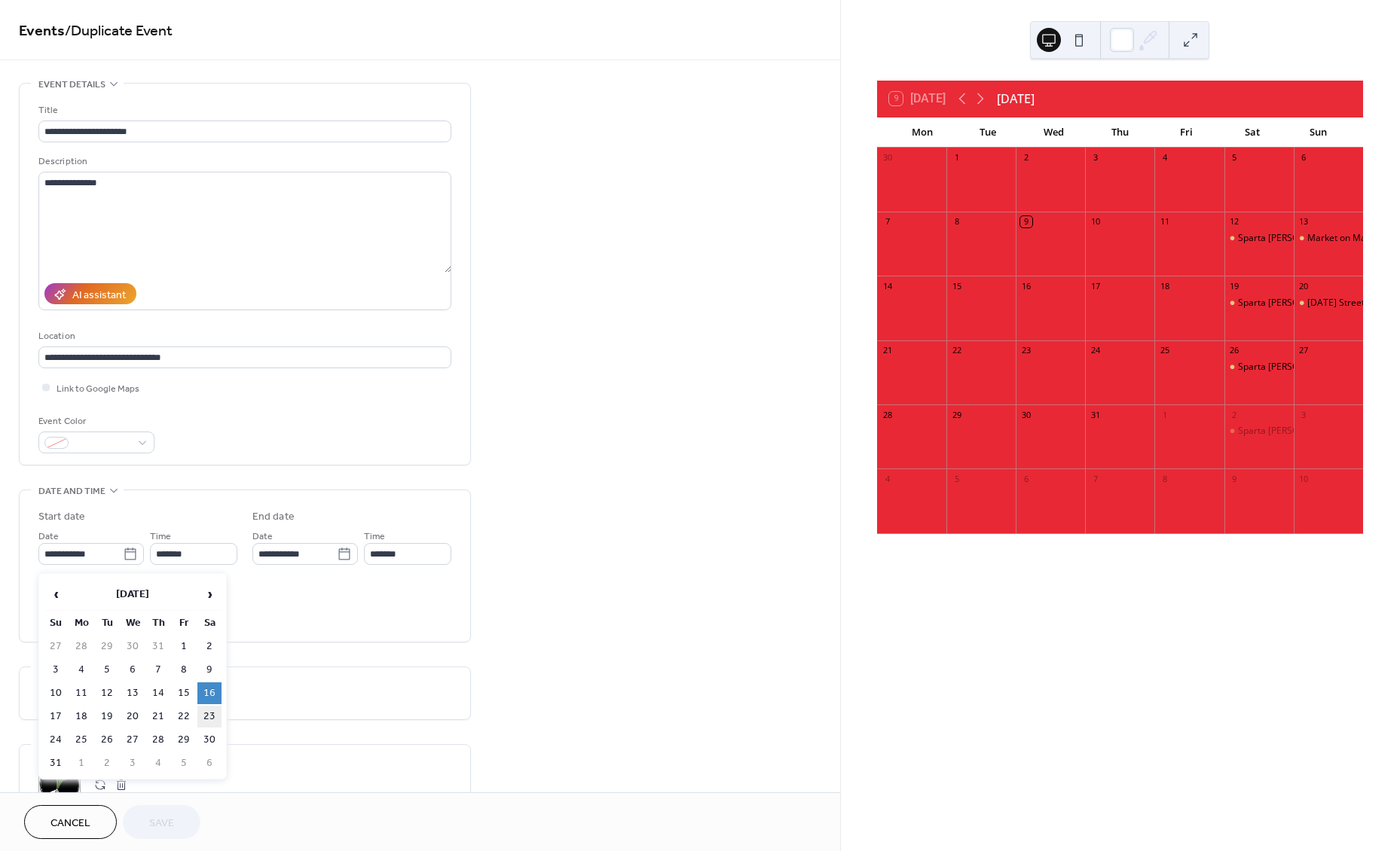 click on "23" at bounding box center [209, 716] 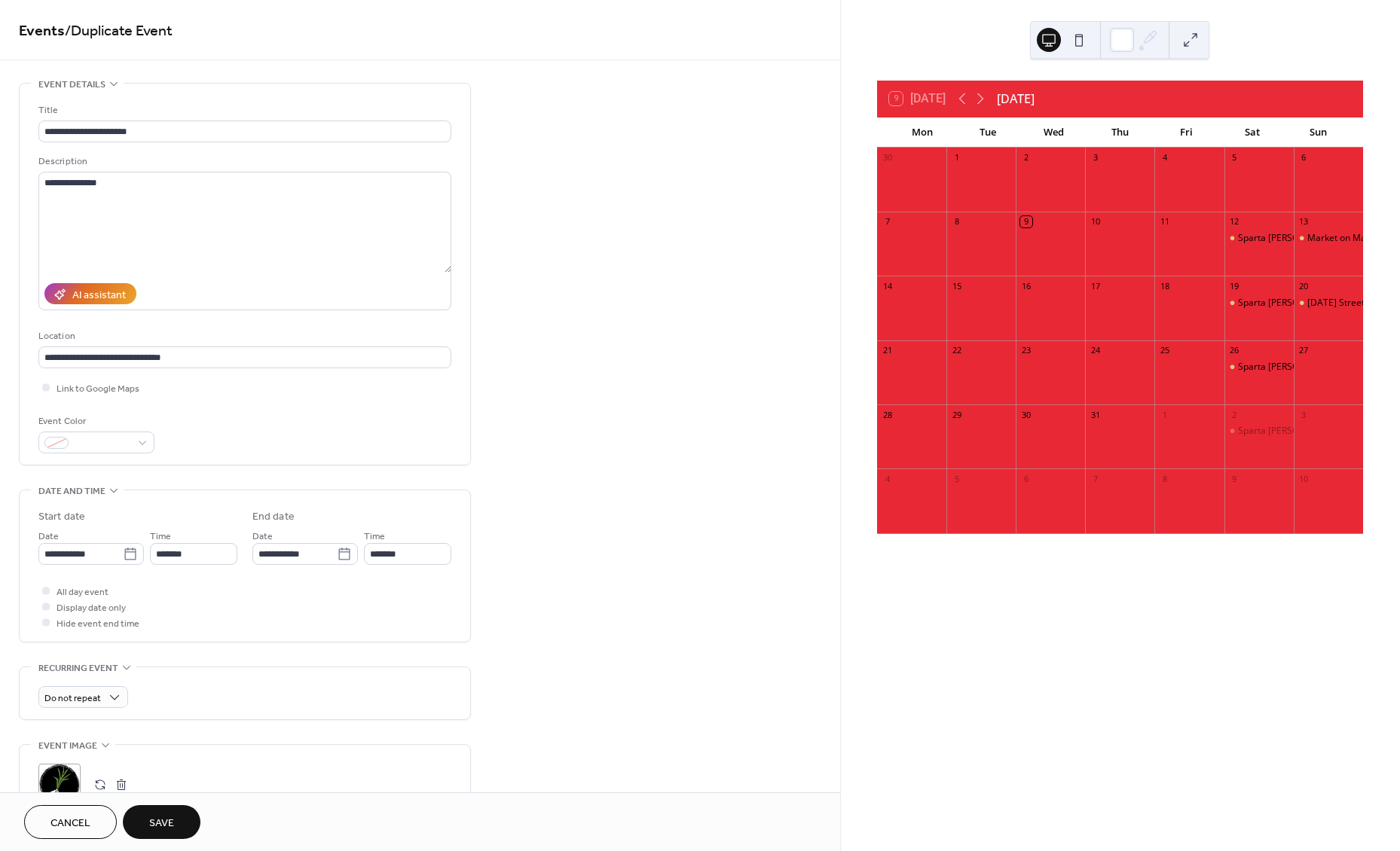 click on "Save" at bounding box center [161, 823] 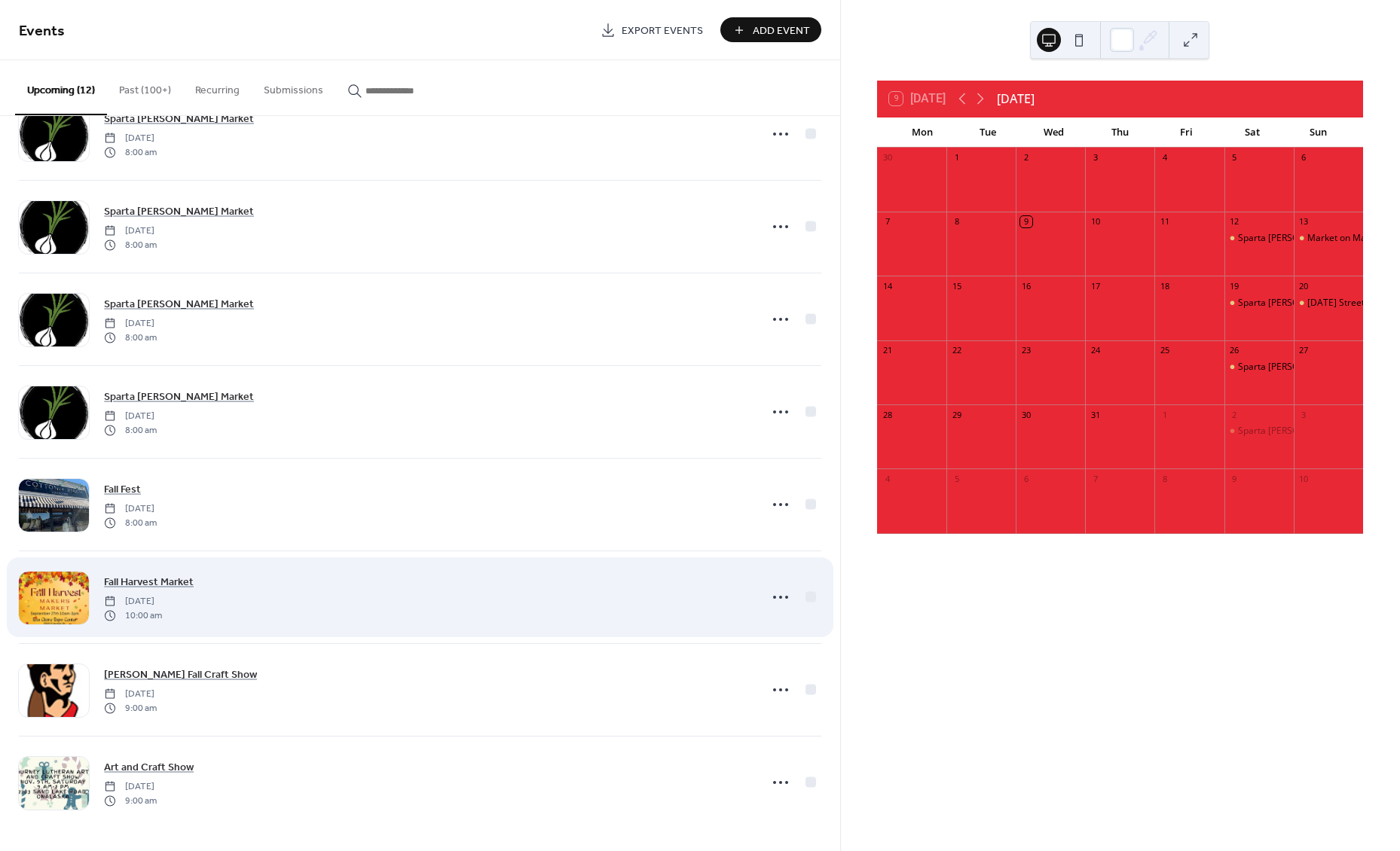scroll, scrollTop: 421, scrollLeft: 0, axis: vertical 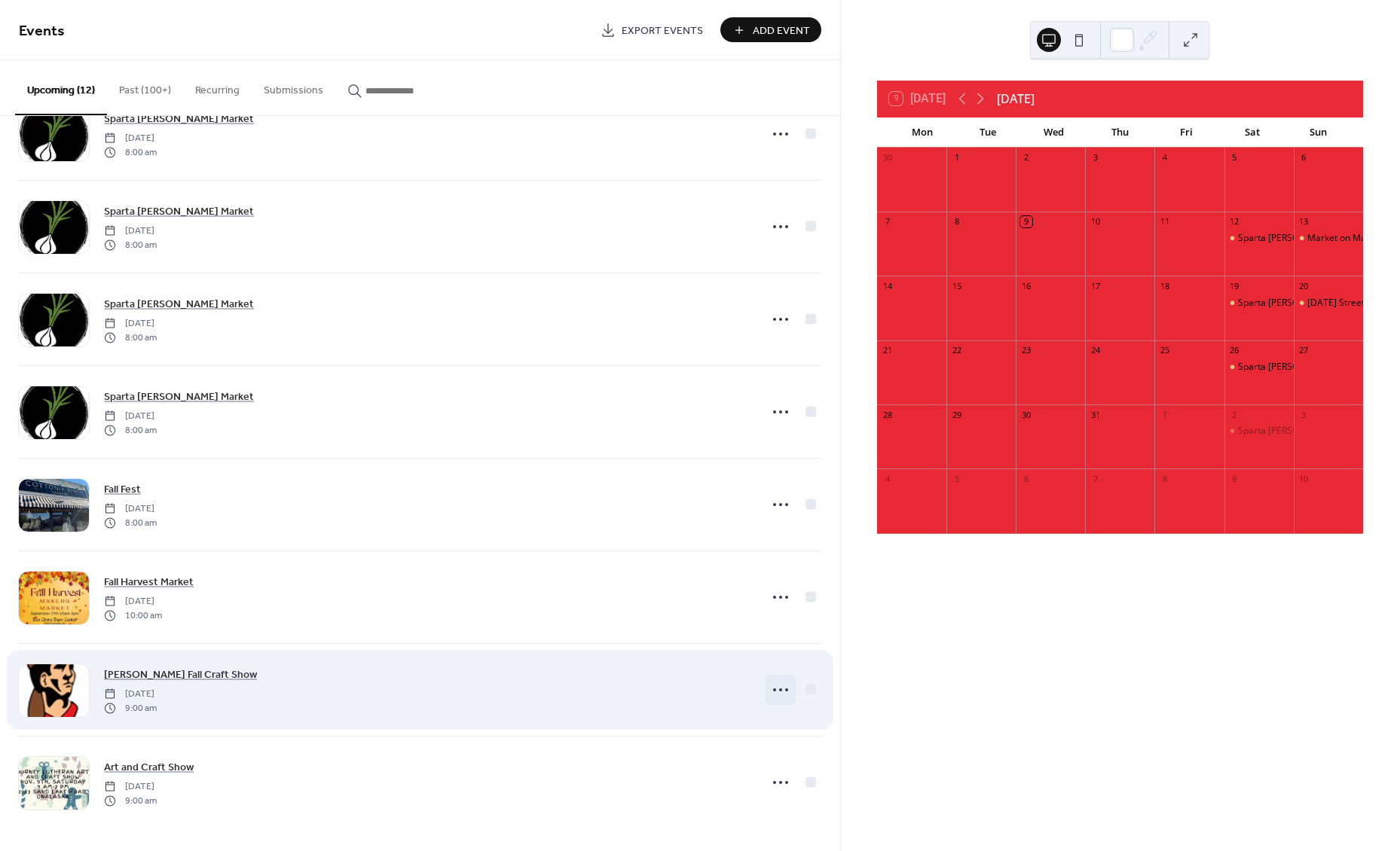click 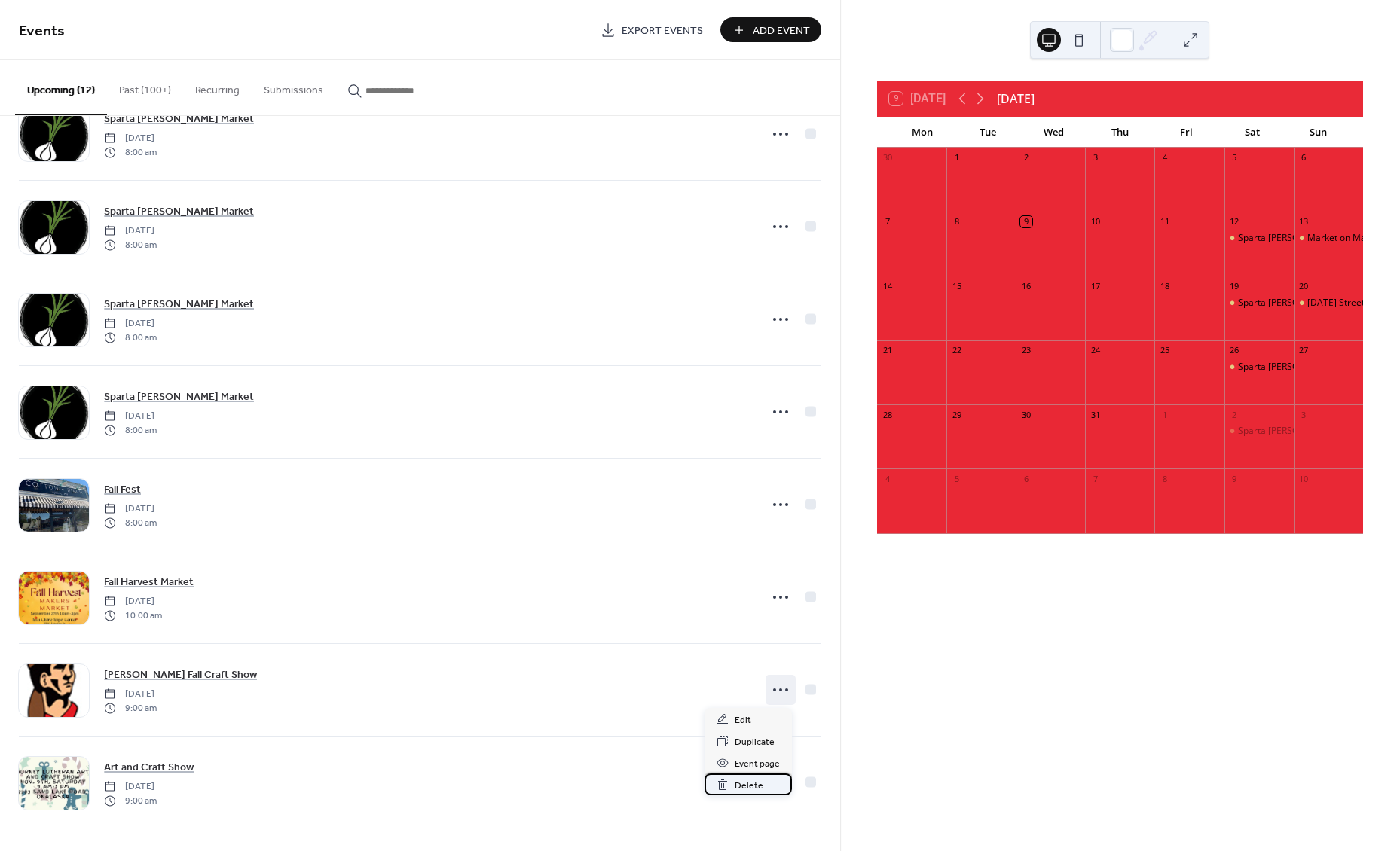click on "Delete" at bounding box center [749, 785] 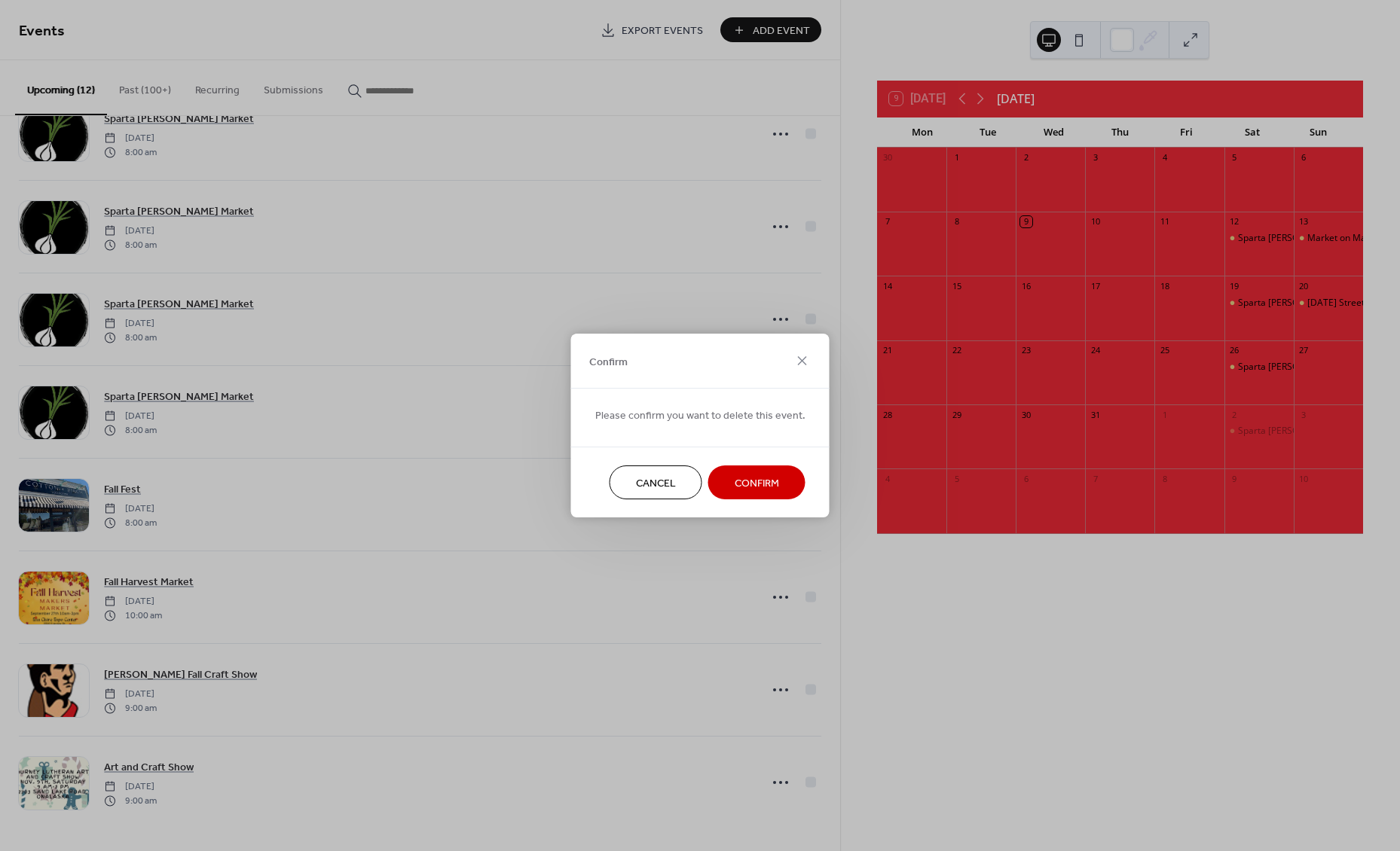 click on "Confirm" at bounding box center [757, 483] 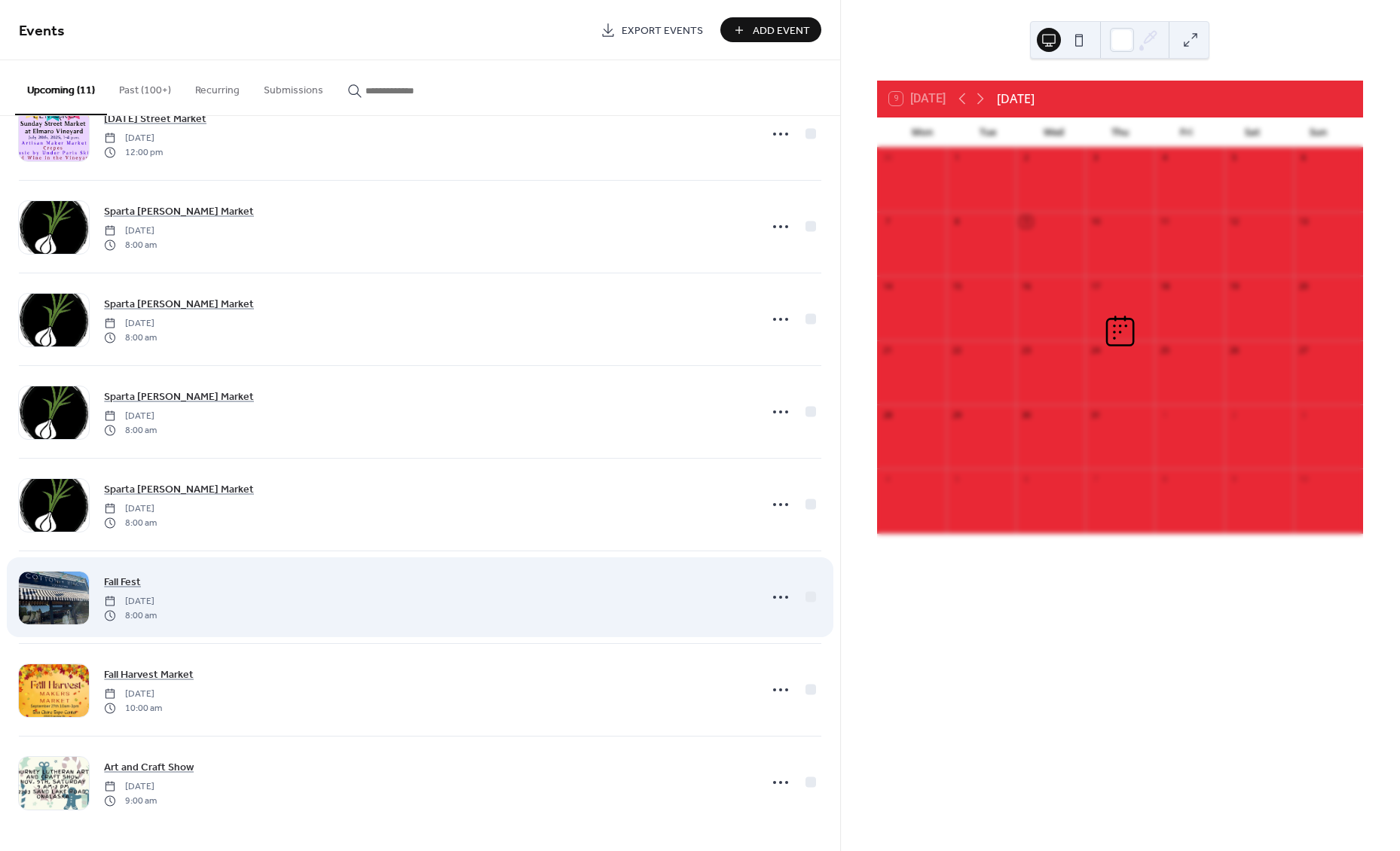 scroll, scrollTop: 328, scrollLeft: 0, axis: vertical 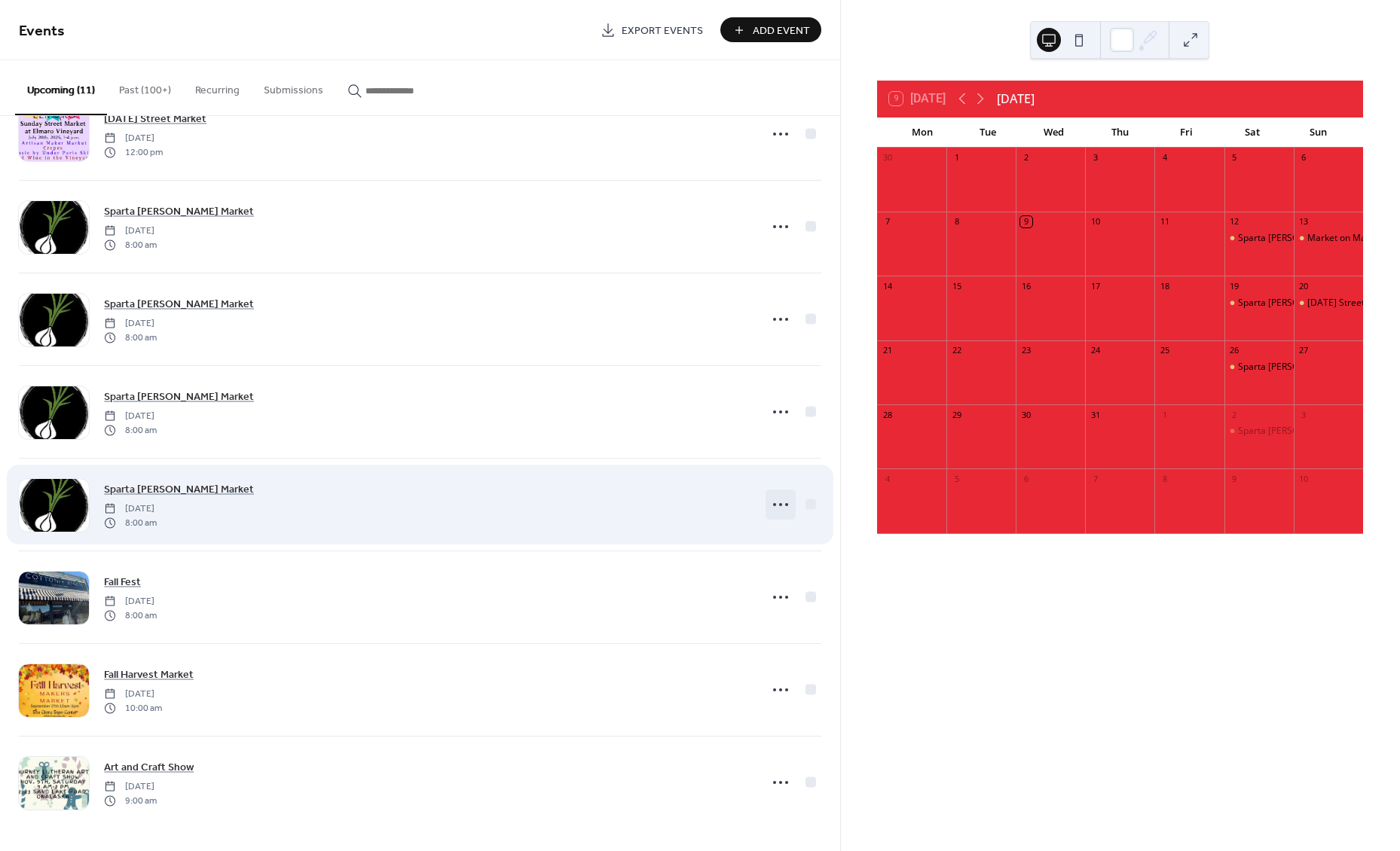 click 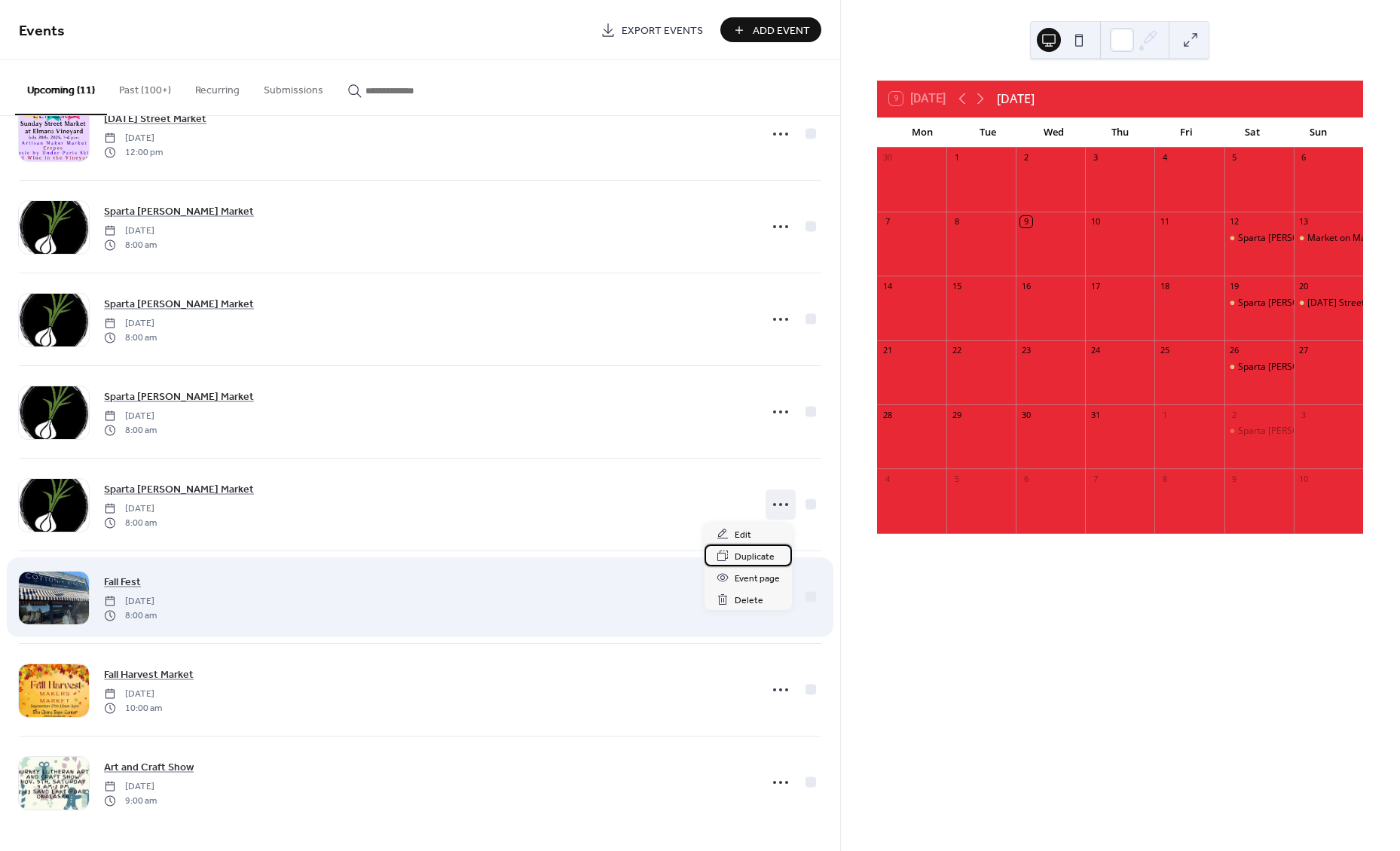 click on "Duplicate" at bounding box center [754, 557] 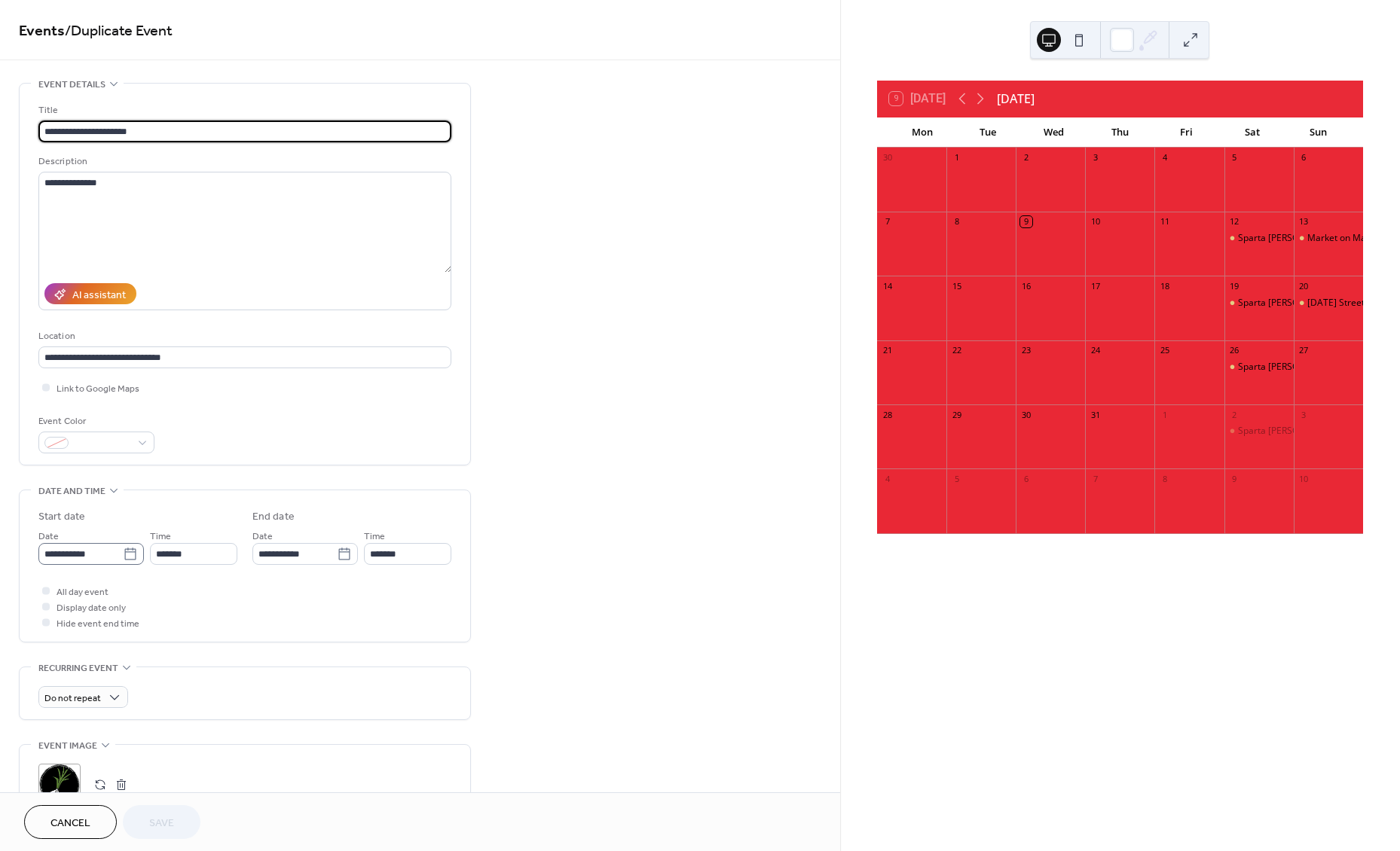 click 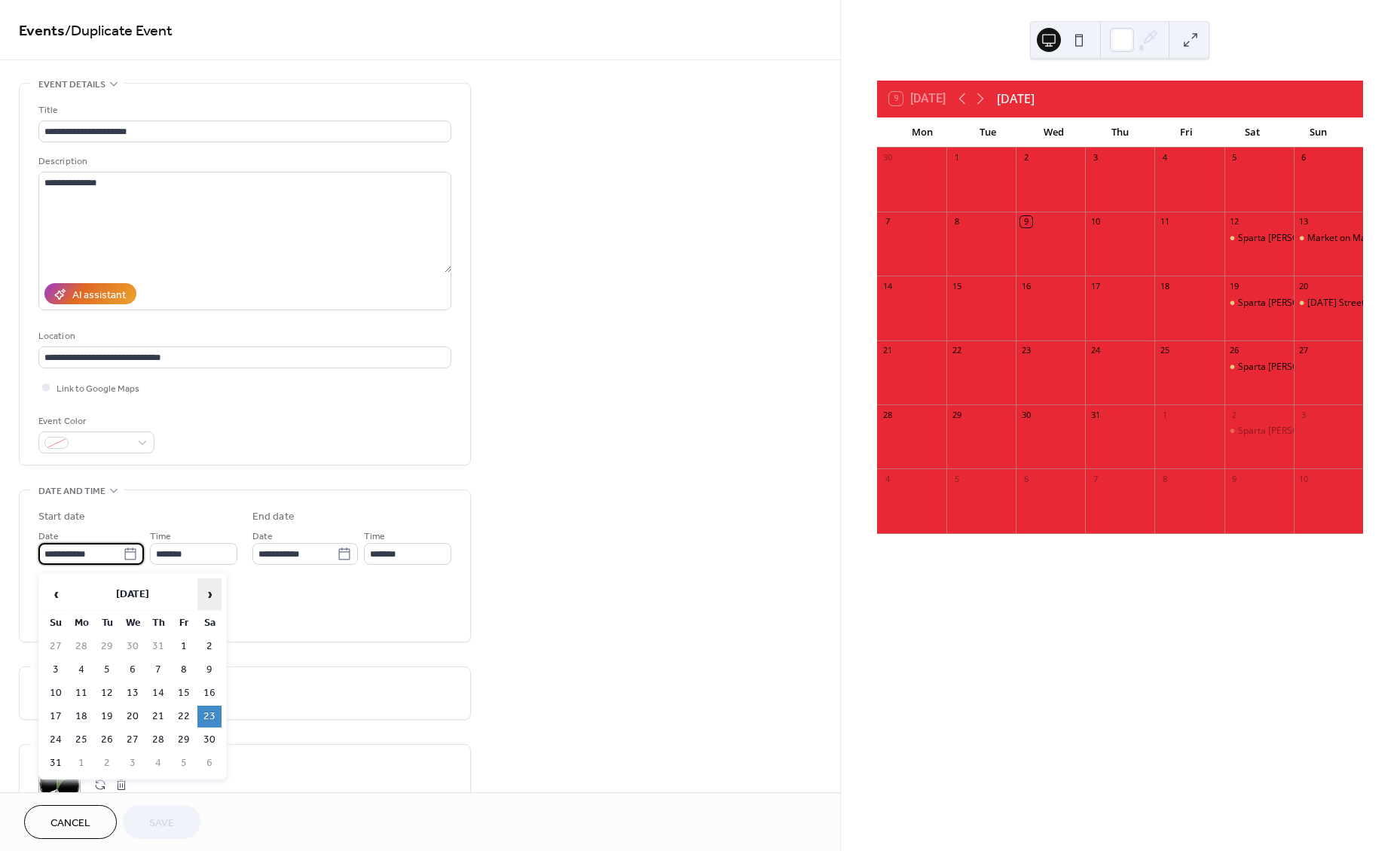 click on "›" at bounding box center [209, 594] 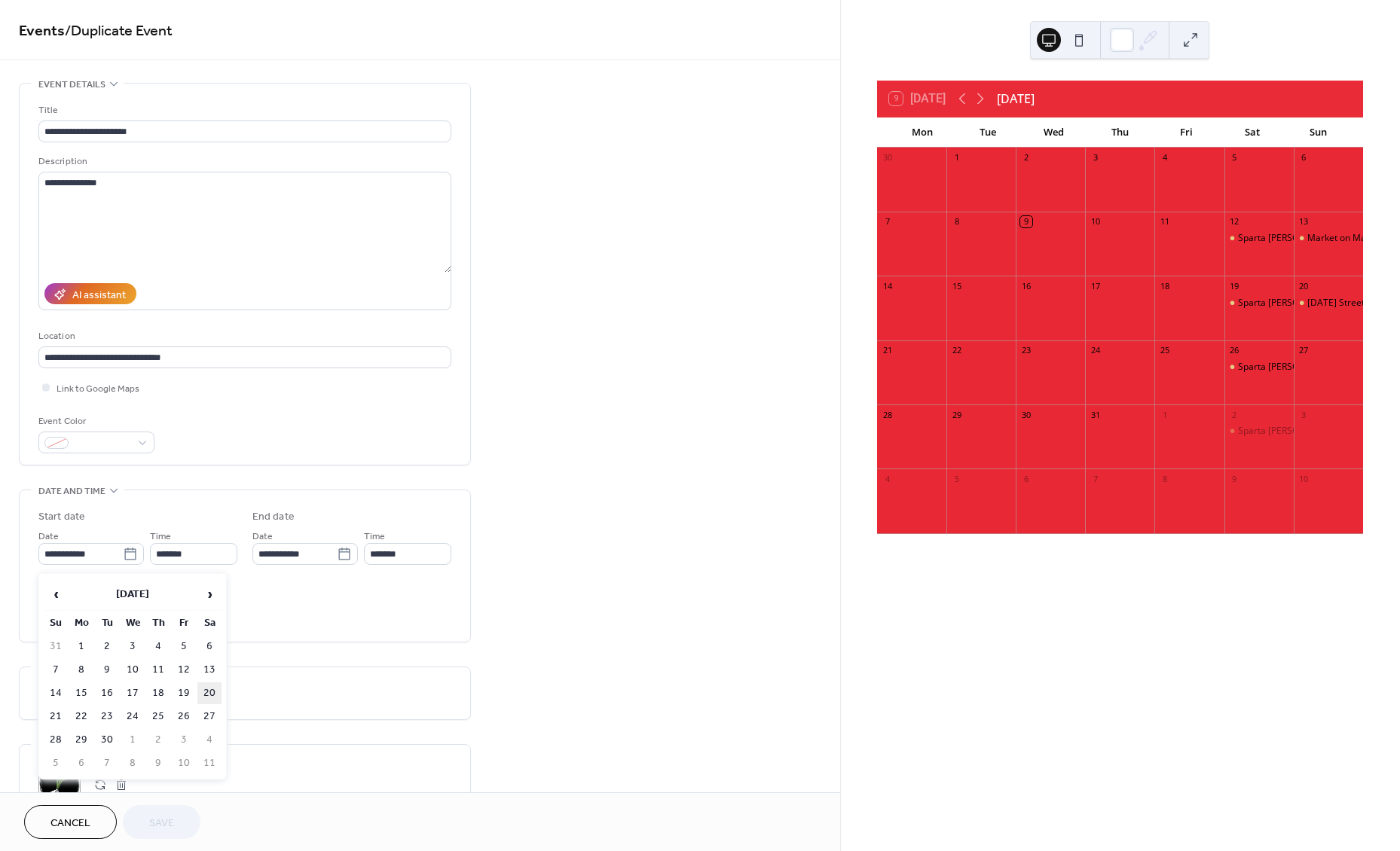 click on "20" at bounding box center [209, 693] 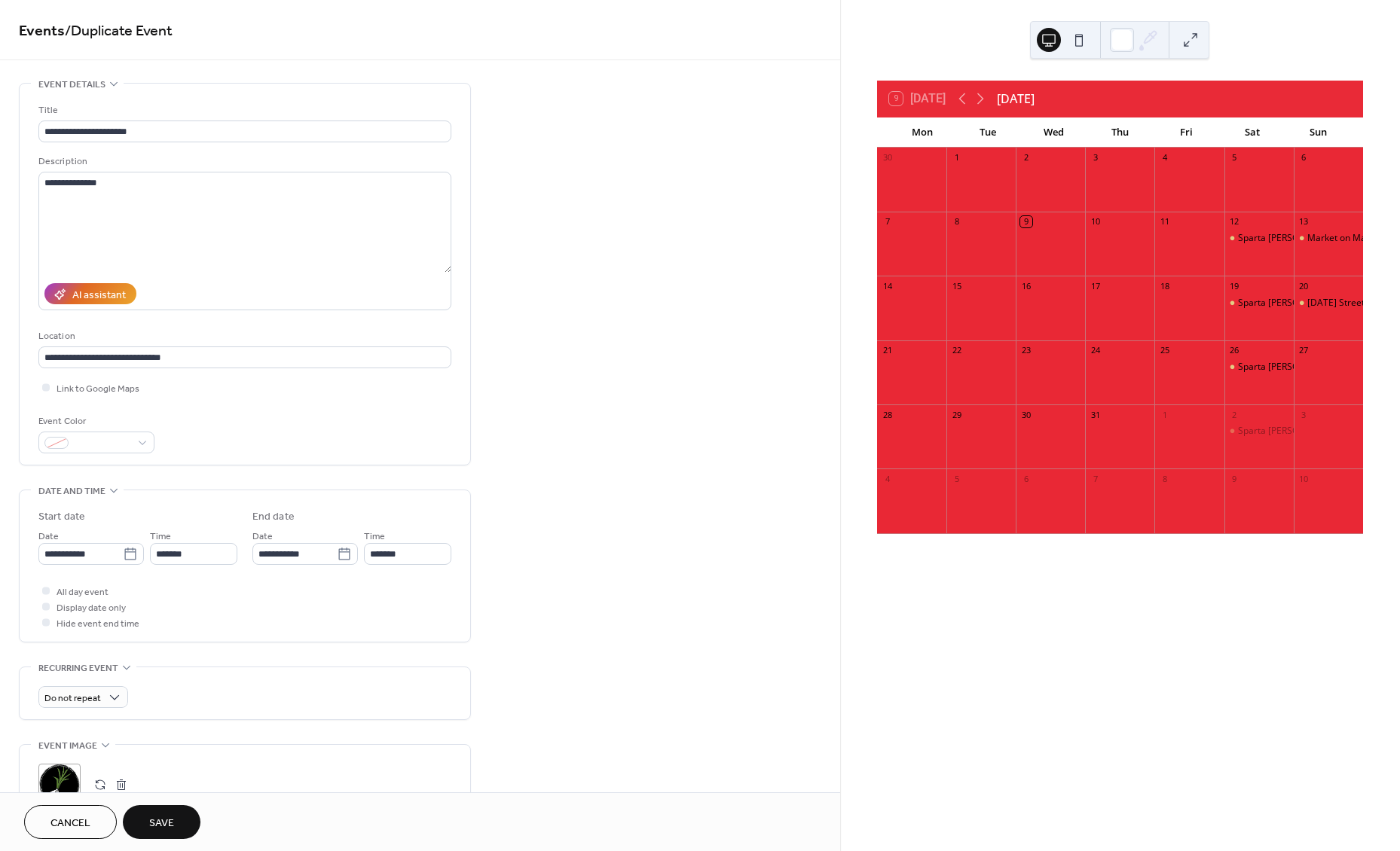 type on "**********" 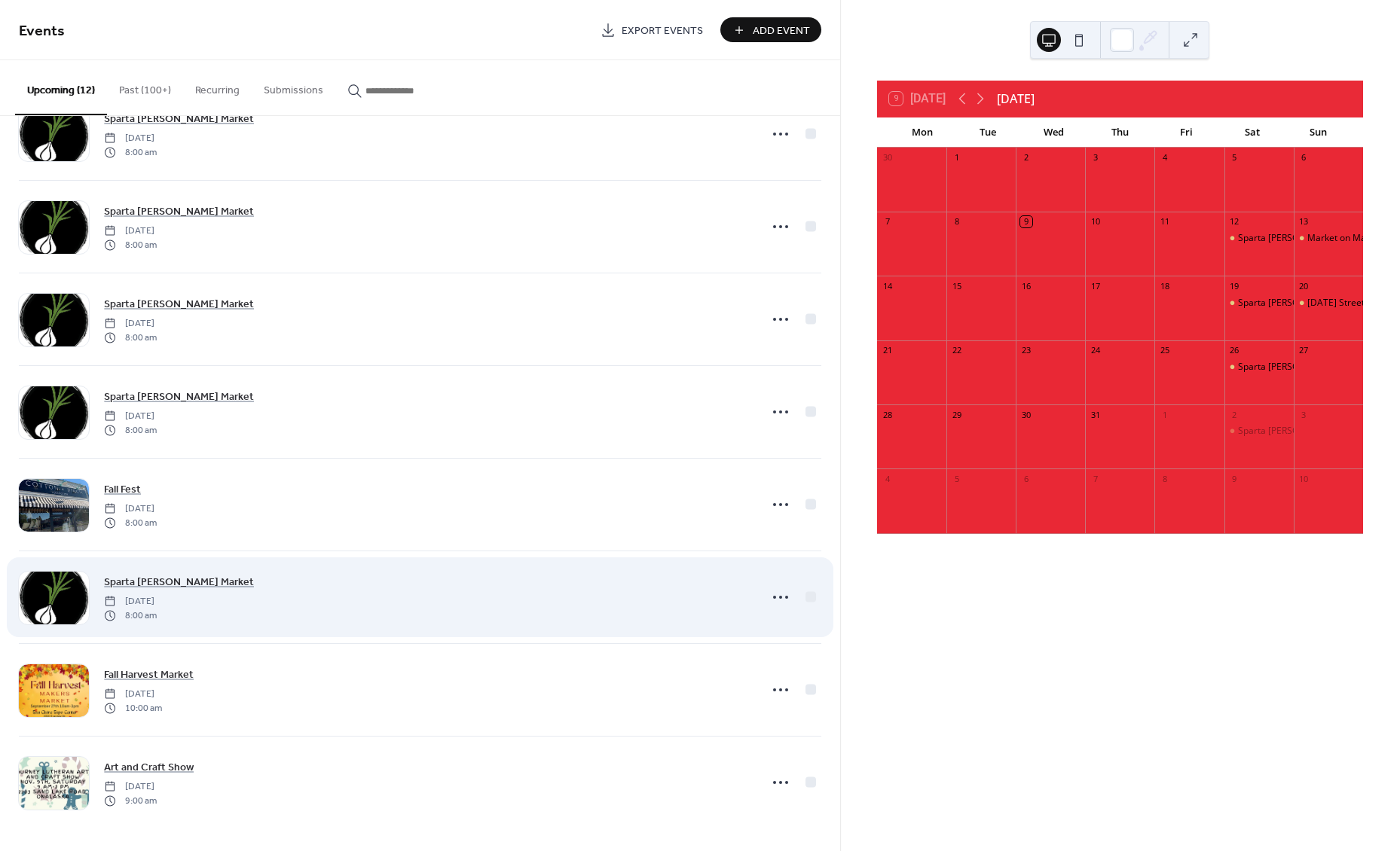 scroll, scrollTop: 421, scrollLeft: 0, axis: vertical 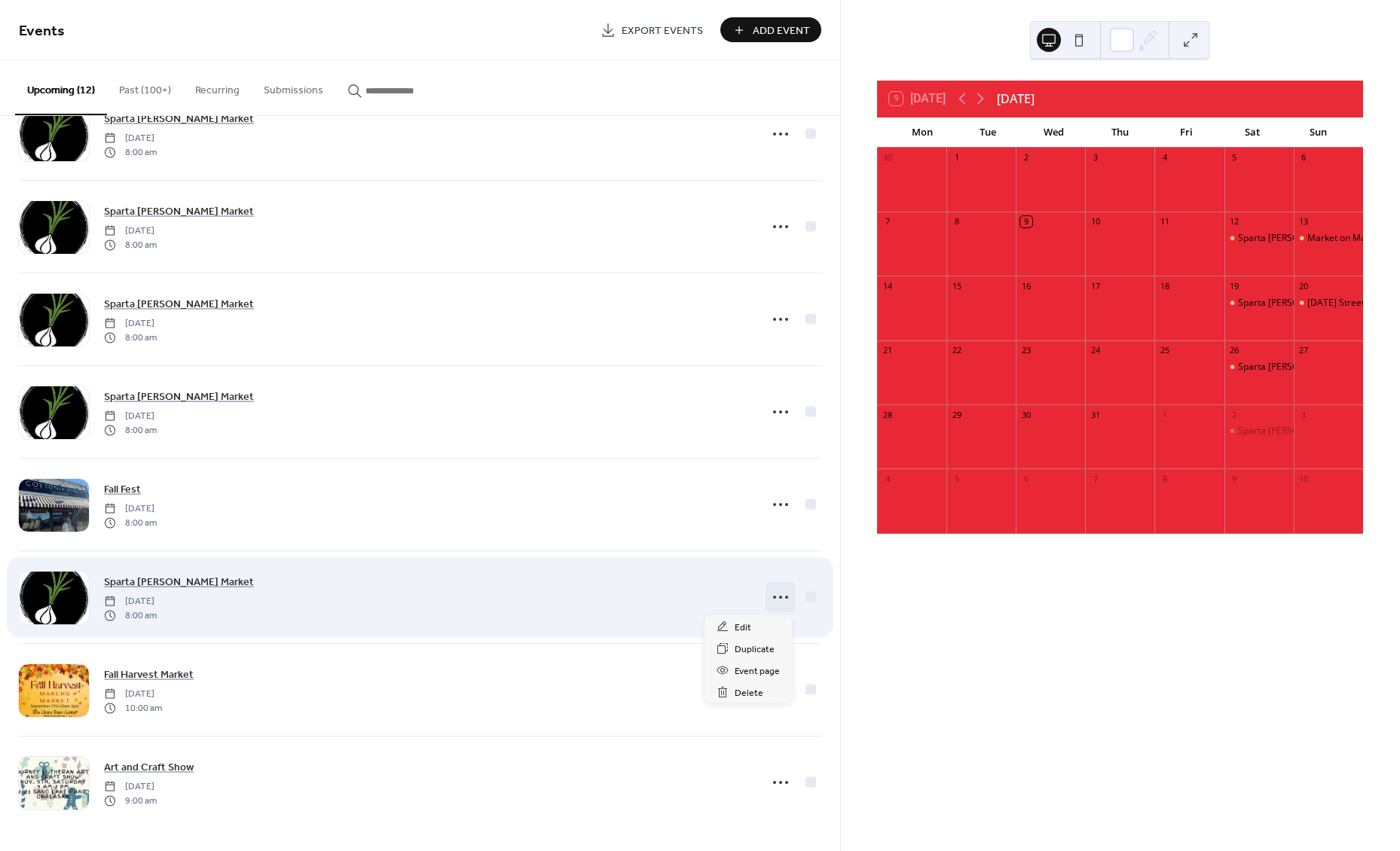 click 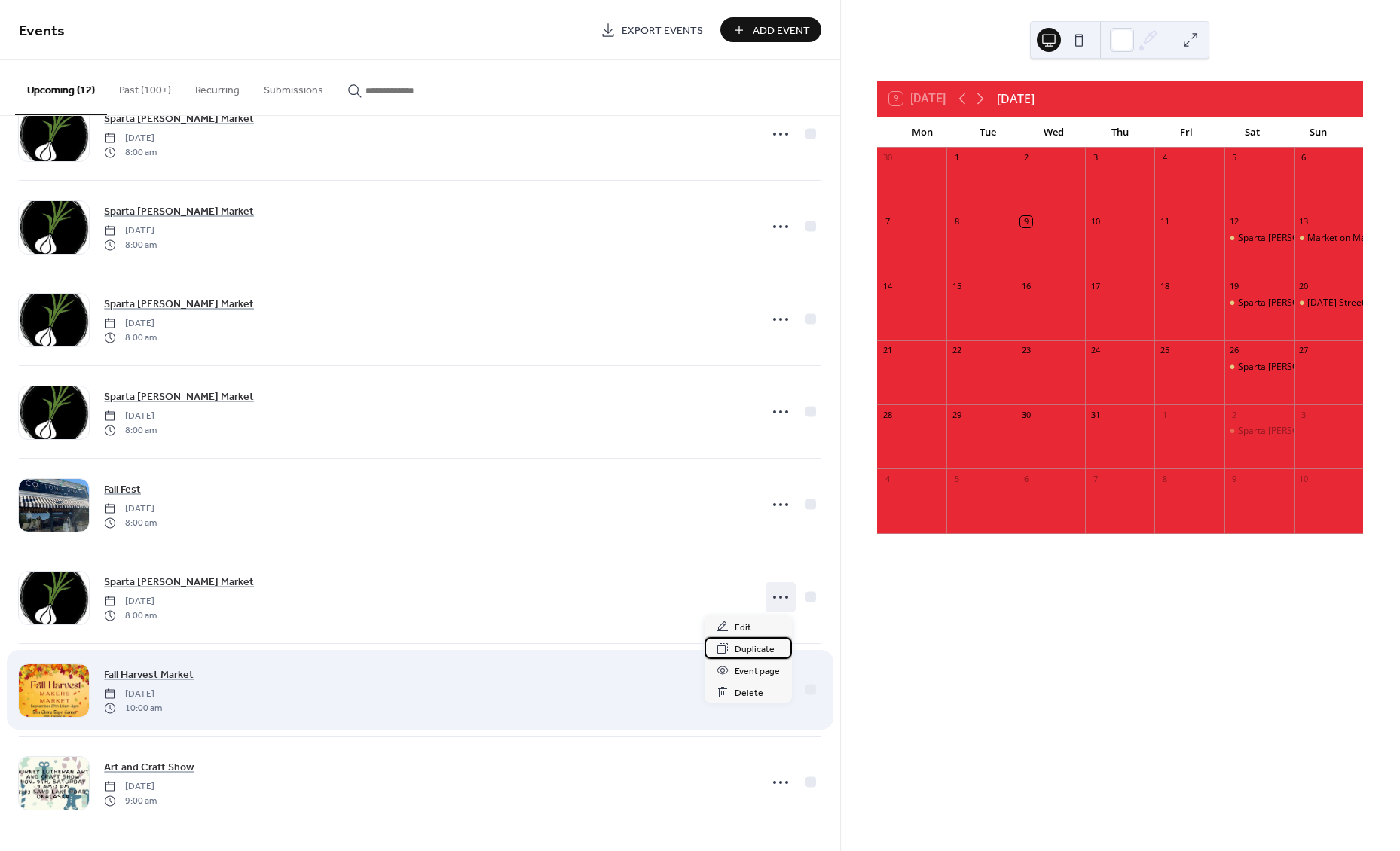 click on "Duplicate" at bounding box center [754, 649] 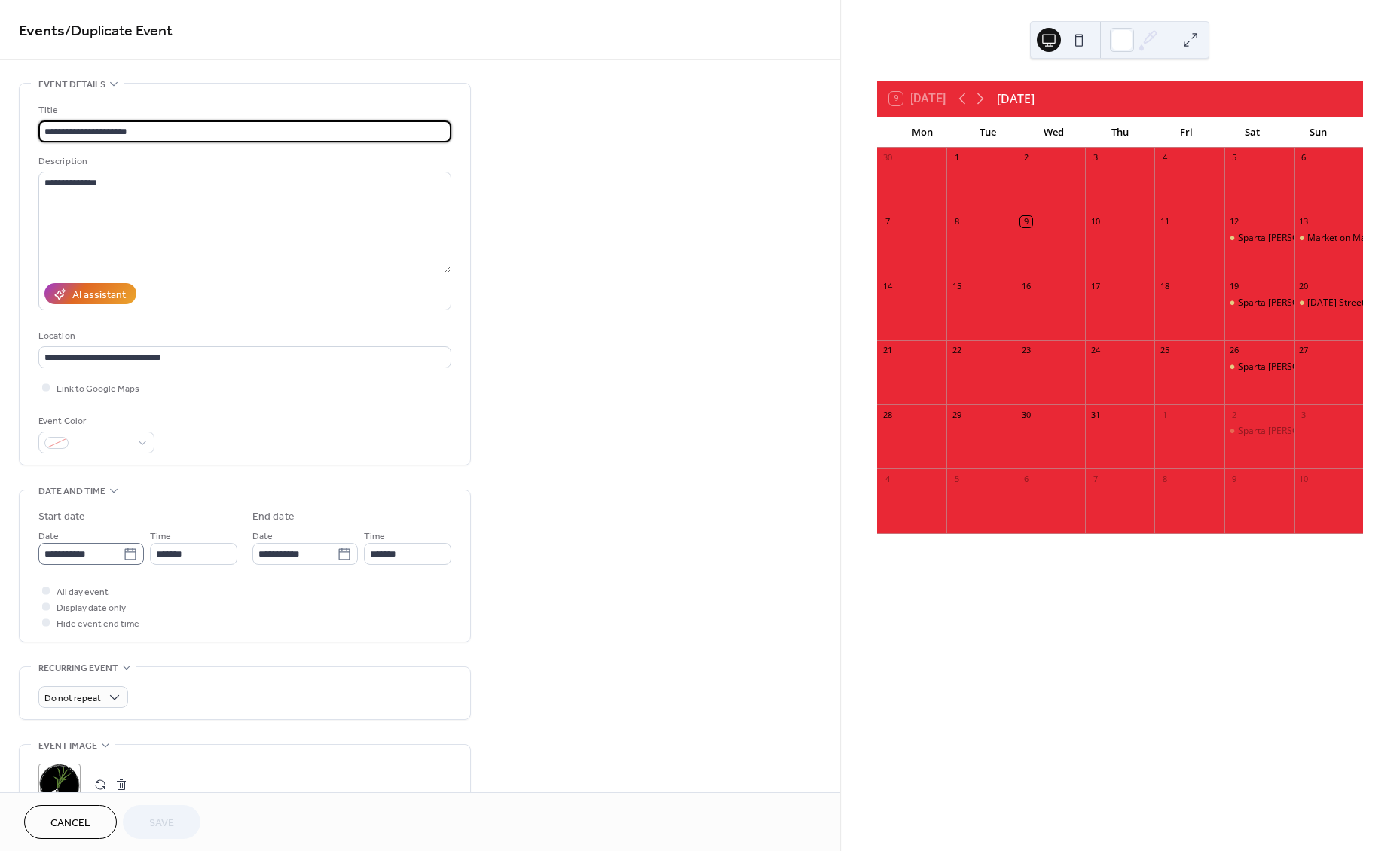 click 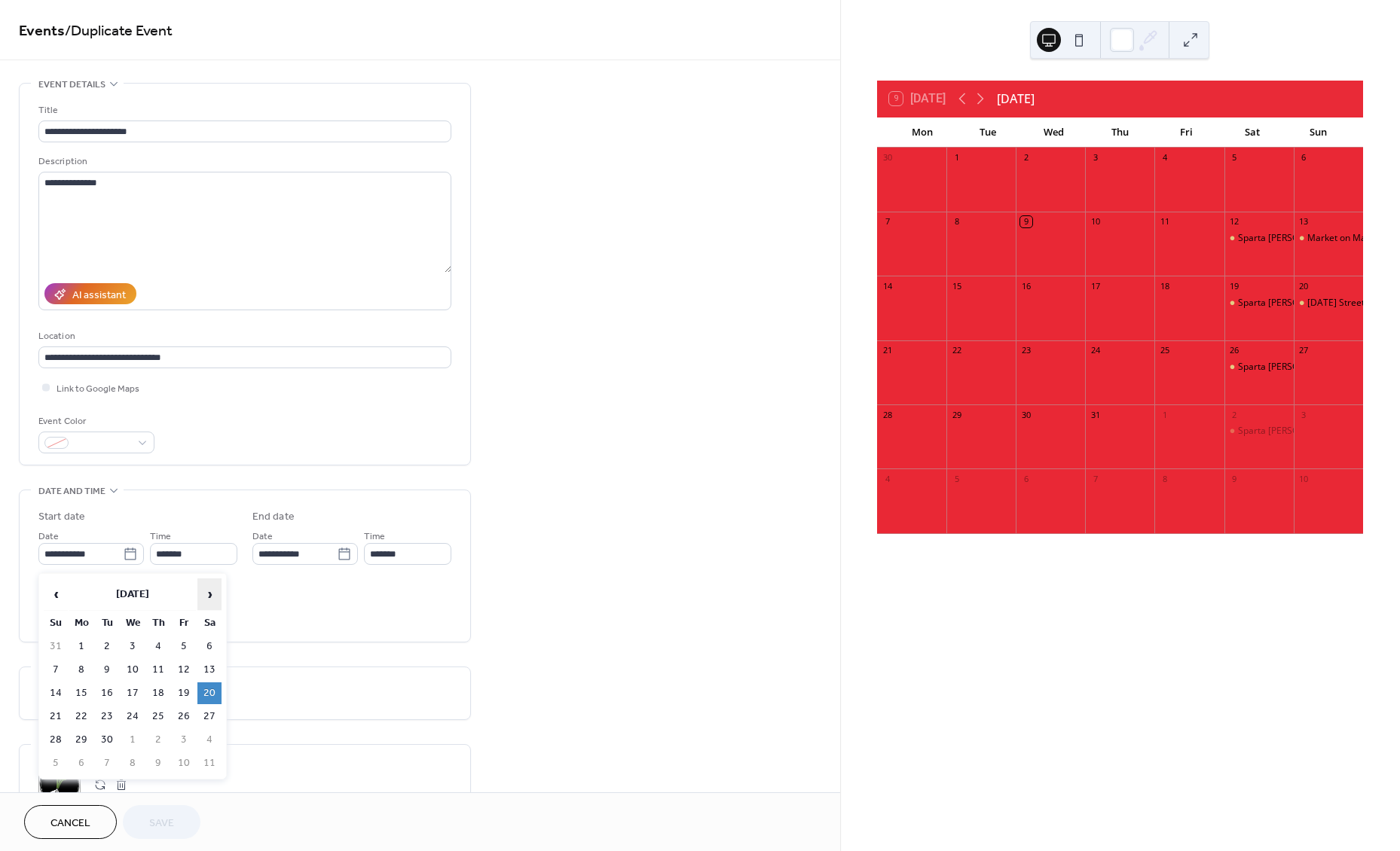click on "›" at bounding box center (209, 594) 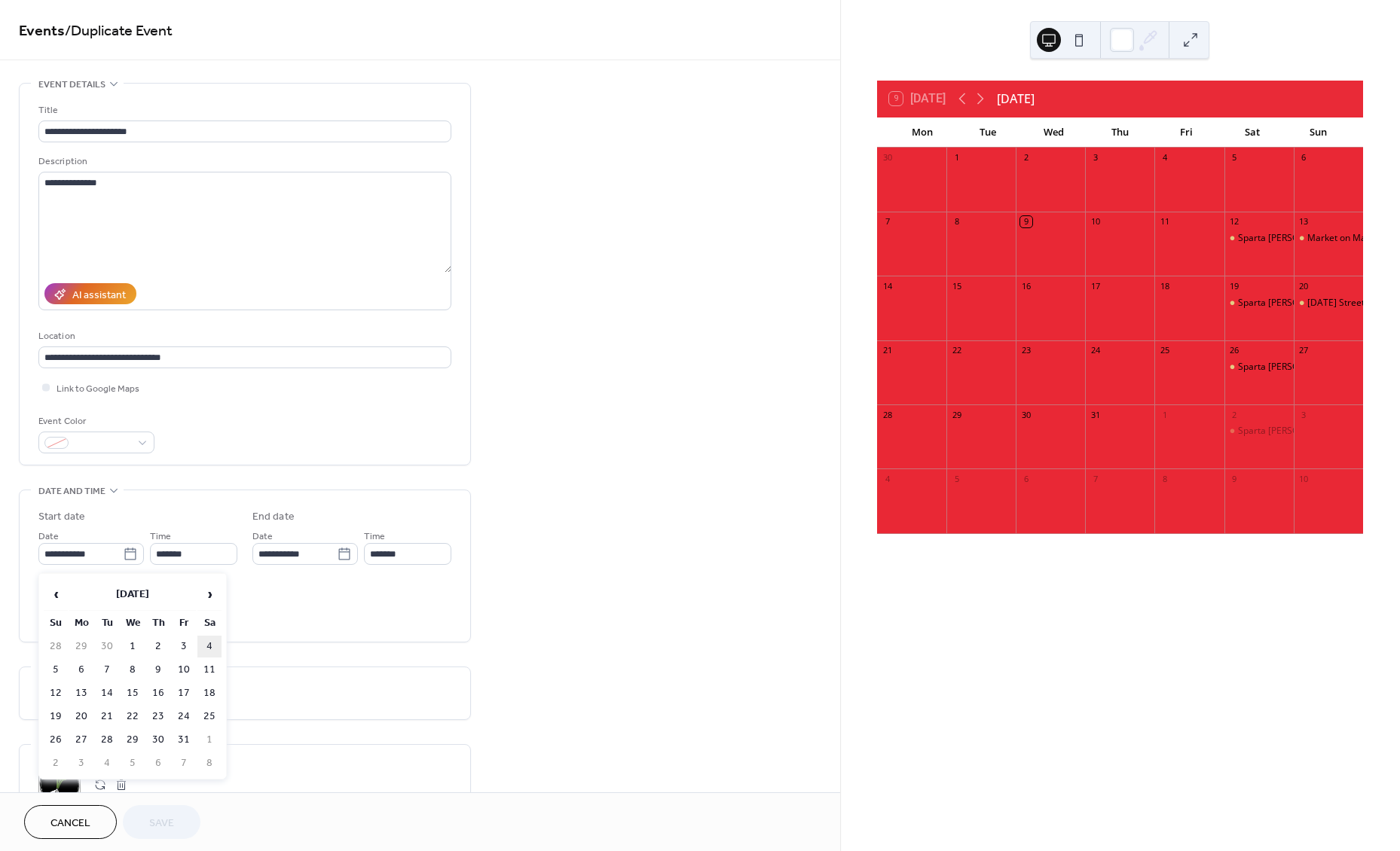 click on "4" at bounding box center (209, 646) 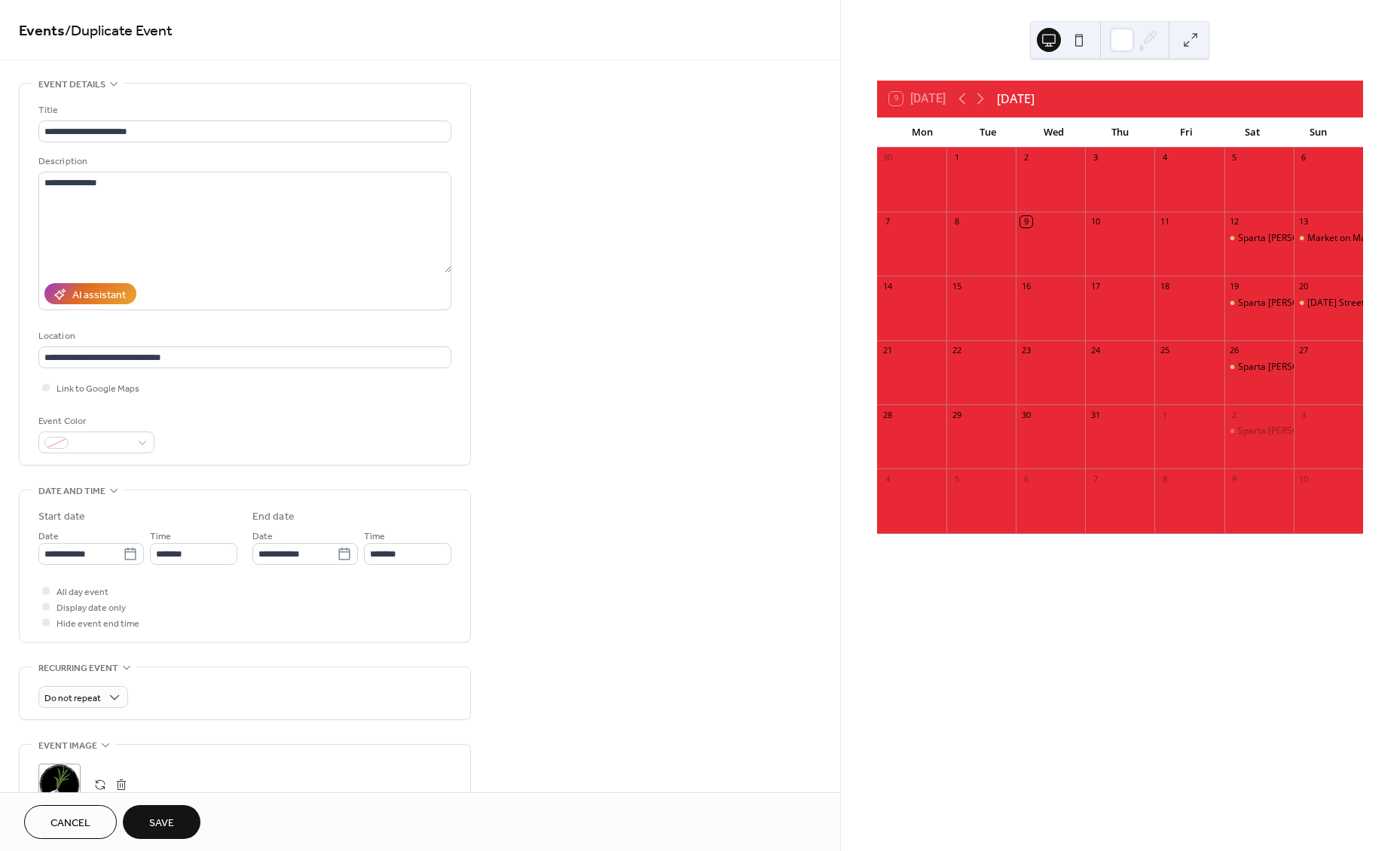 click on "Save" at bounding box center (161, 823) 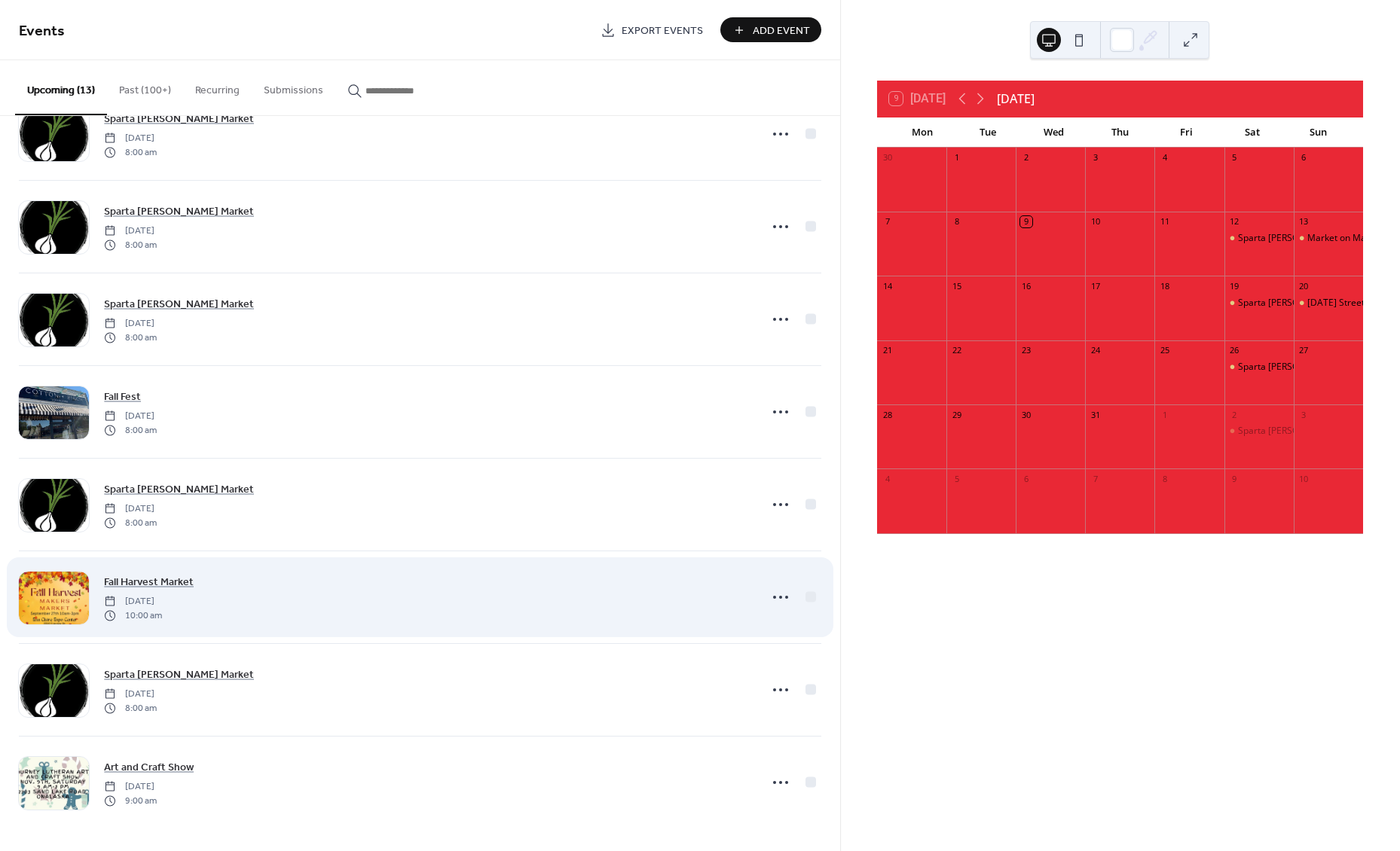 scroll, scrollTop: 514, scrollLeft: 0, axis: vertical 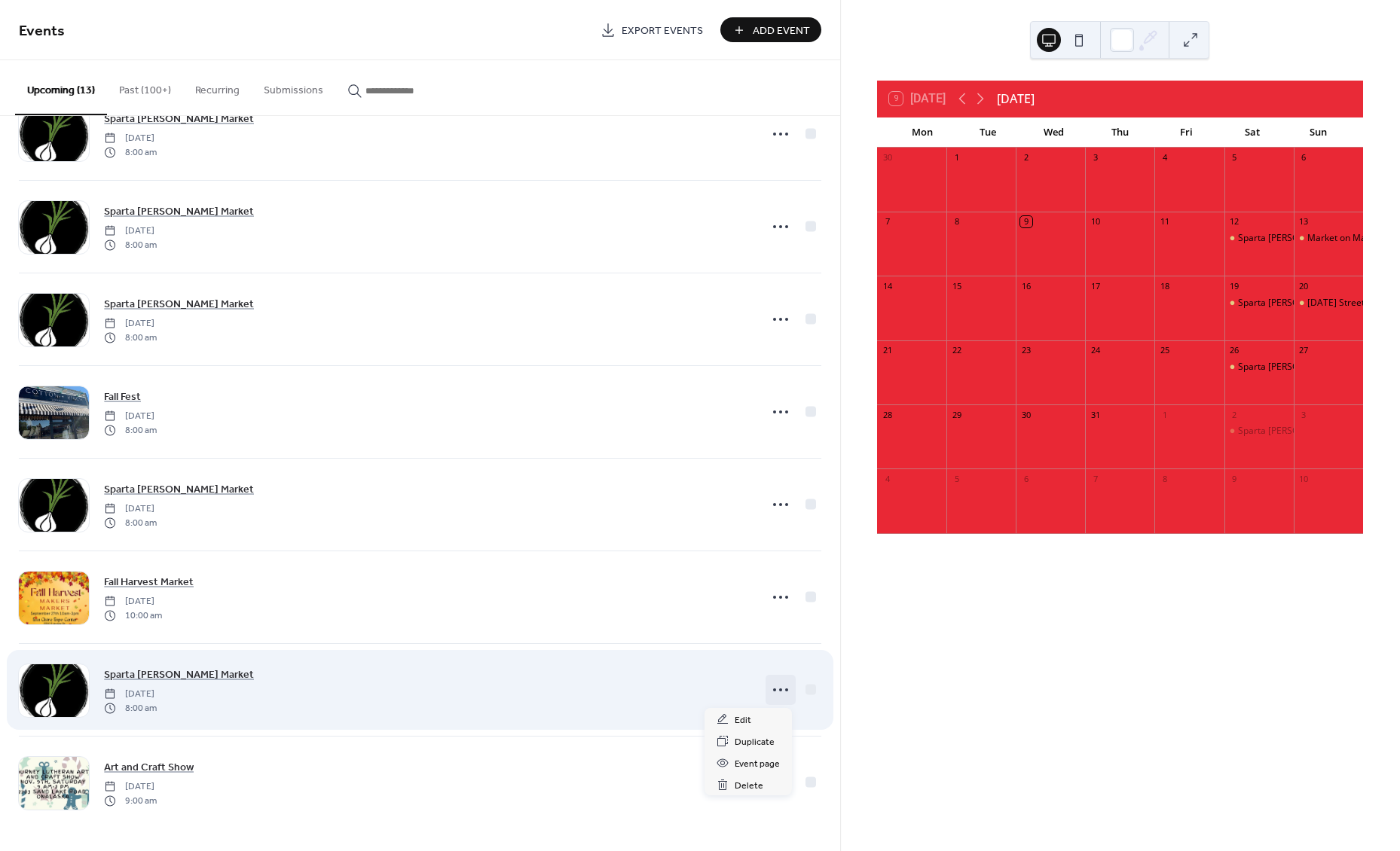click 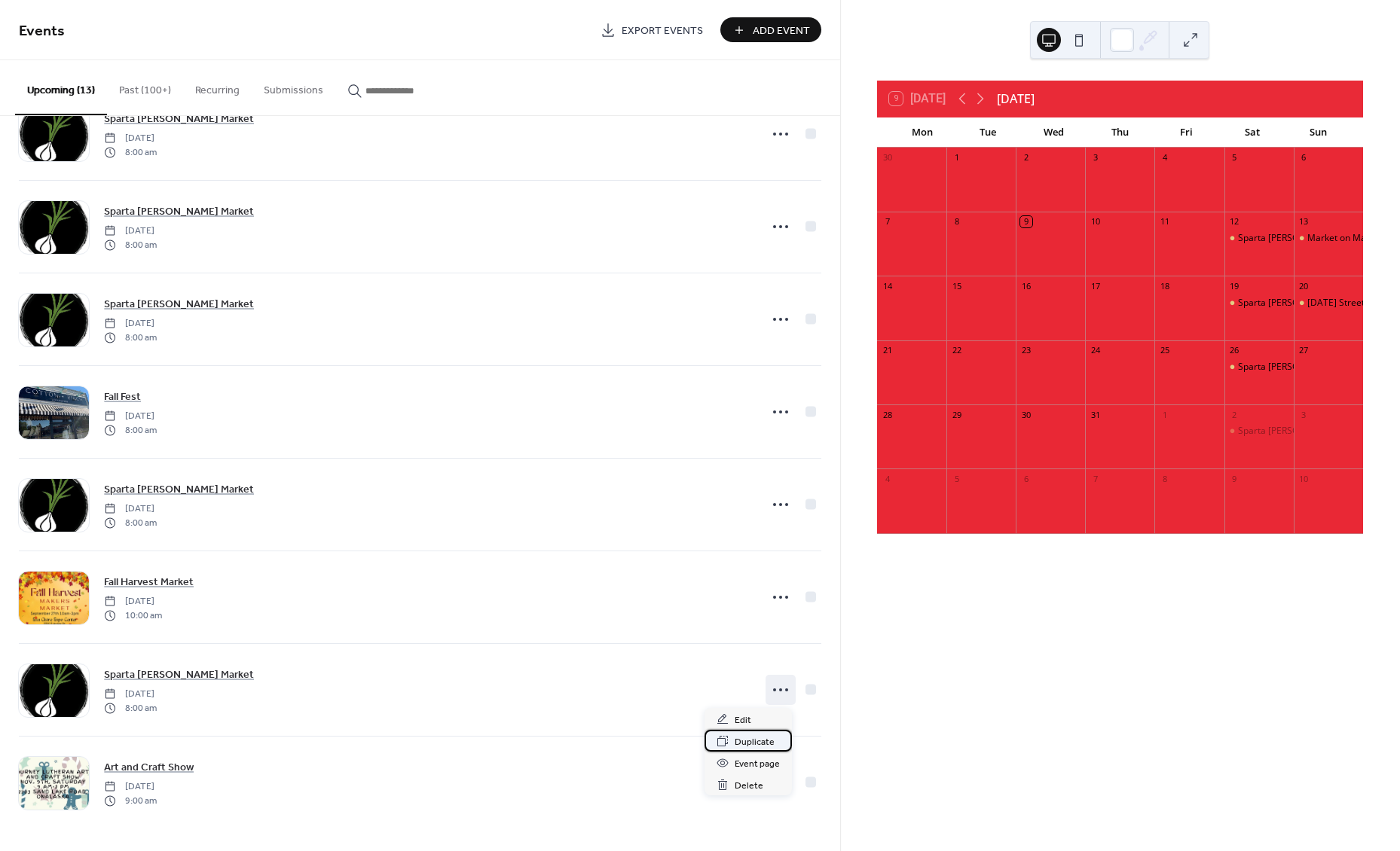 click on "Duplicate" at bounding box center [754, 742] 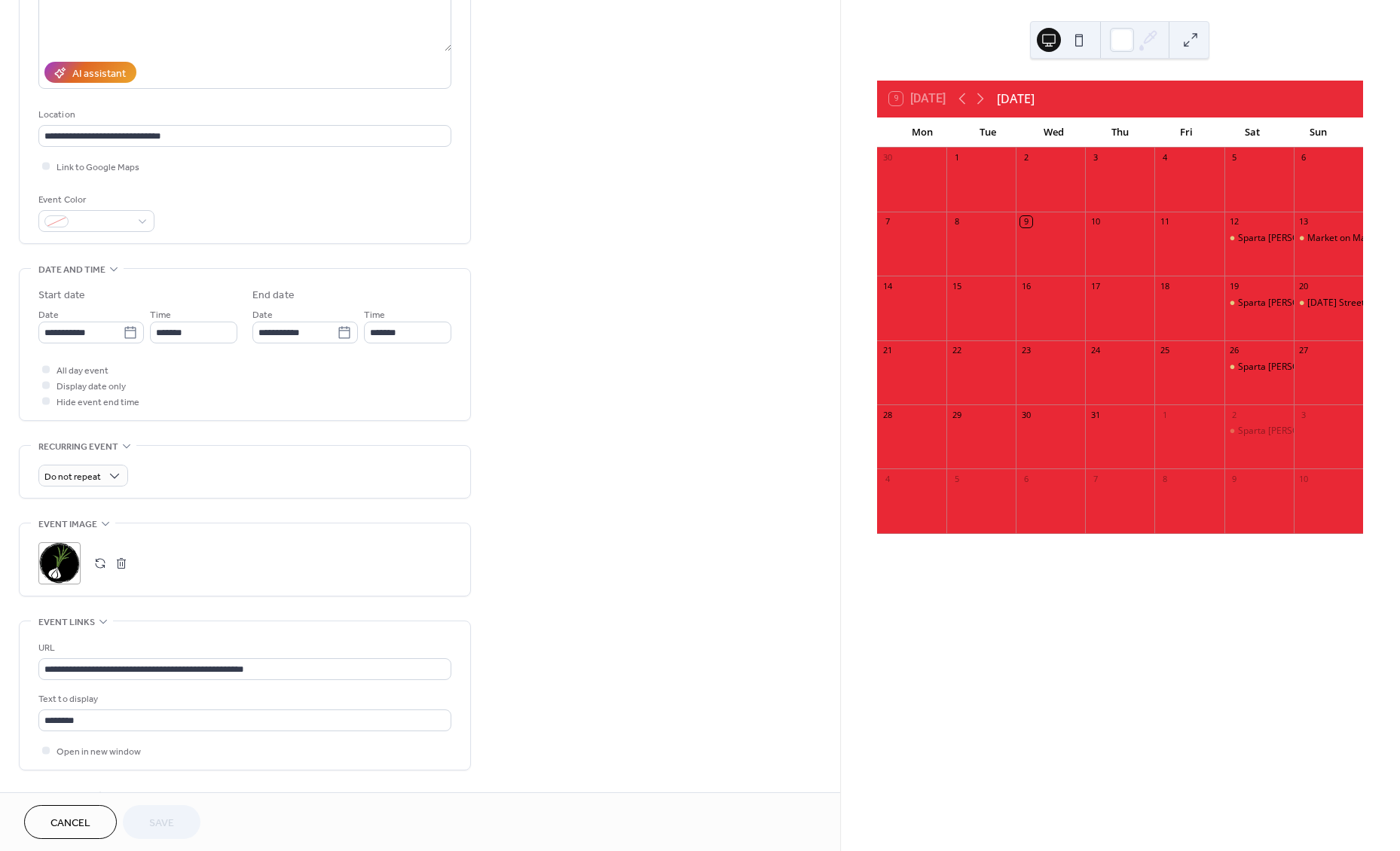 scroll, scrollTop: 217, scrollLeft: 0, axis: vertical 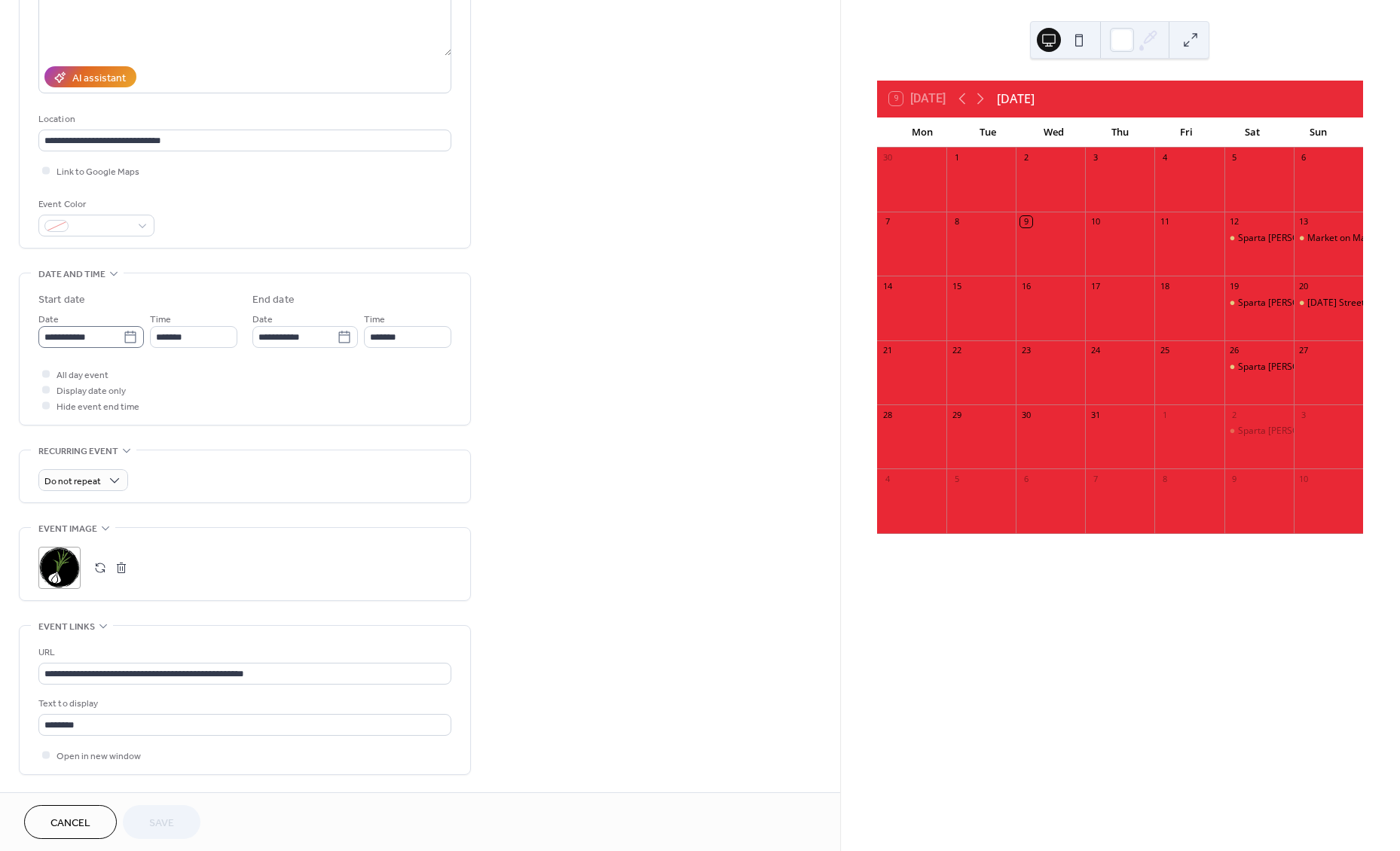 click 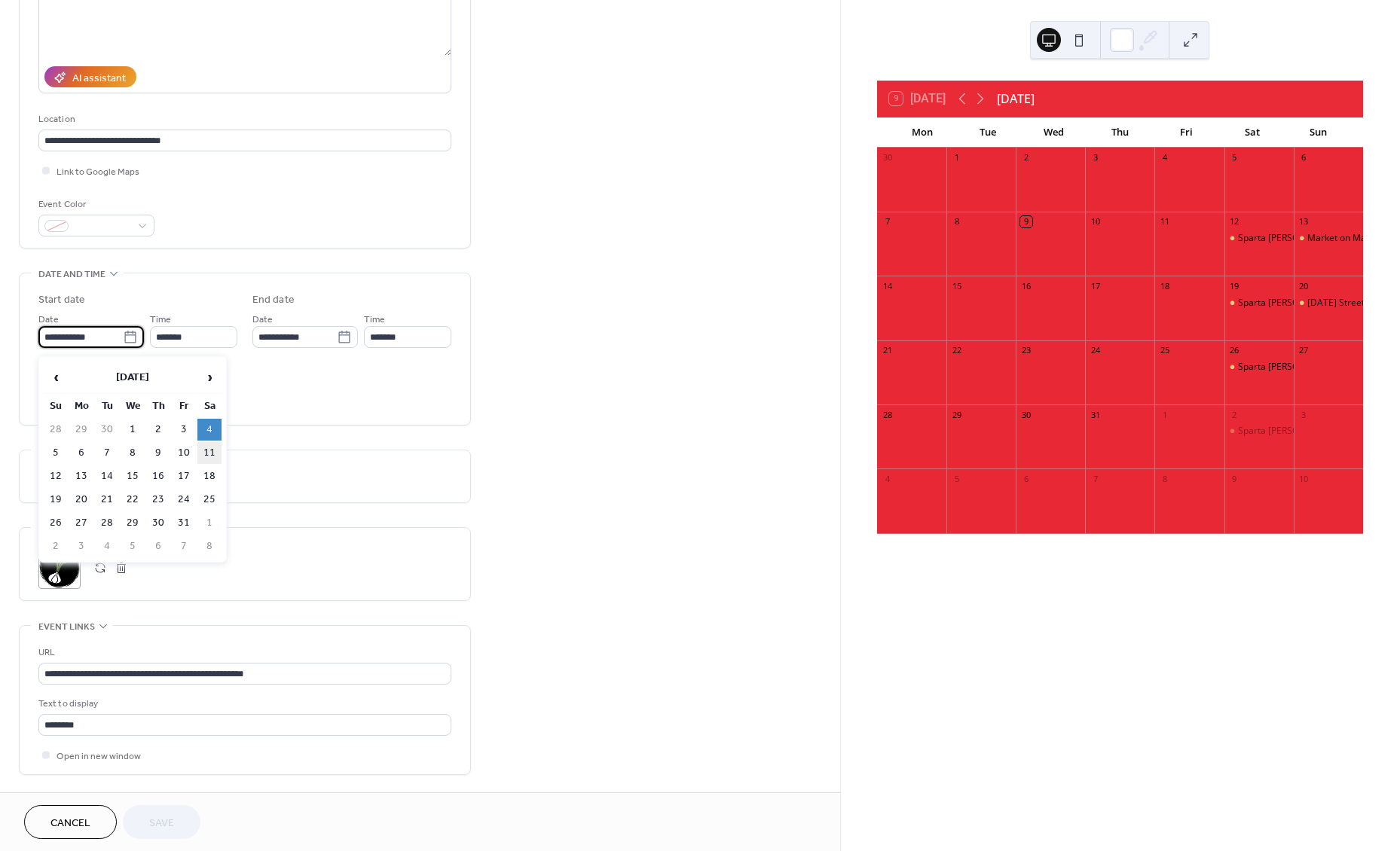 click on "11" at bounding box center [209, 453] 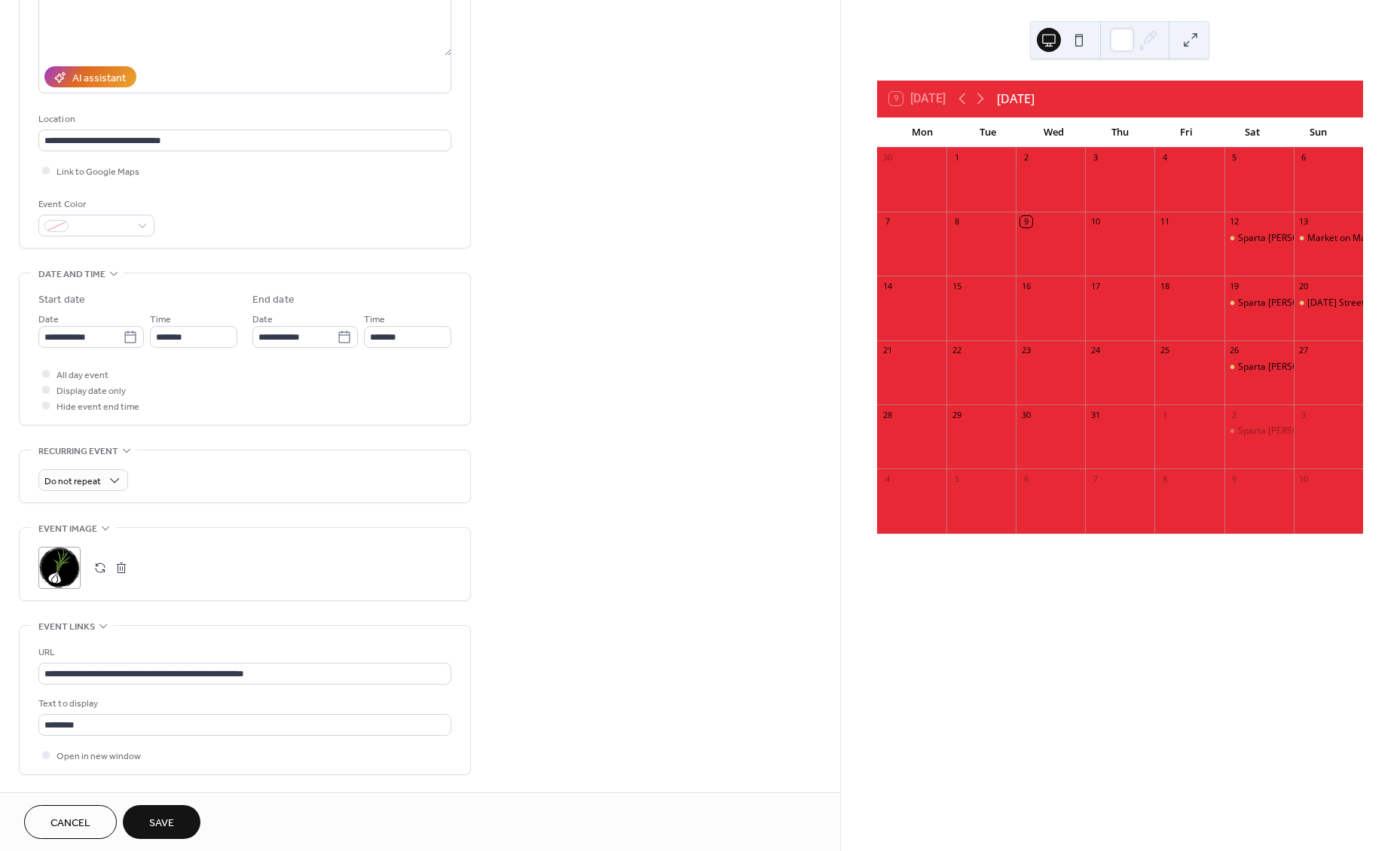 click on "Save" at bounding box center (161, 823) 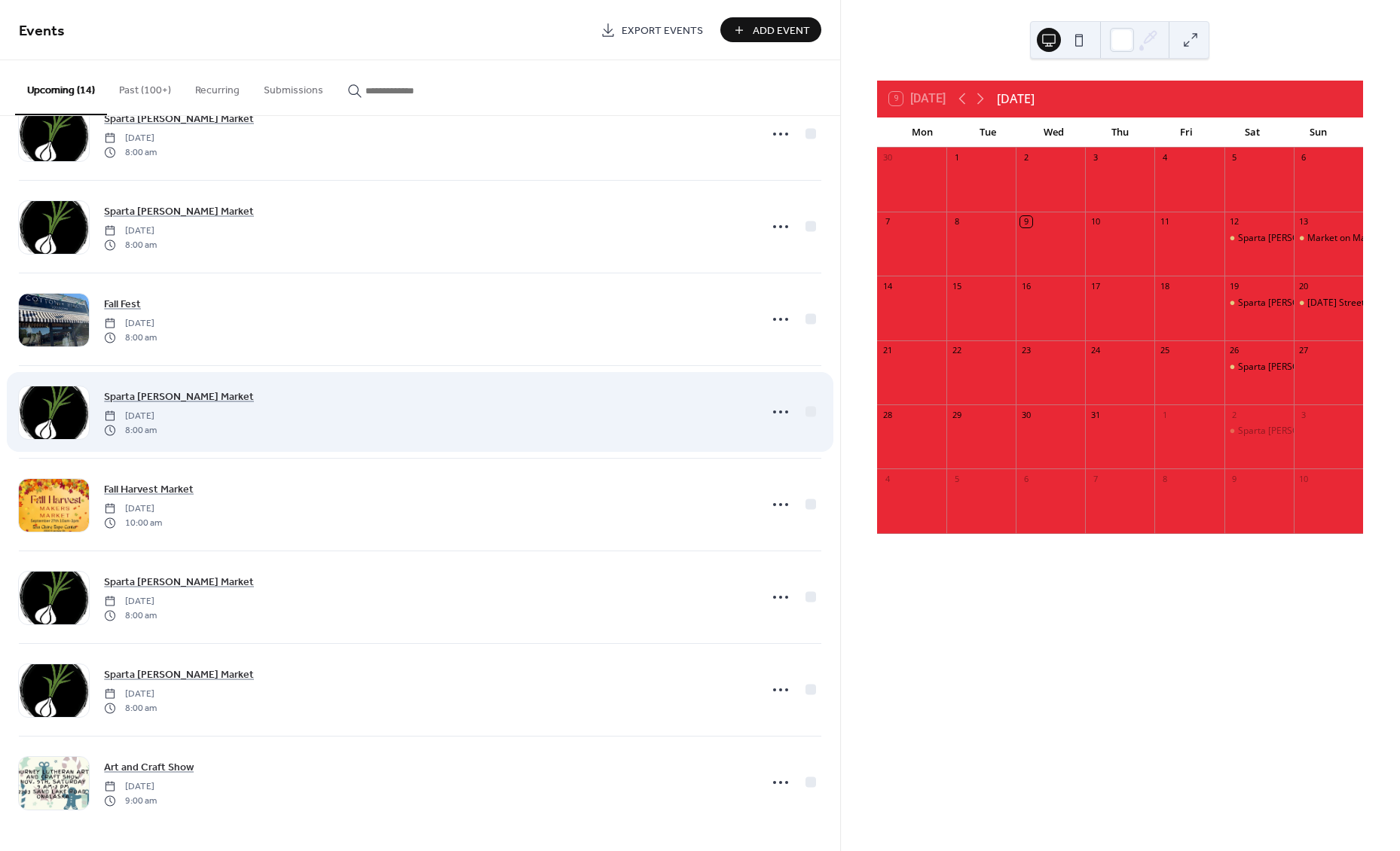 scroll, scrollTop: 606, scrollLeft: 0, axis: vertical 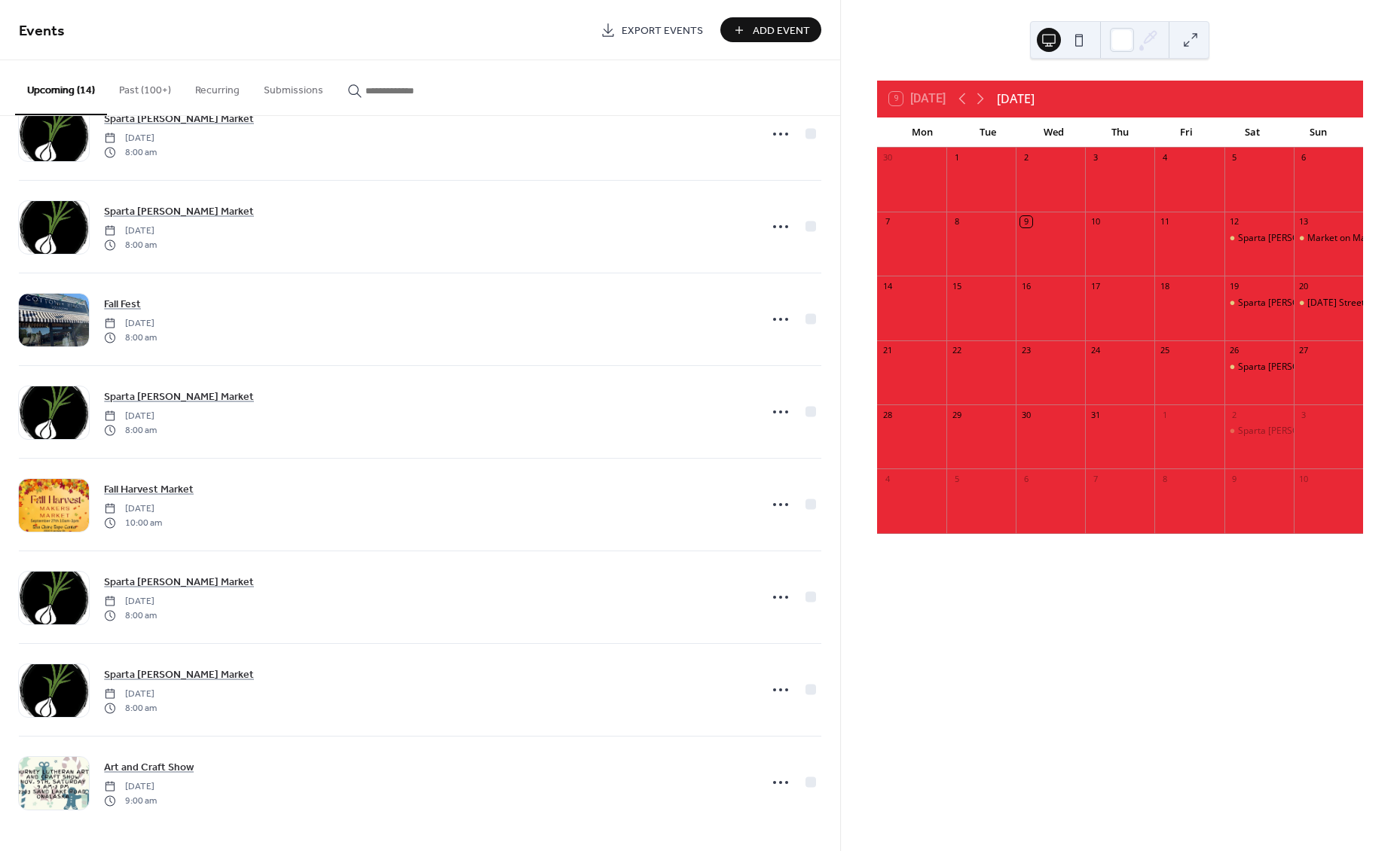 click on "Add Event" at bounding box center (781, 31) 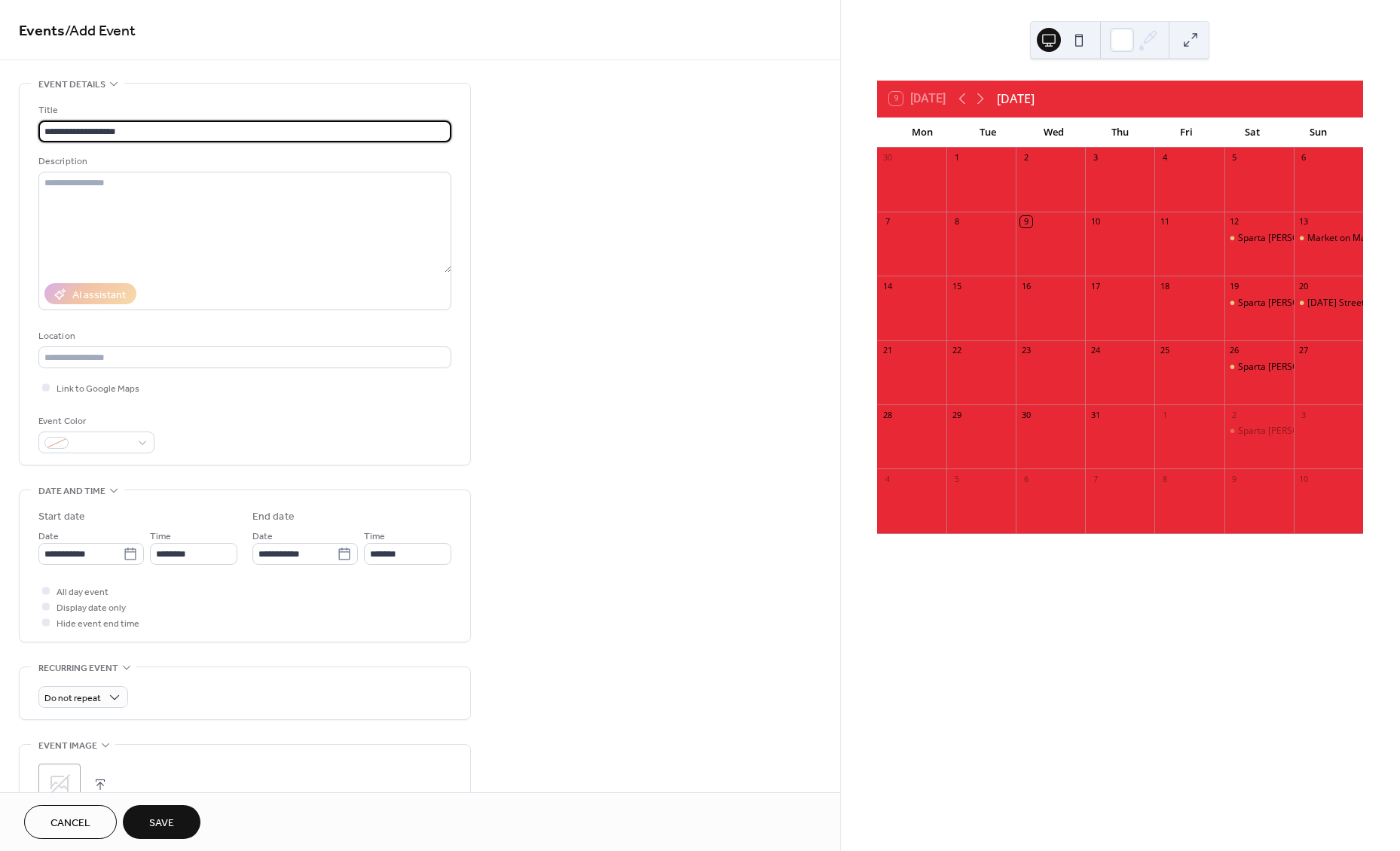 type on "**********" 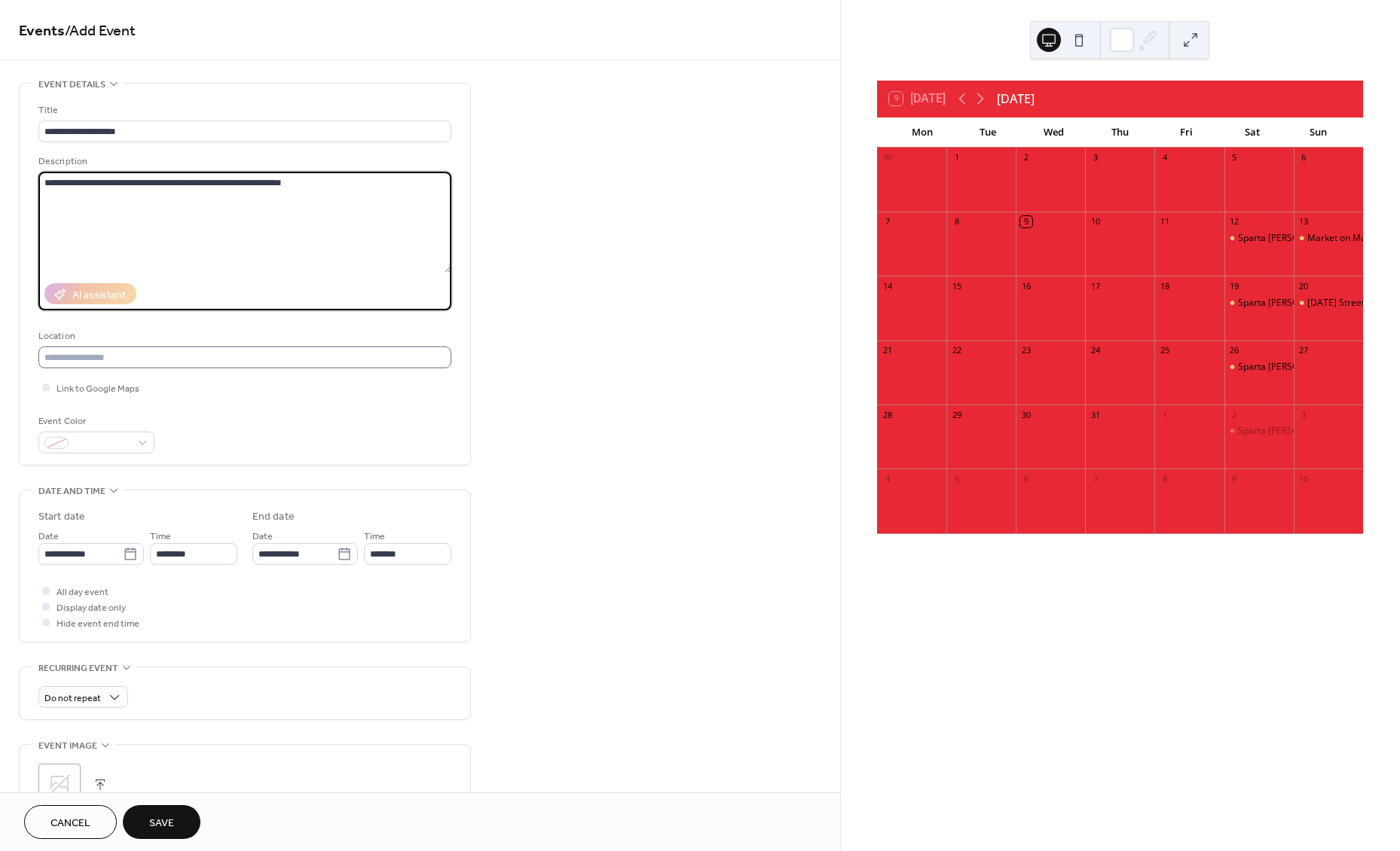 type on "**********" 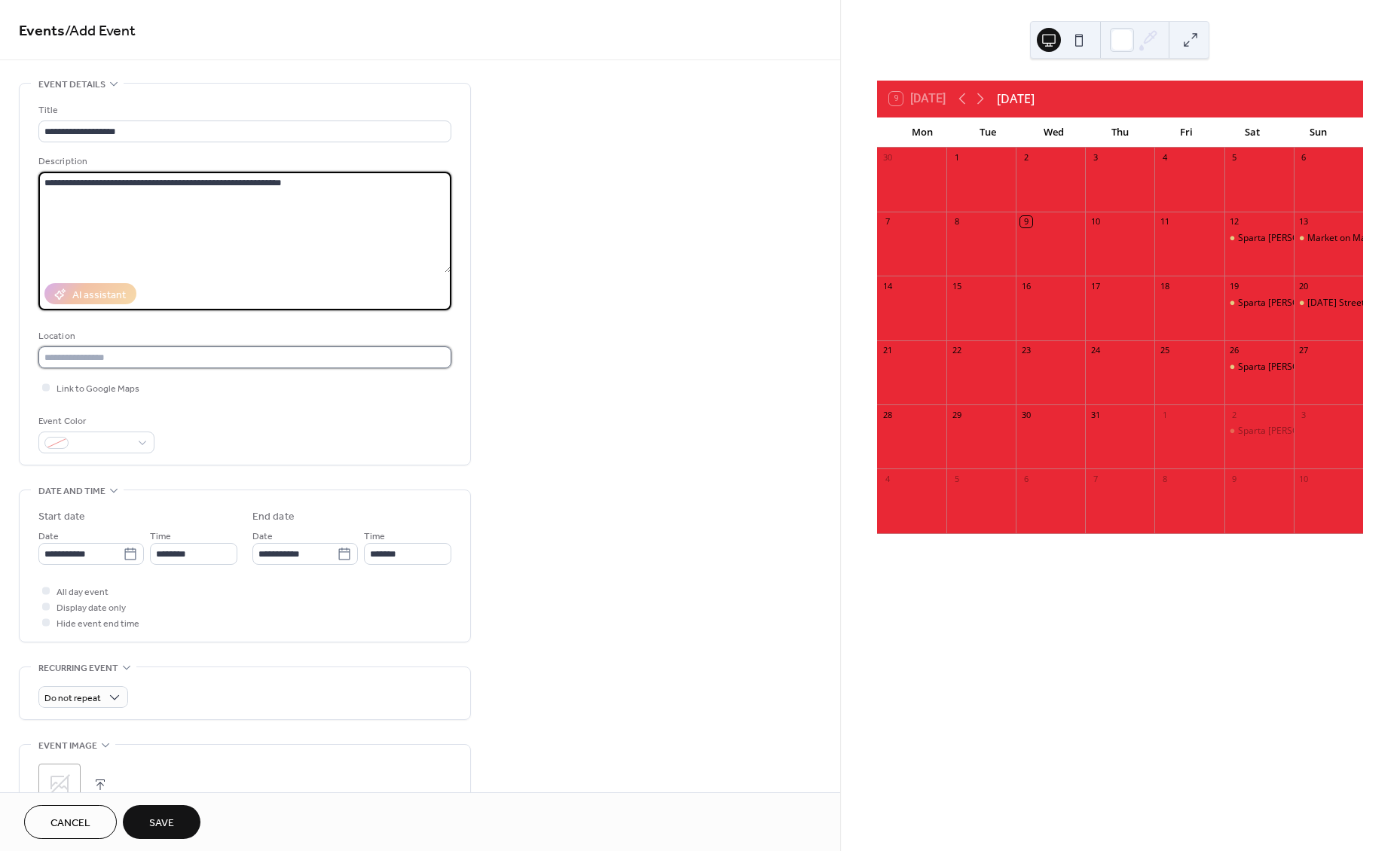click at bounding box center [245, 357] 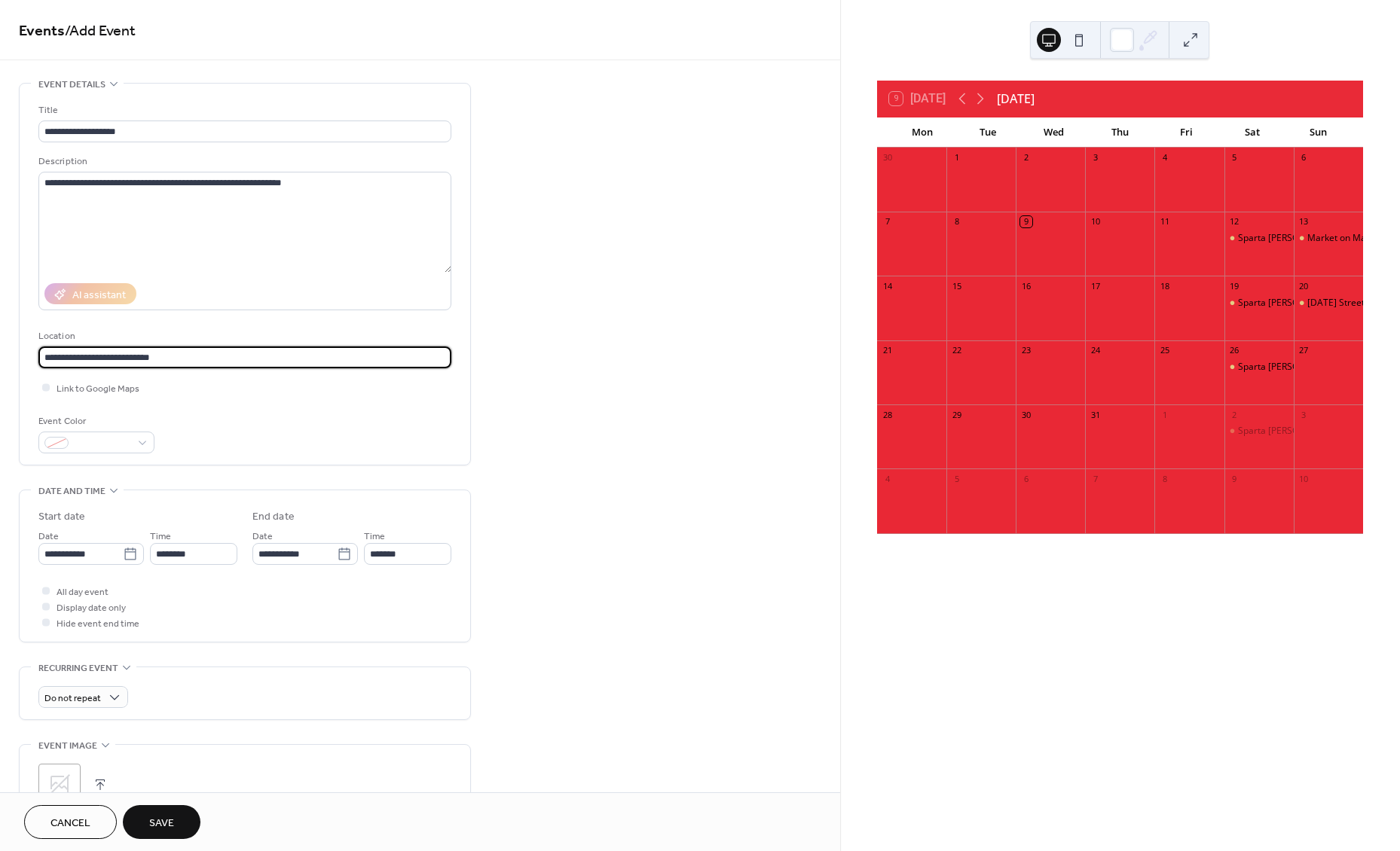 type on "**********" 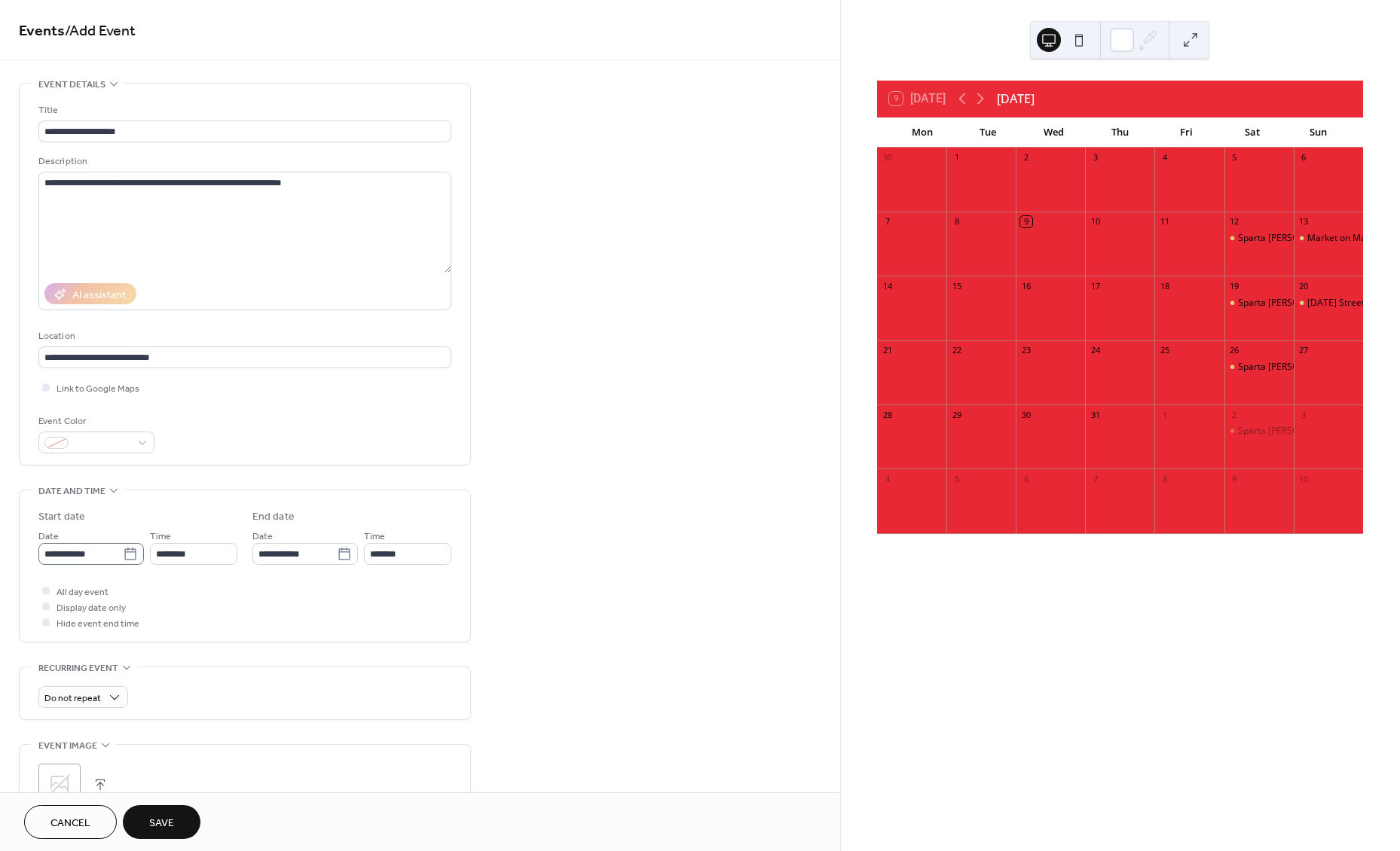 click 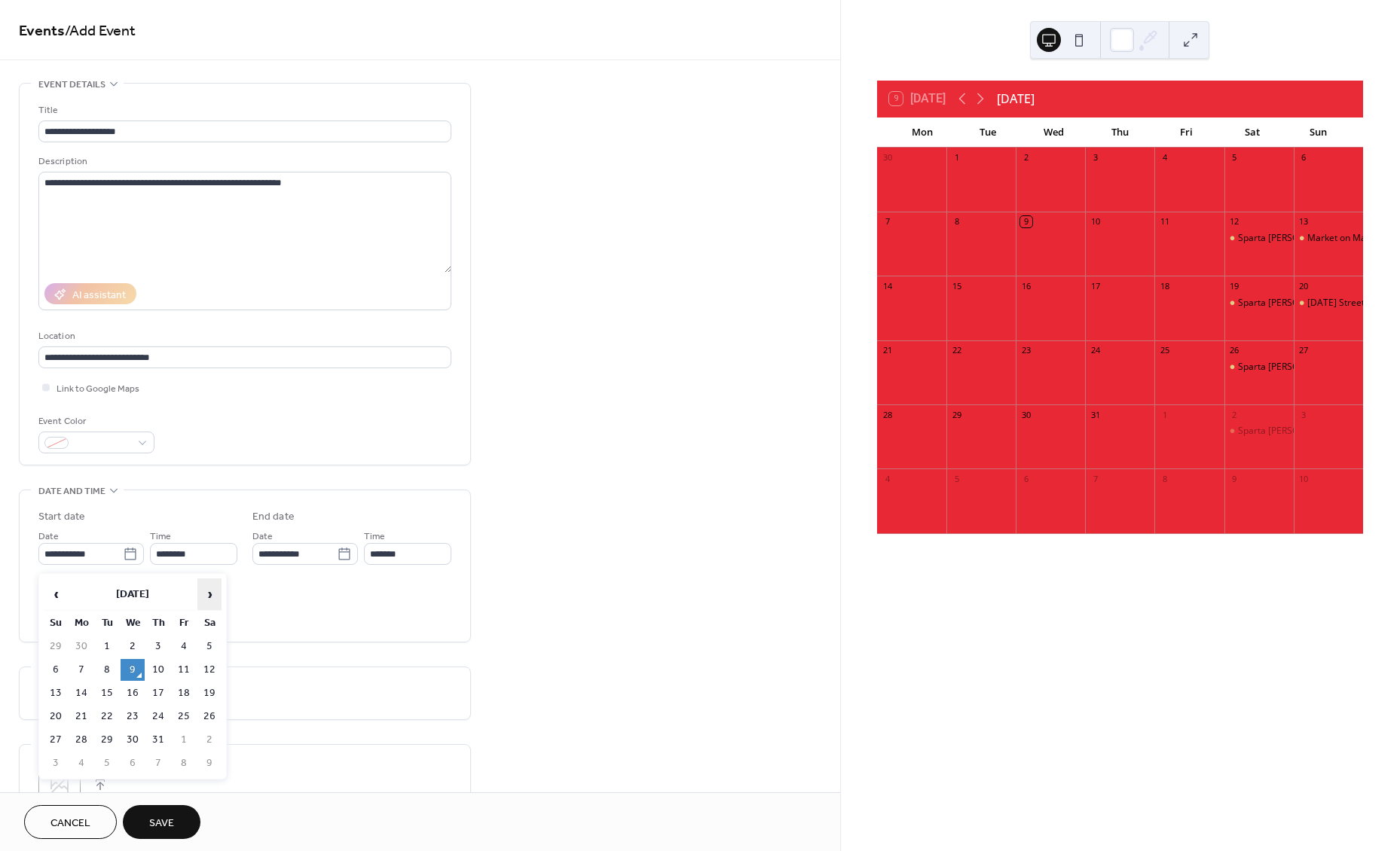 click on "›" at bounding box center [209, 594] 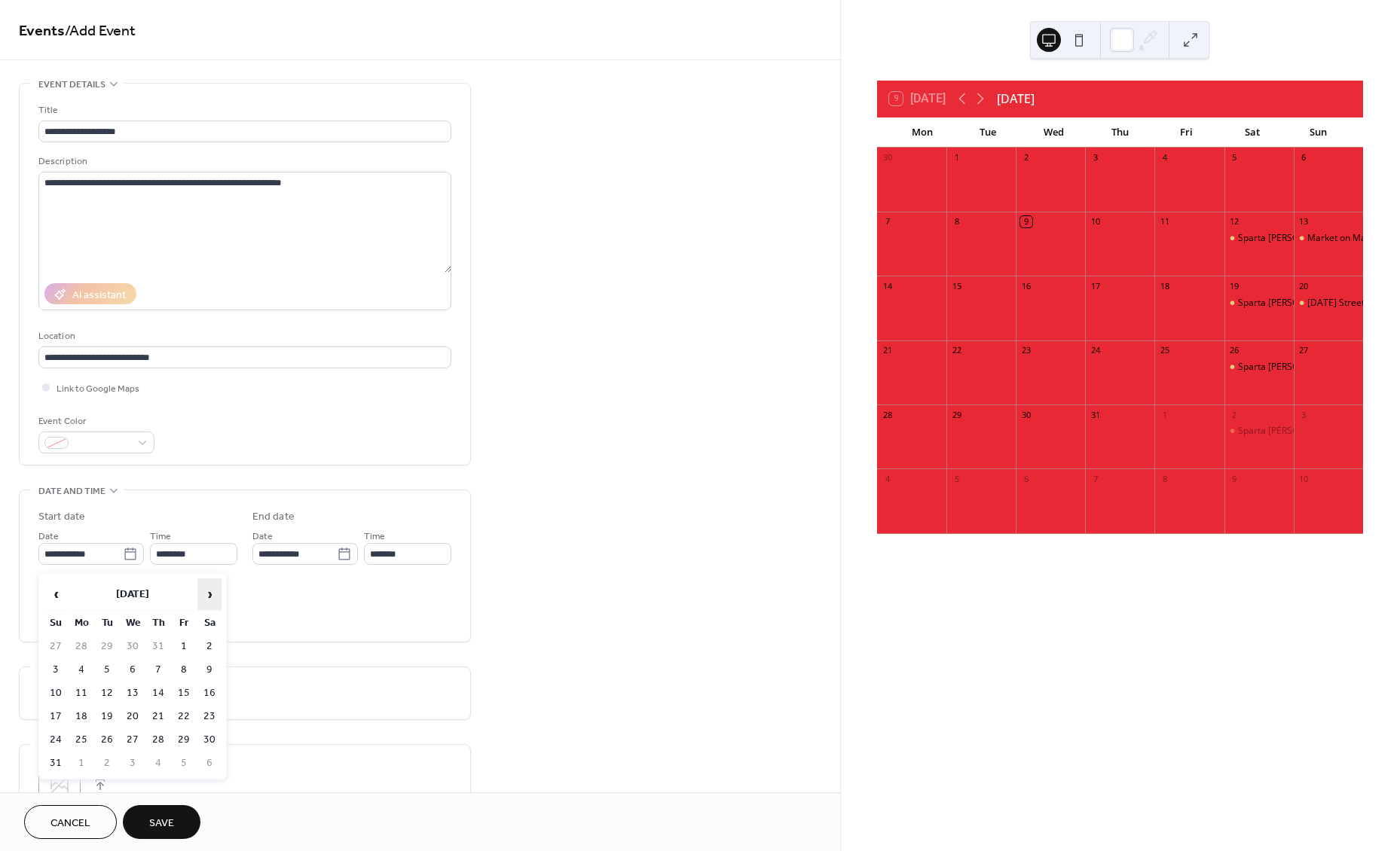 click on "›" at bounding box center (209, 594) 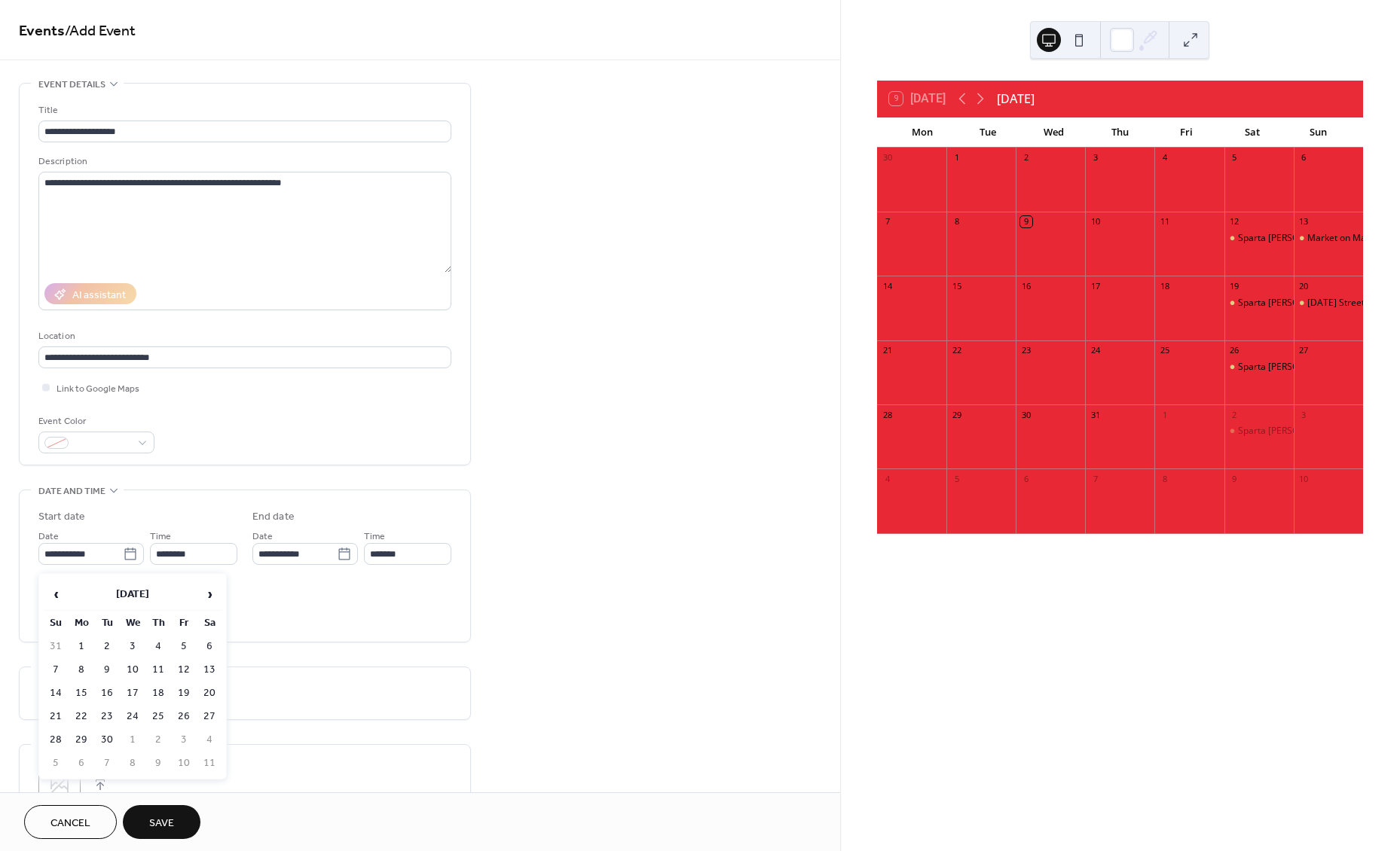 click on "13" at bounding box center [209, 670] 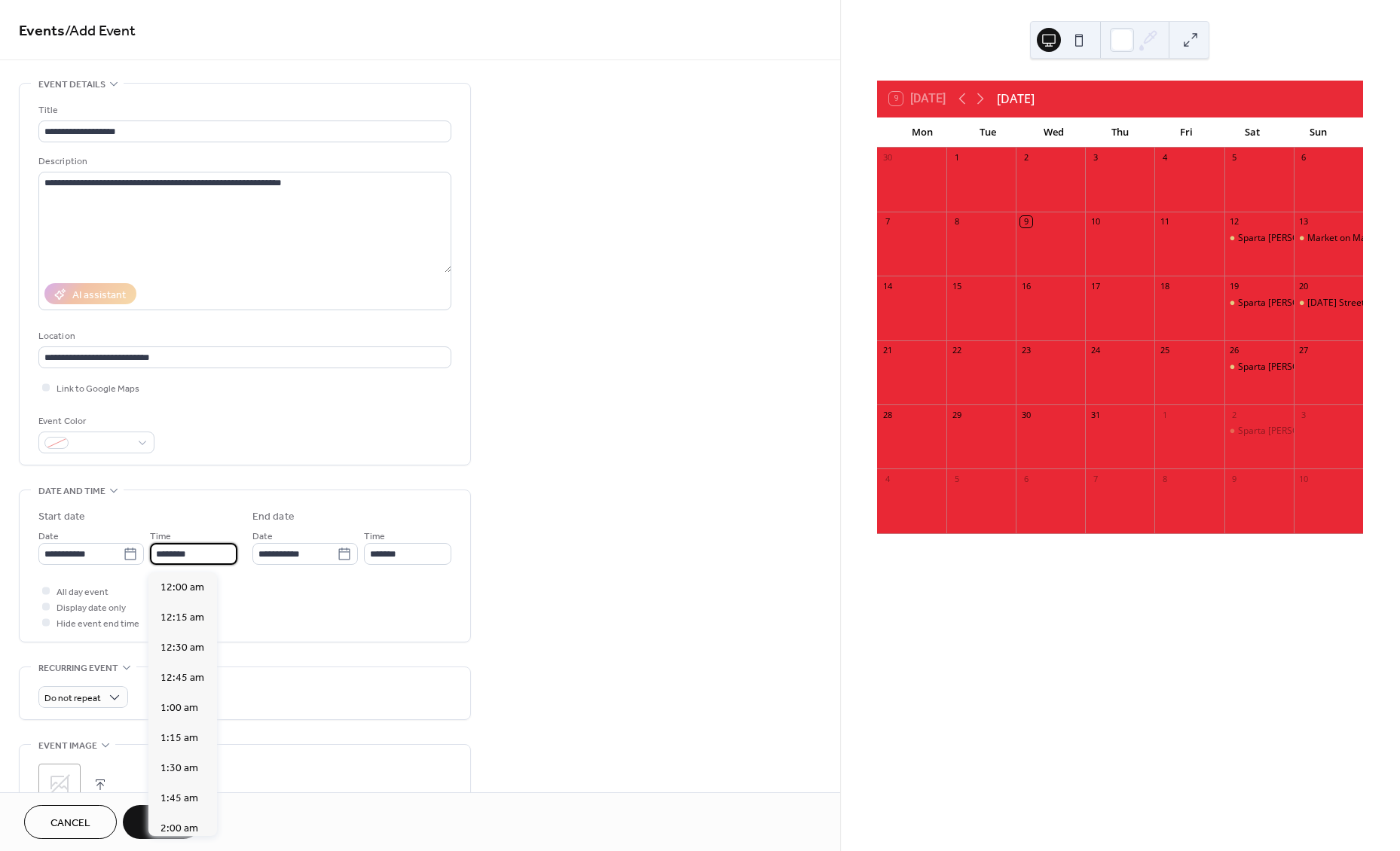 click on "********" at bounding box center [194, 554] 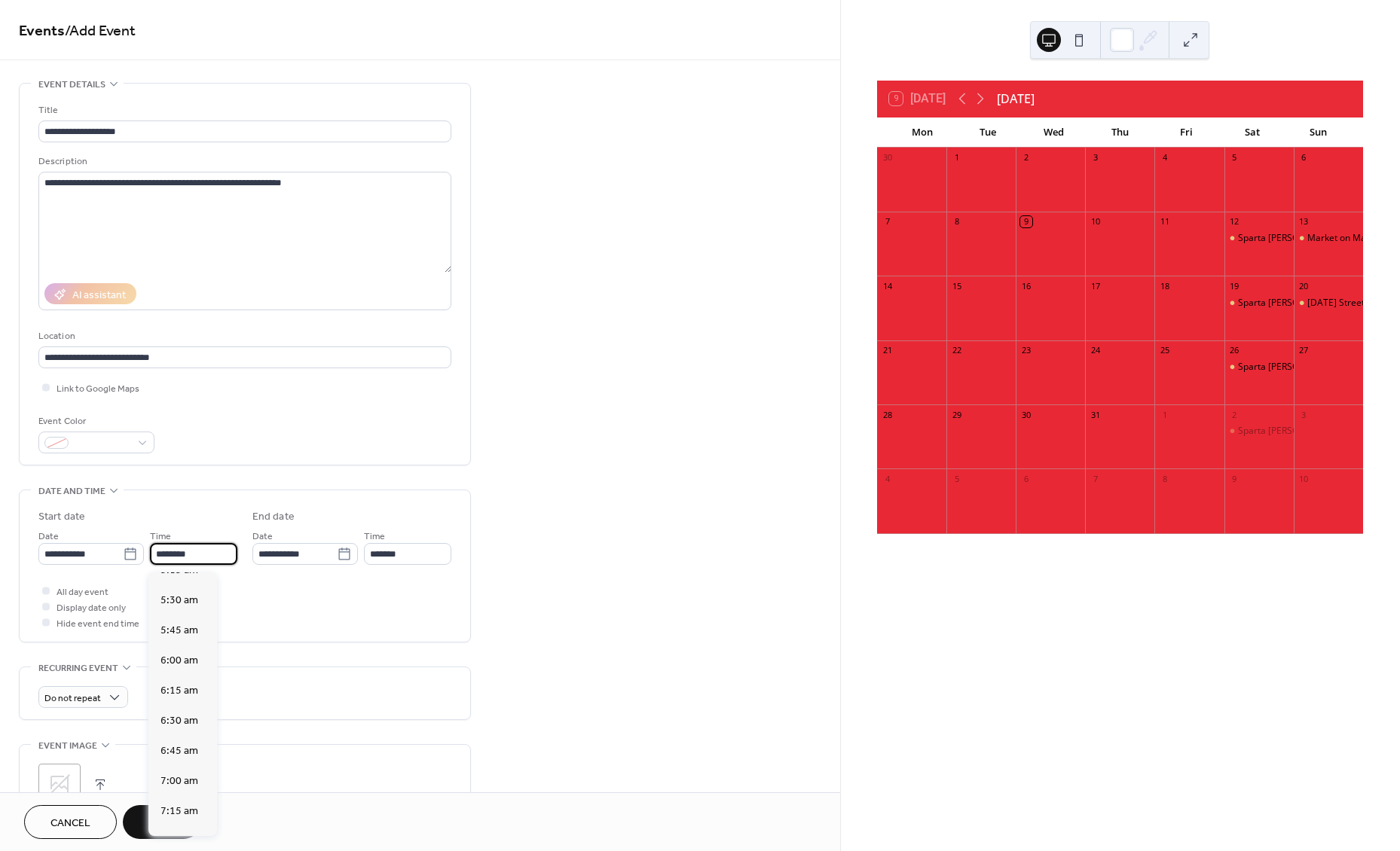 scroll, scrollTop: 657, scrollLeft: 0, axis: vertical 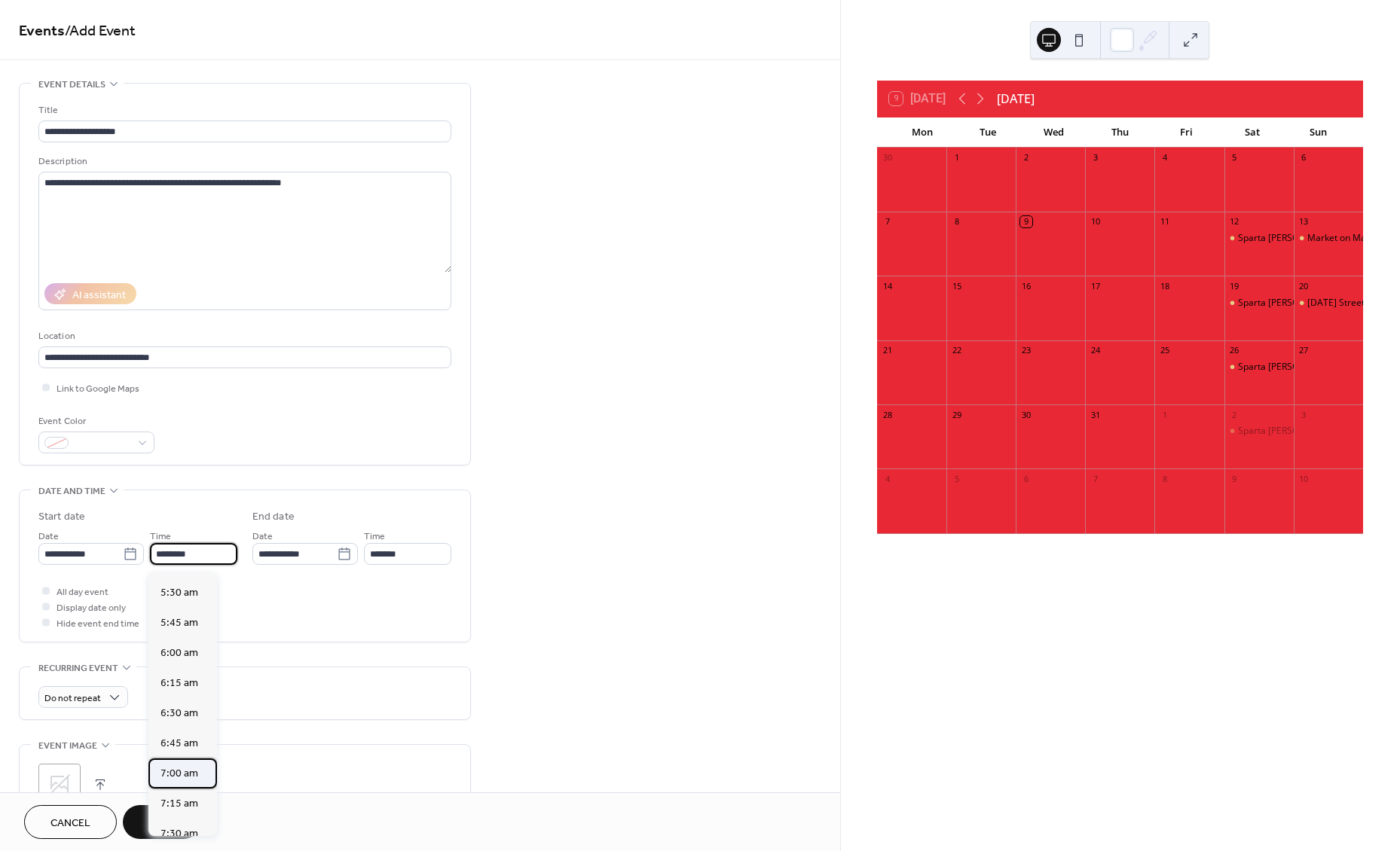 click on "7:00 am" at bounding box center (179, 773) 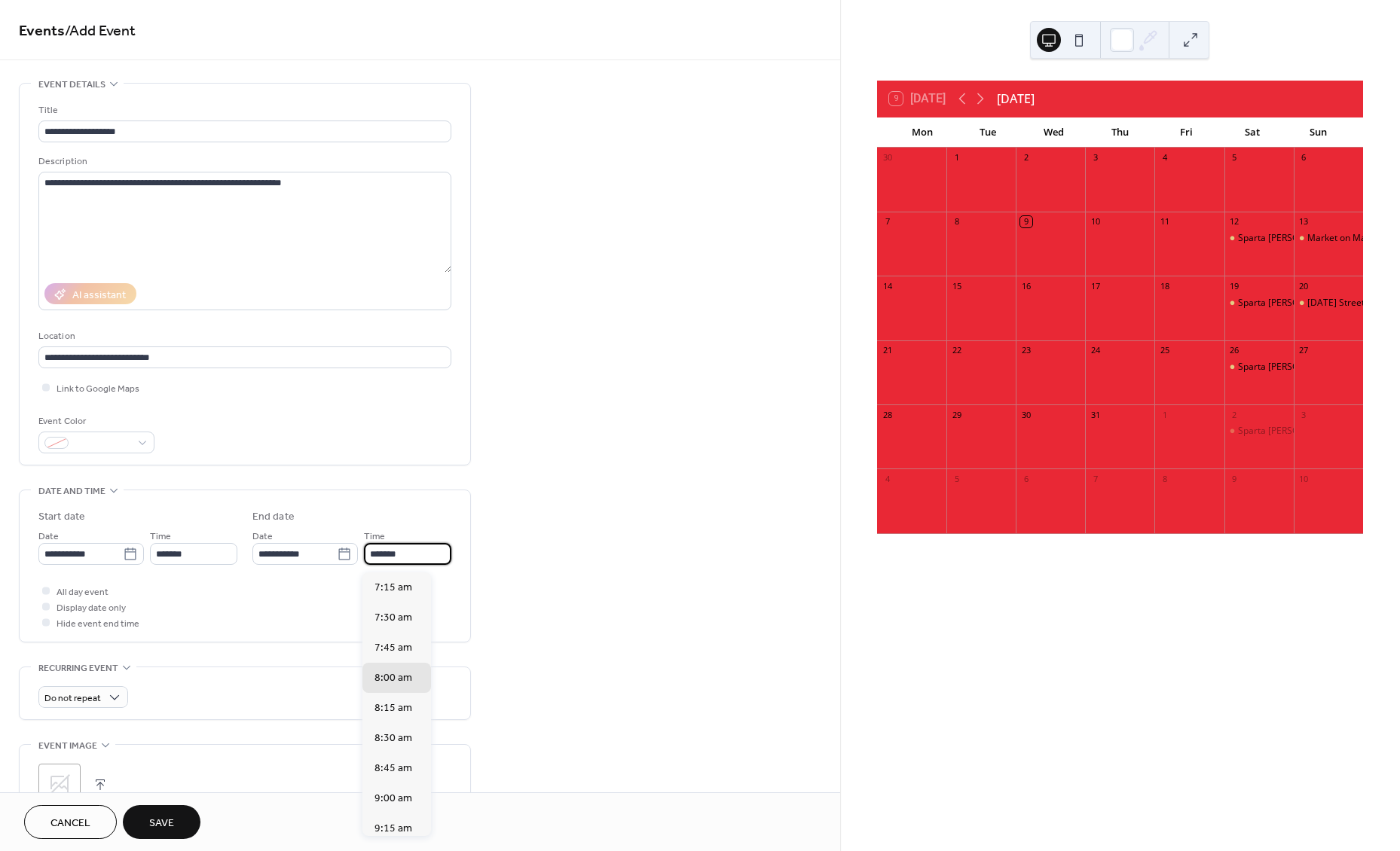 click on "*******" at bounding box center (408, 554) 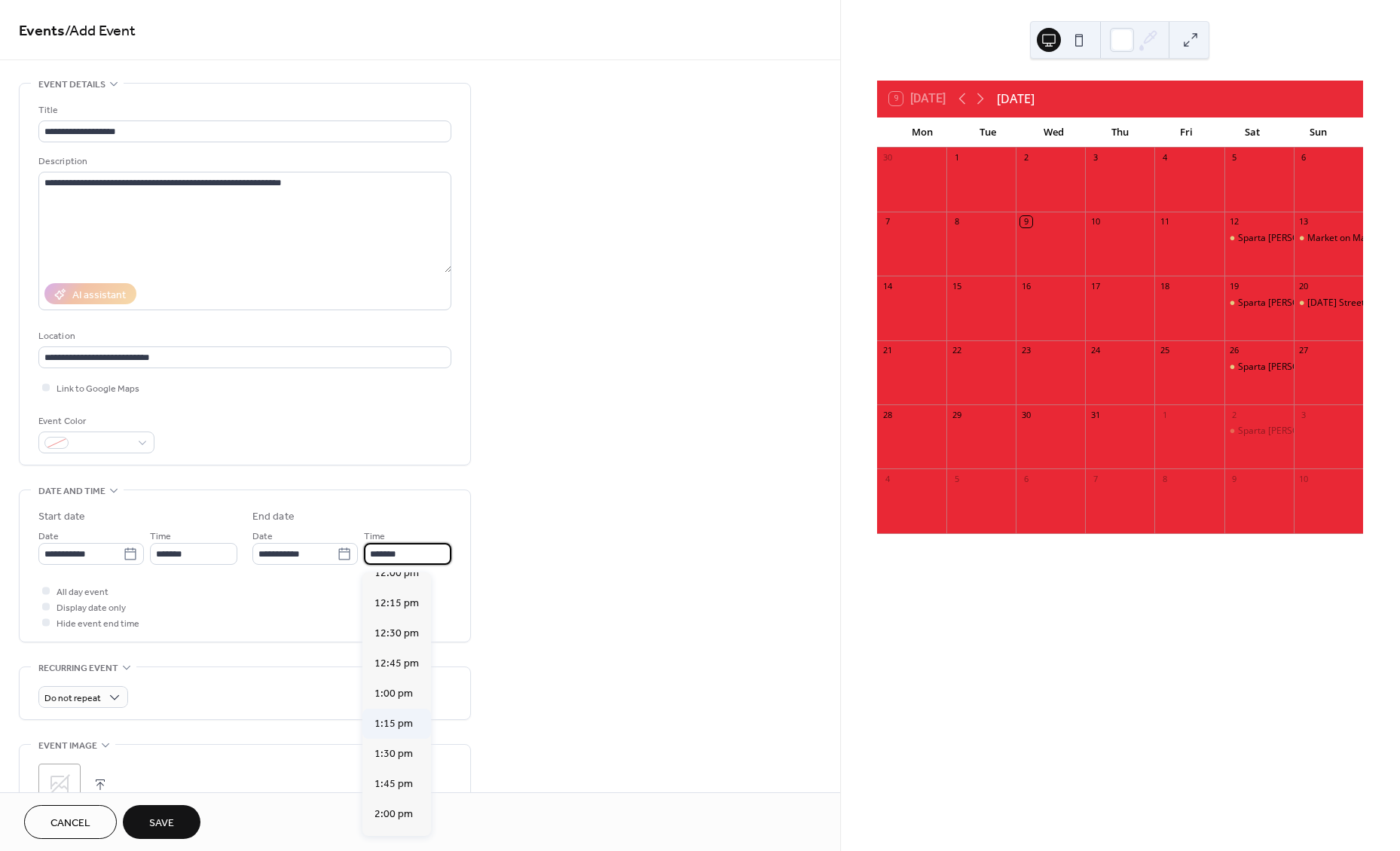 scroll, scrollTop: 587, scrollLeft: 0, axis: vertical 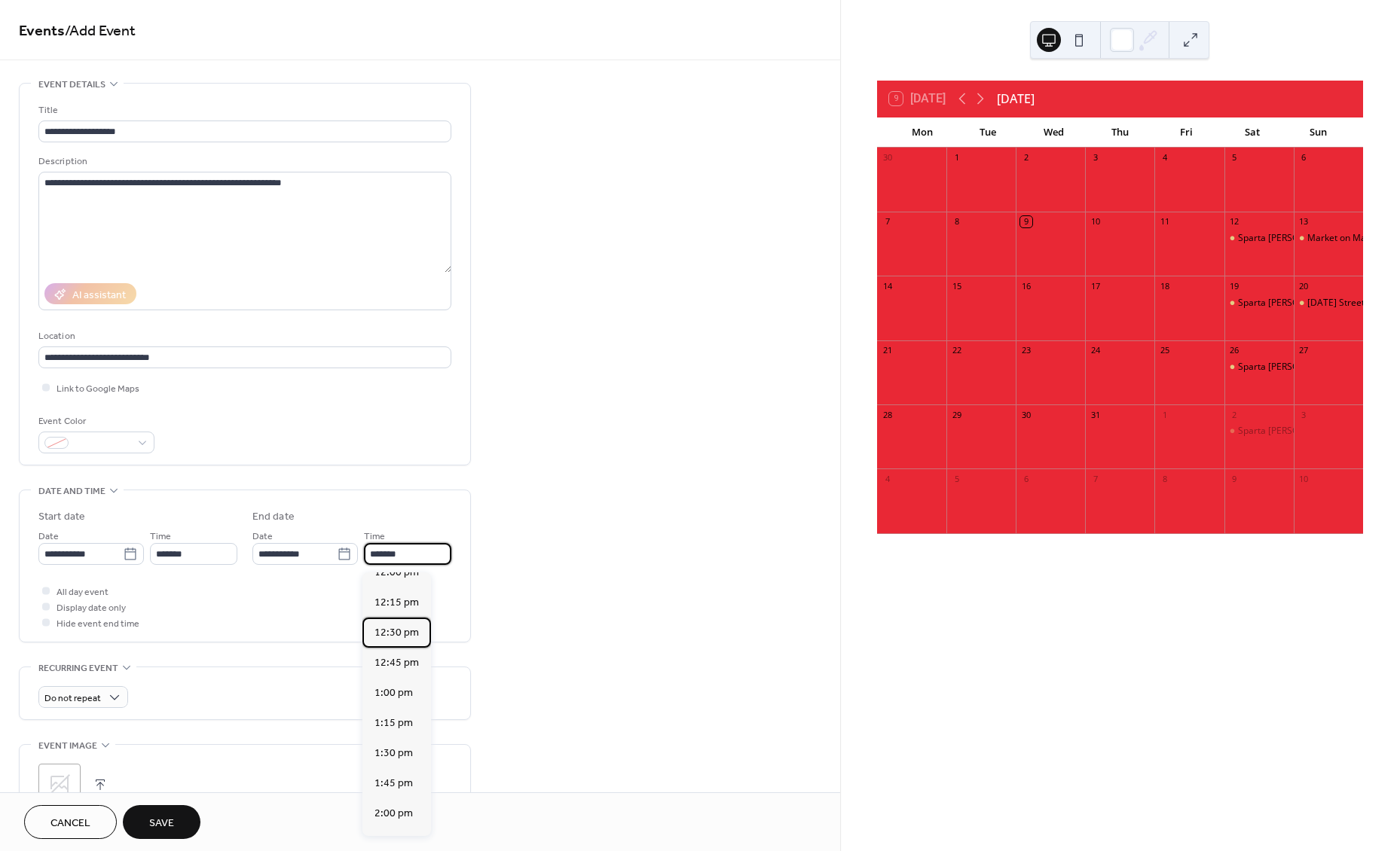 click on "12:30 pm" at bounding box center [396, 633] 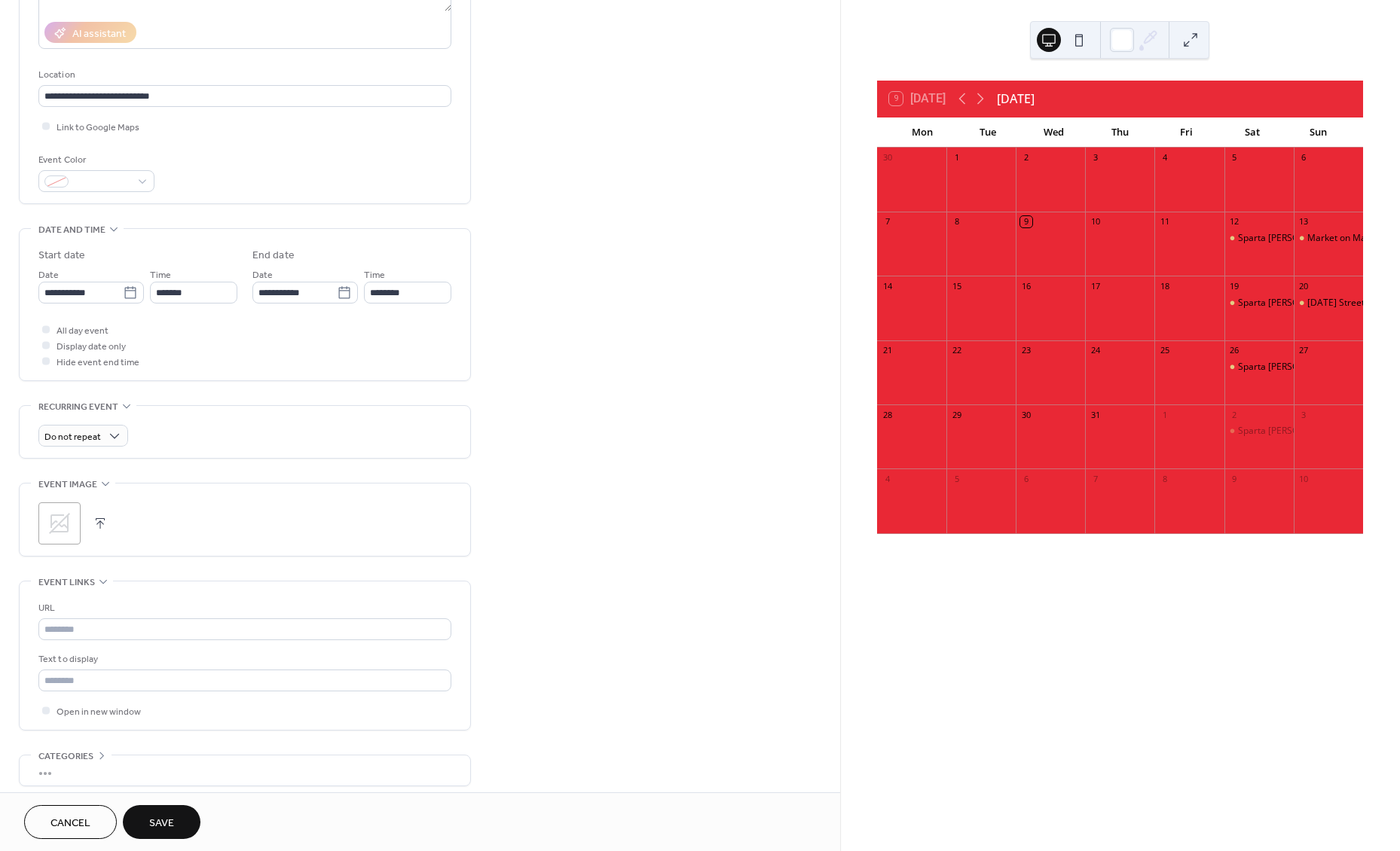 scroll, scrollTop: 267, scrollLeft: 0, axis: vertical 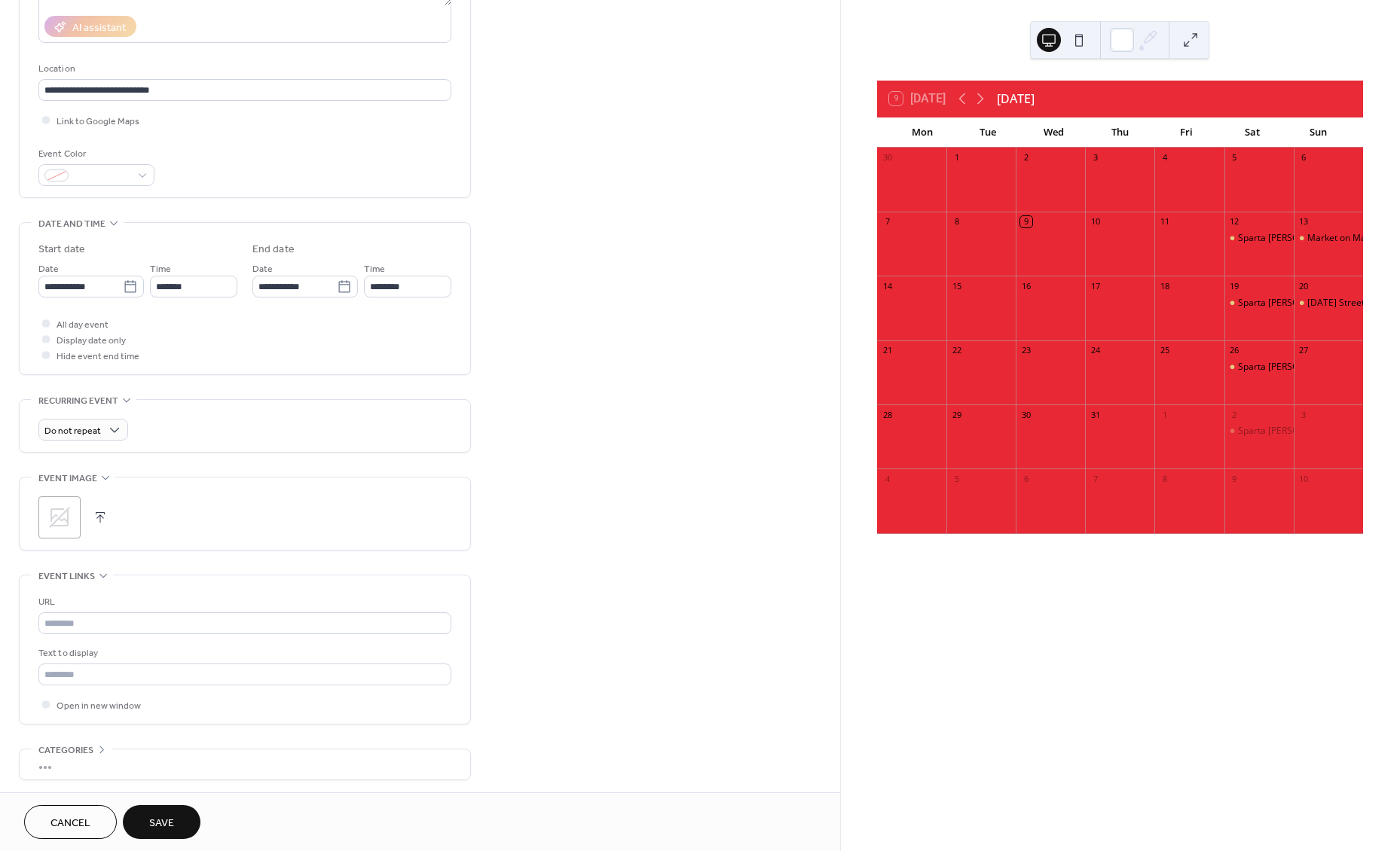 click 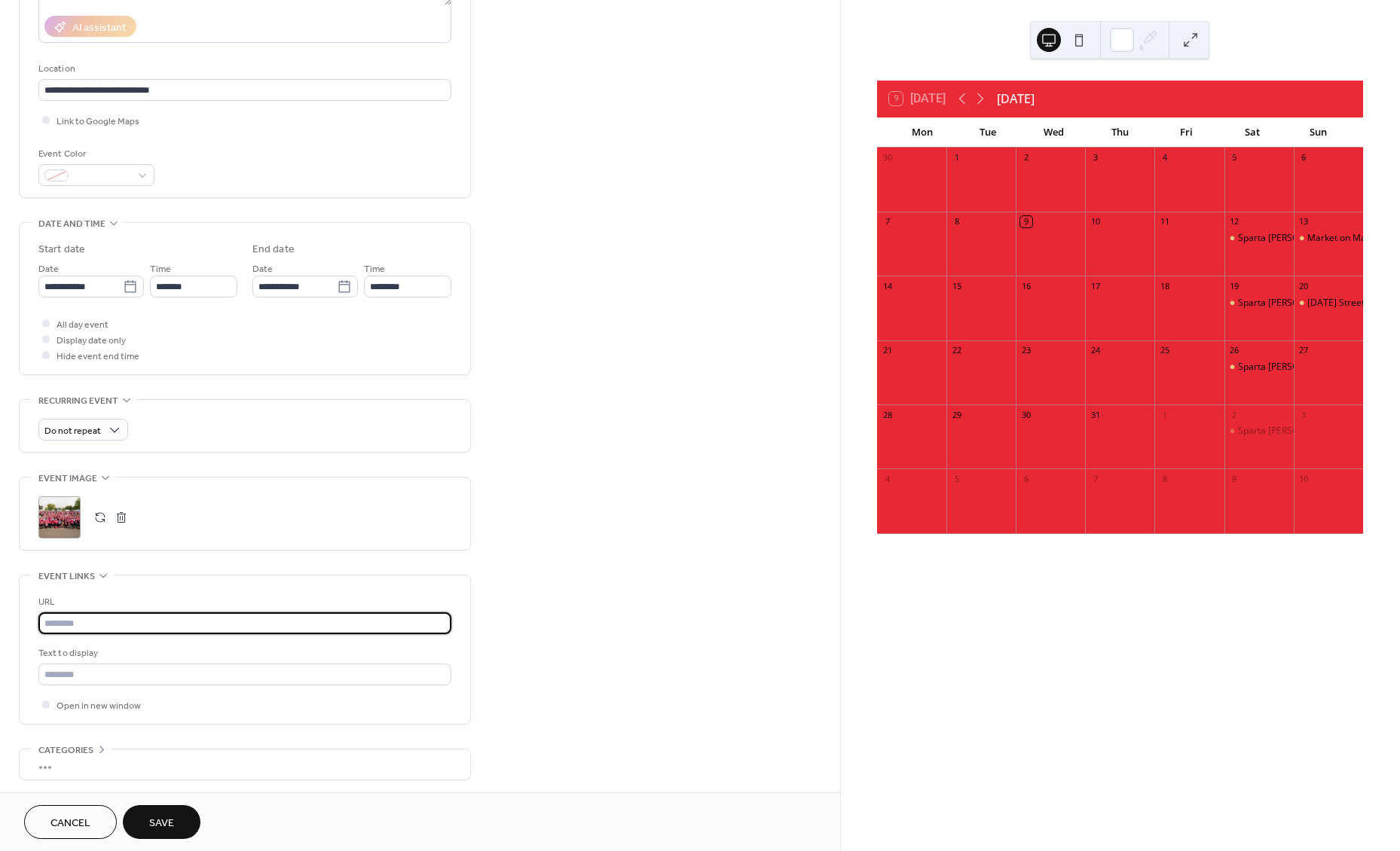 click at bounding box center [245, 623] 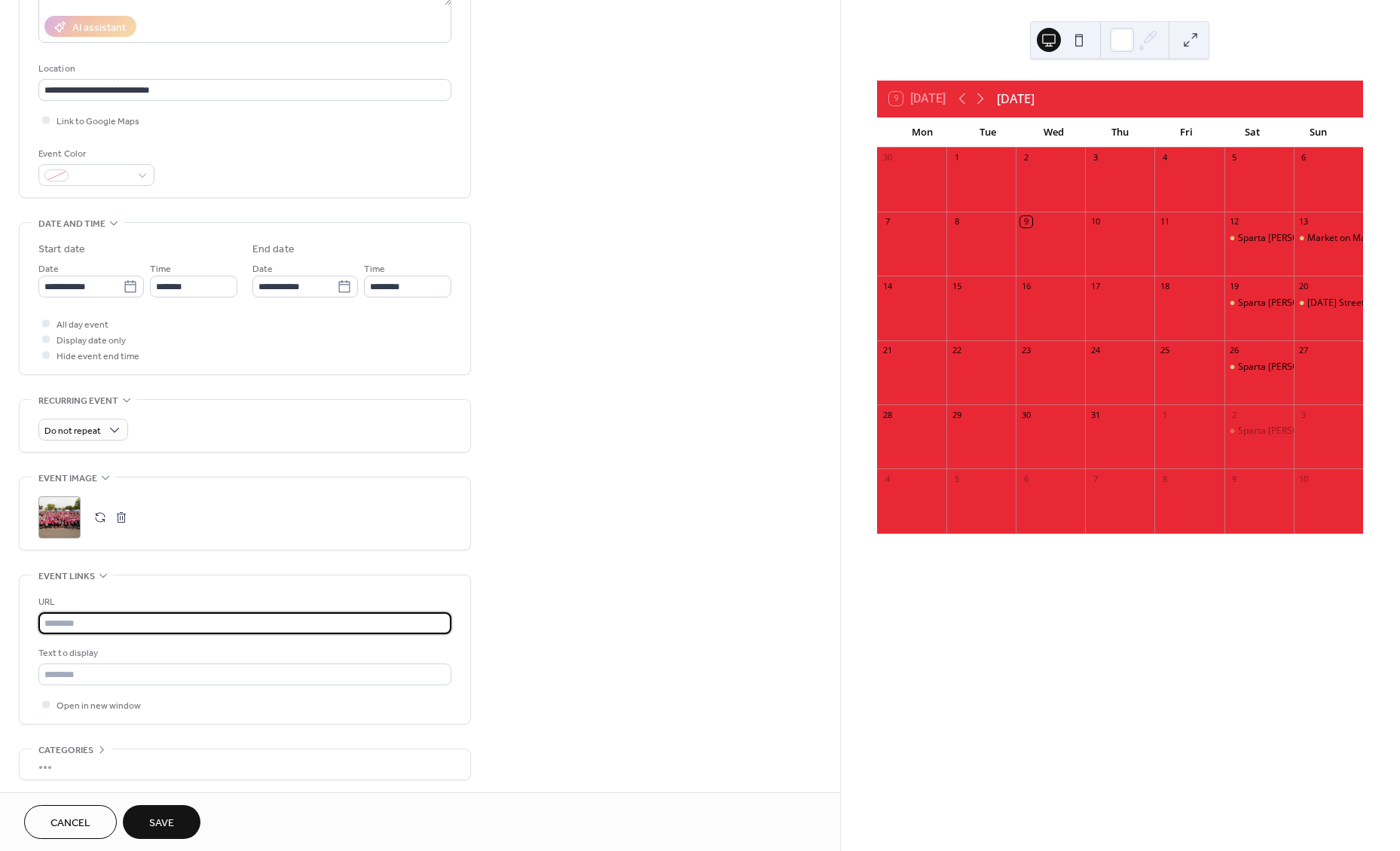 paste on "**********" 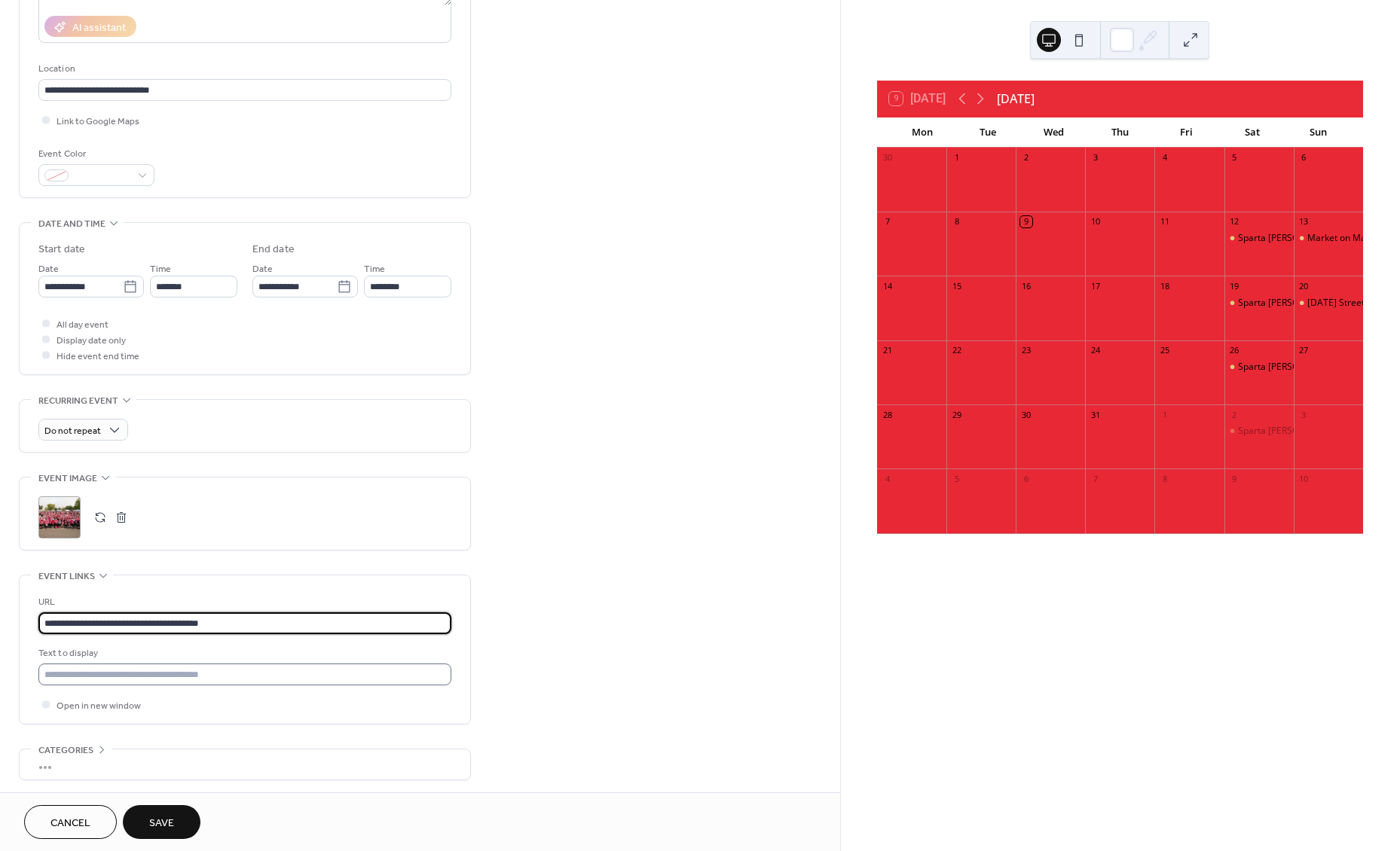 type on "**********" 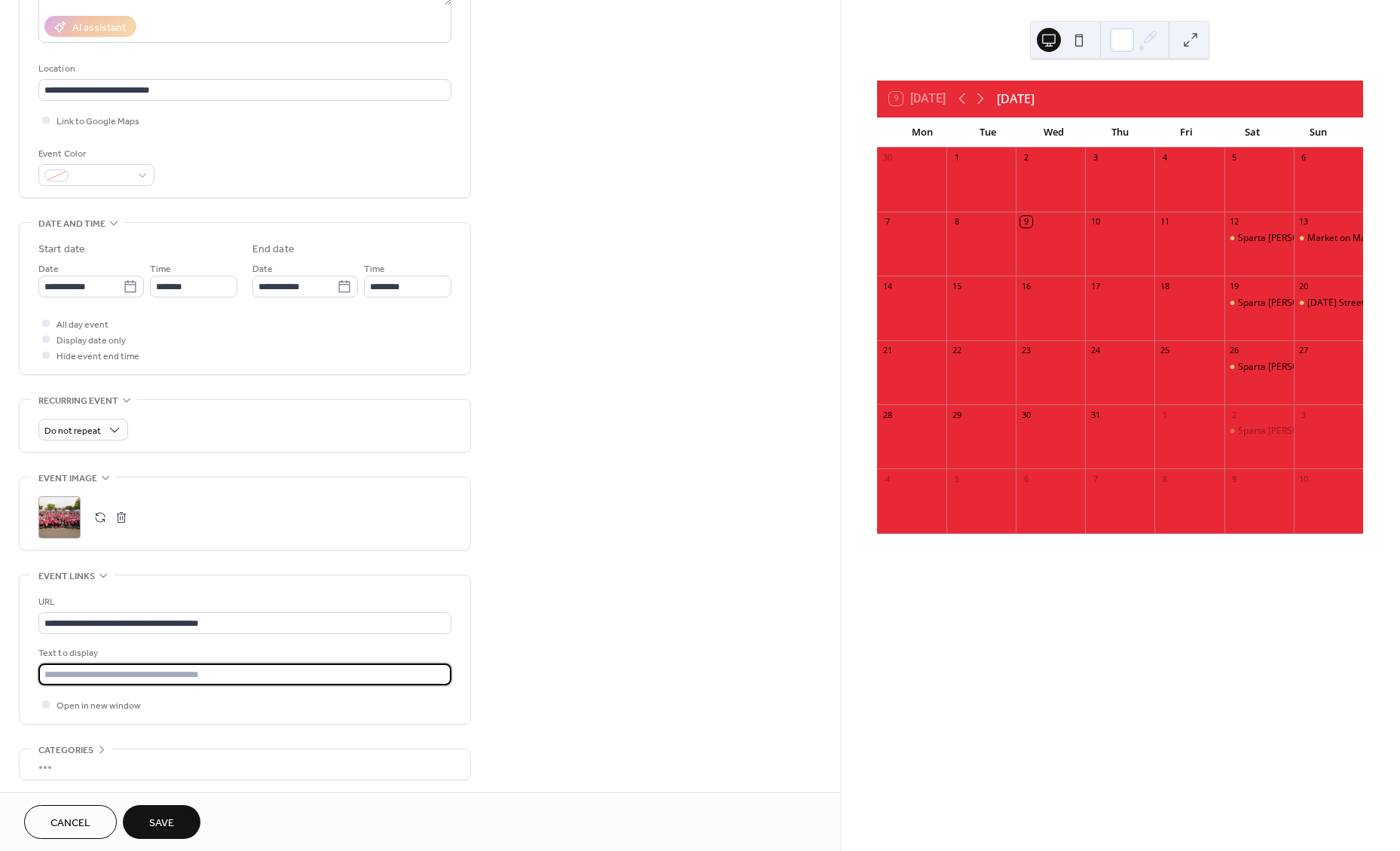 click at bounding box center [245, 674] 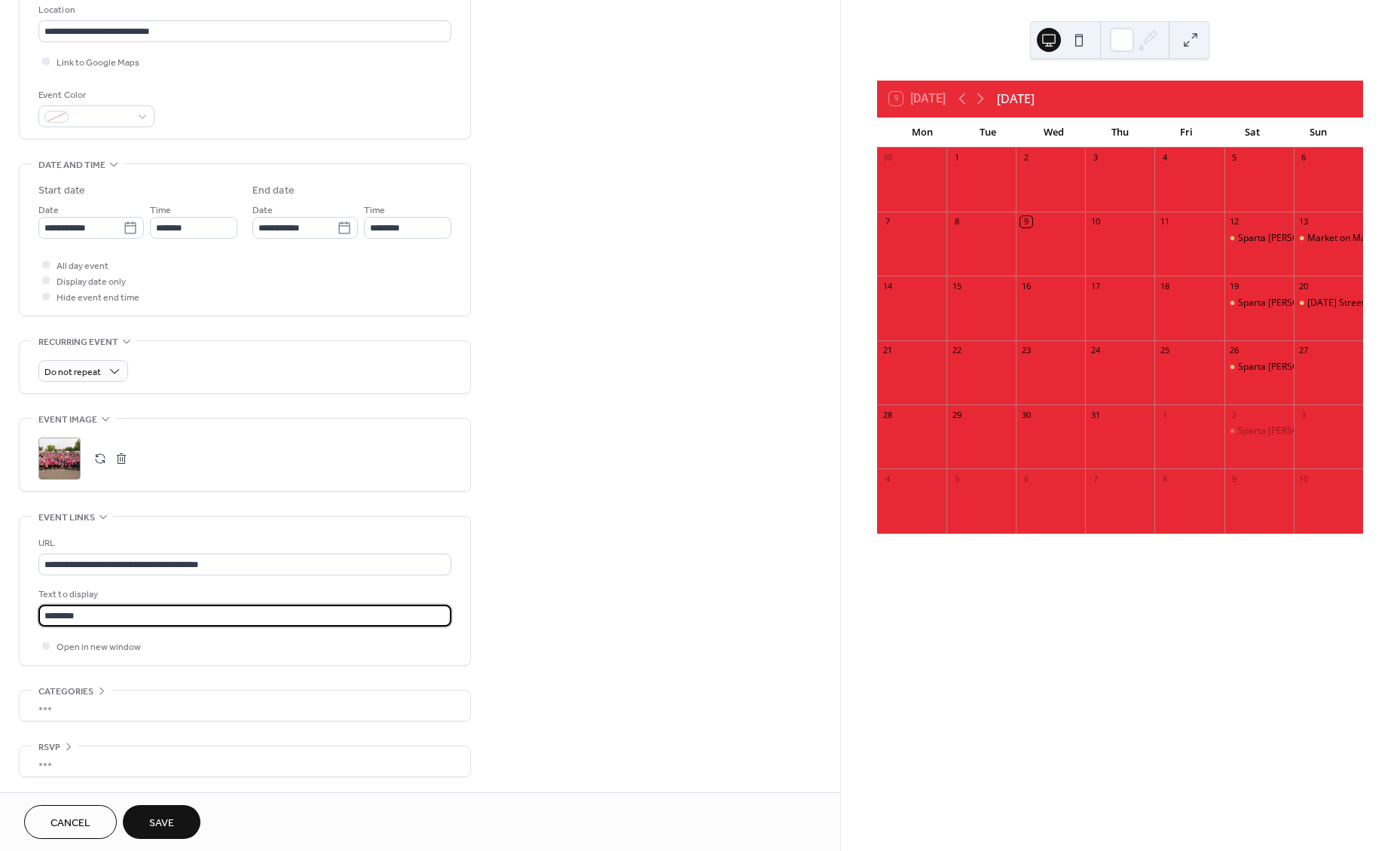 scroll, scrollTop: 334, scrollLeft: 0, axis: vertical 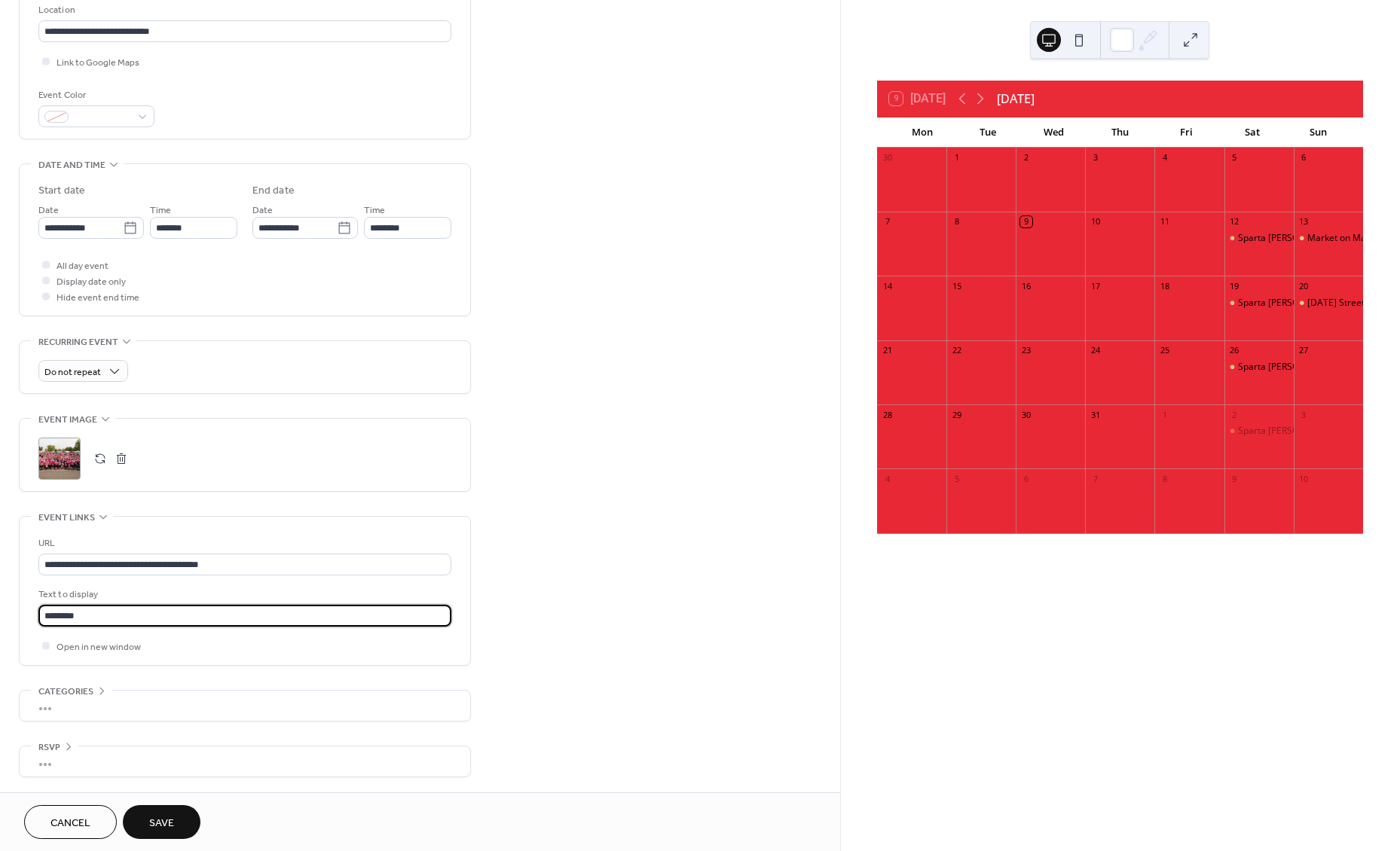 type on "********" 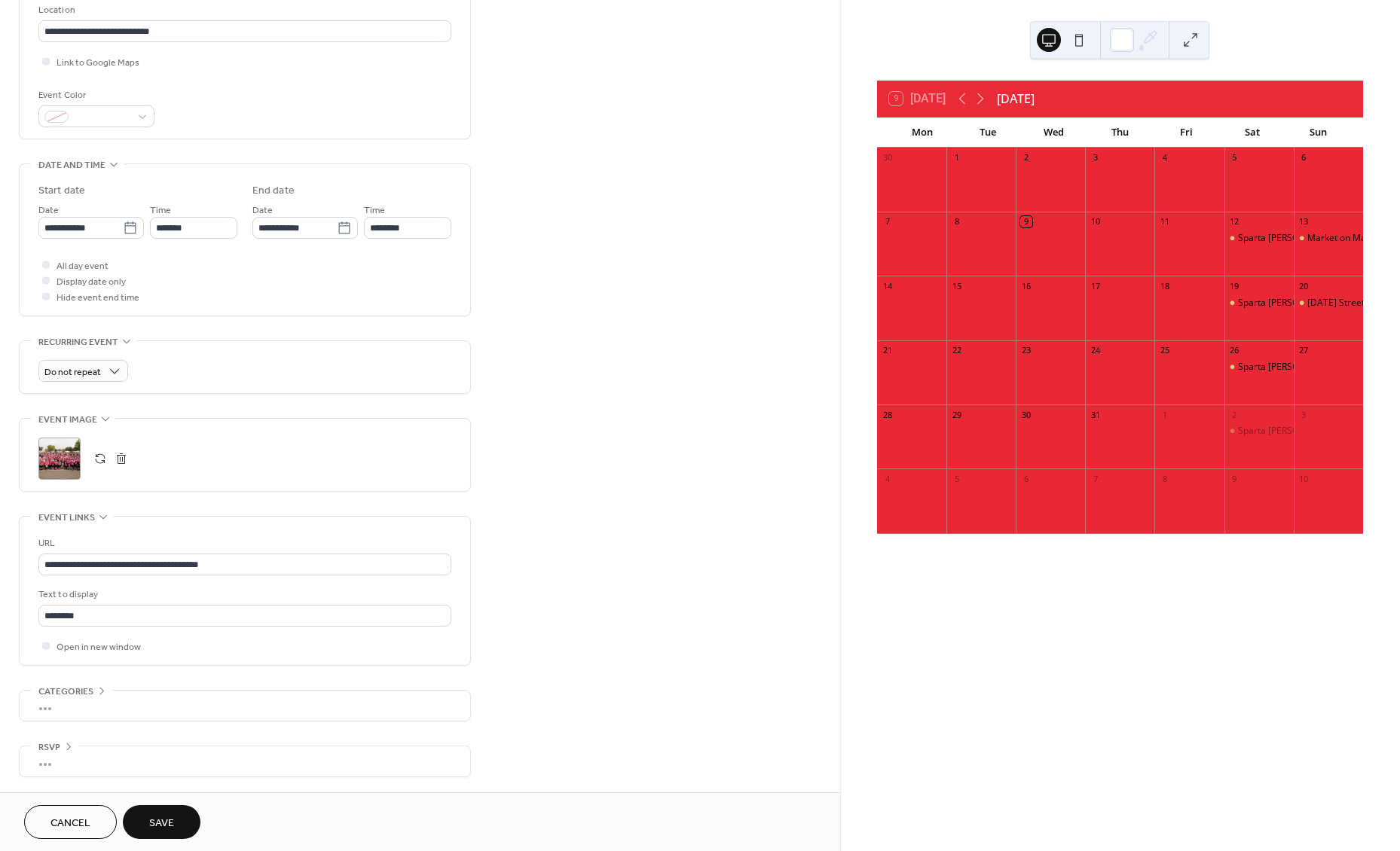 click on "Save" at bounding box center (161, 823) 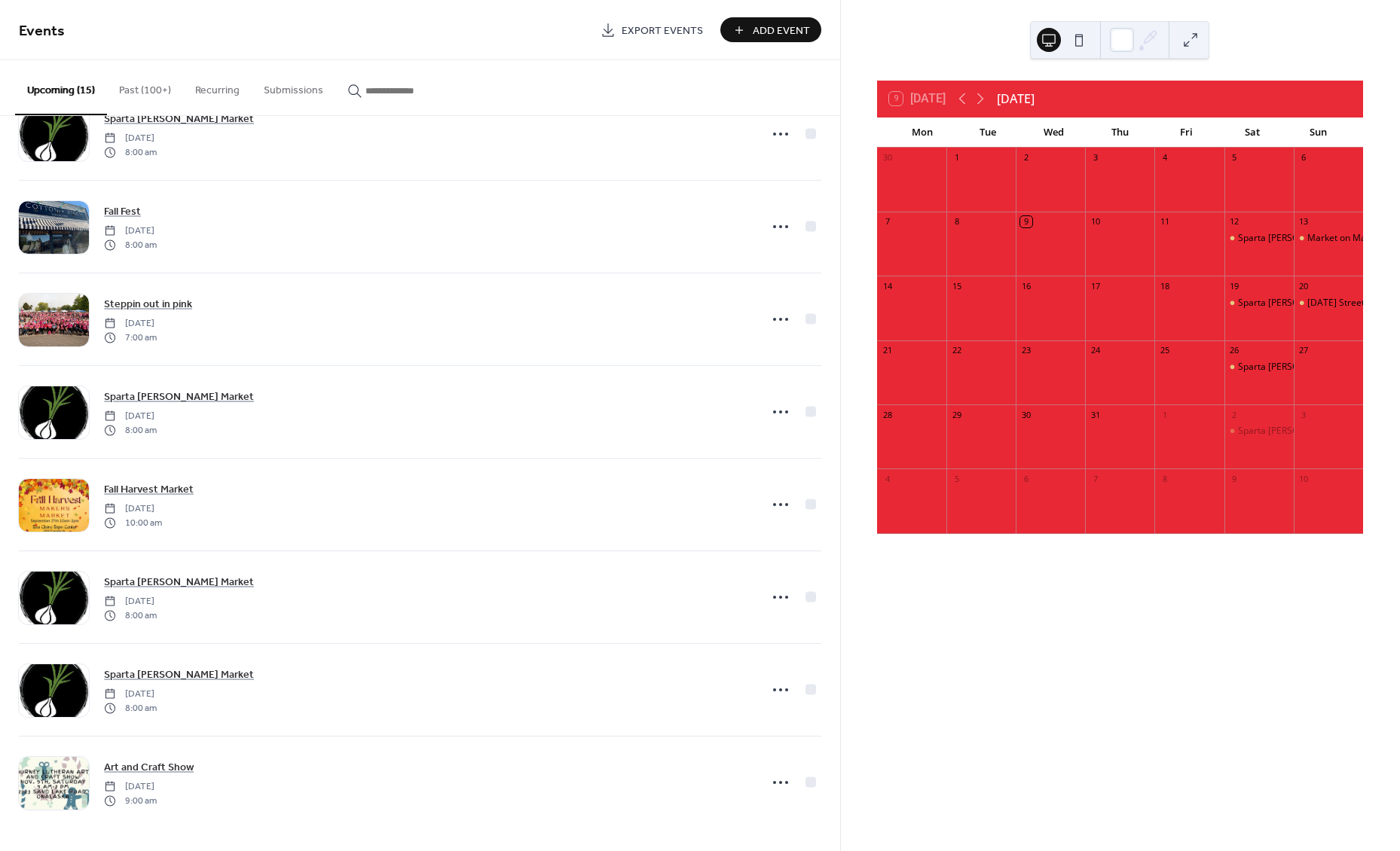 scroll, scrollTop: 699, scrollLeft: 0, axis: vertical 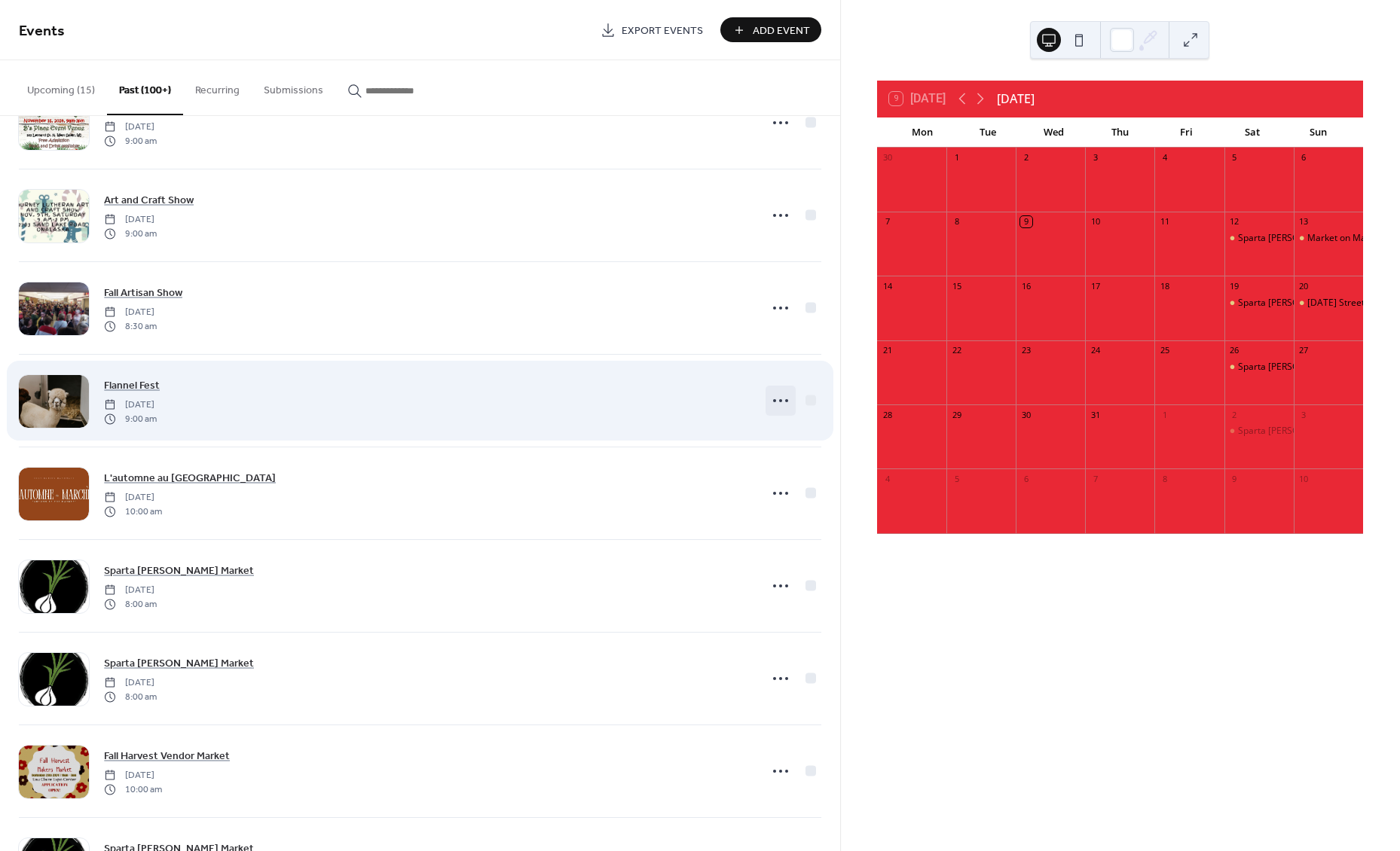 click 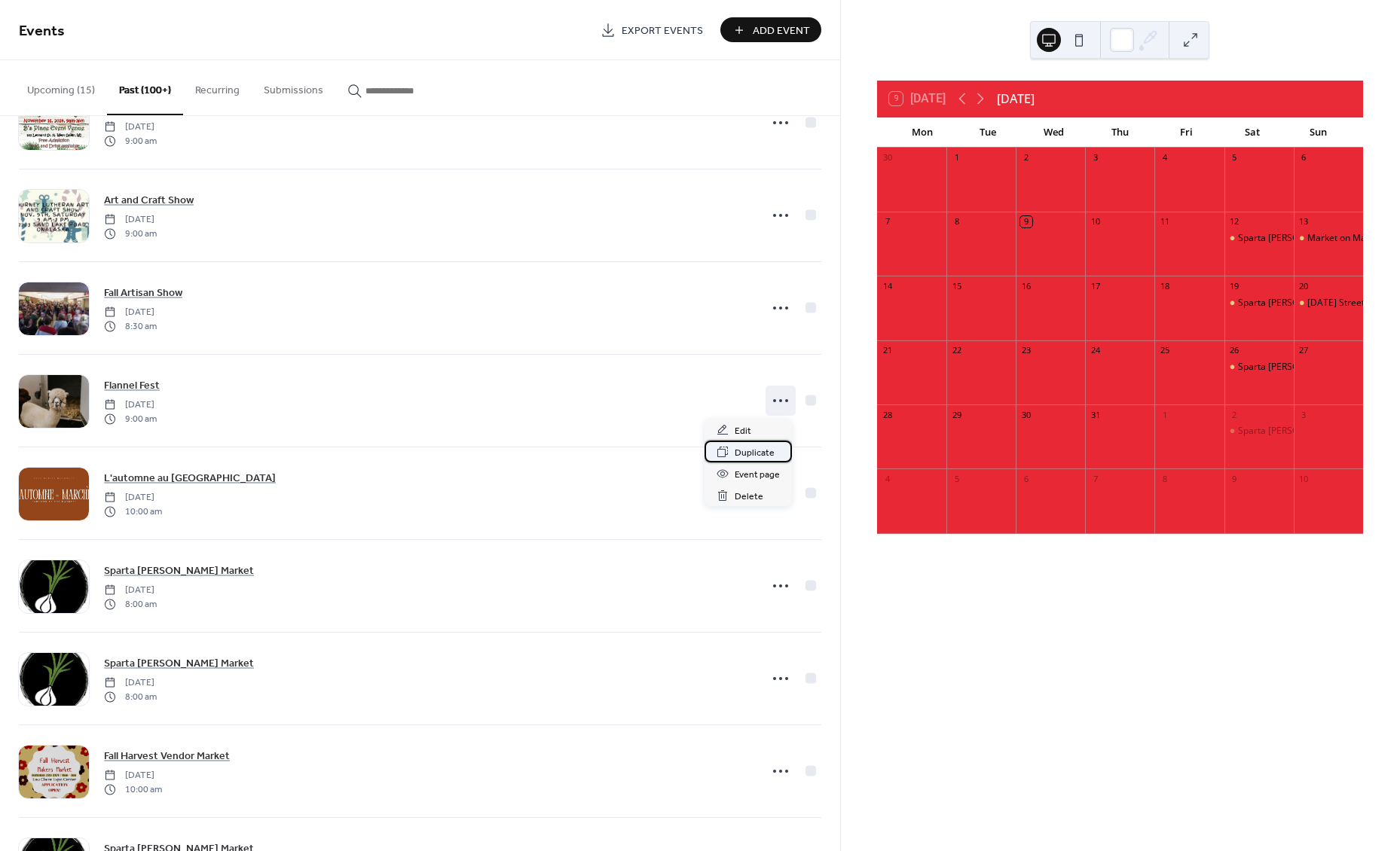 click on "Duplicate" at bounding box center [754, 453] 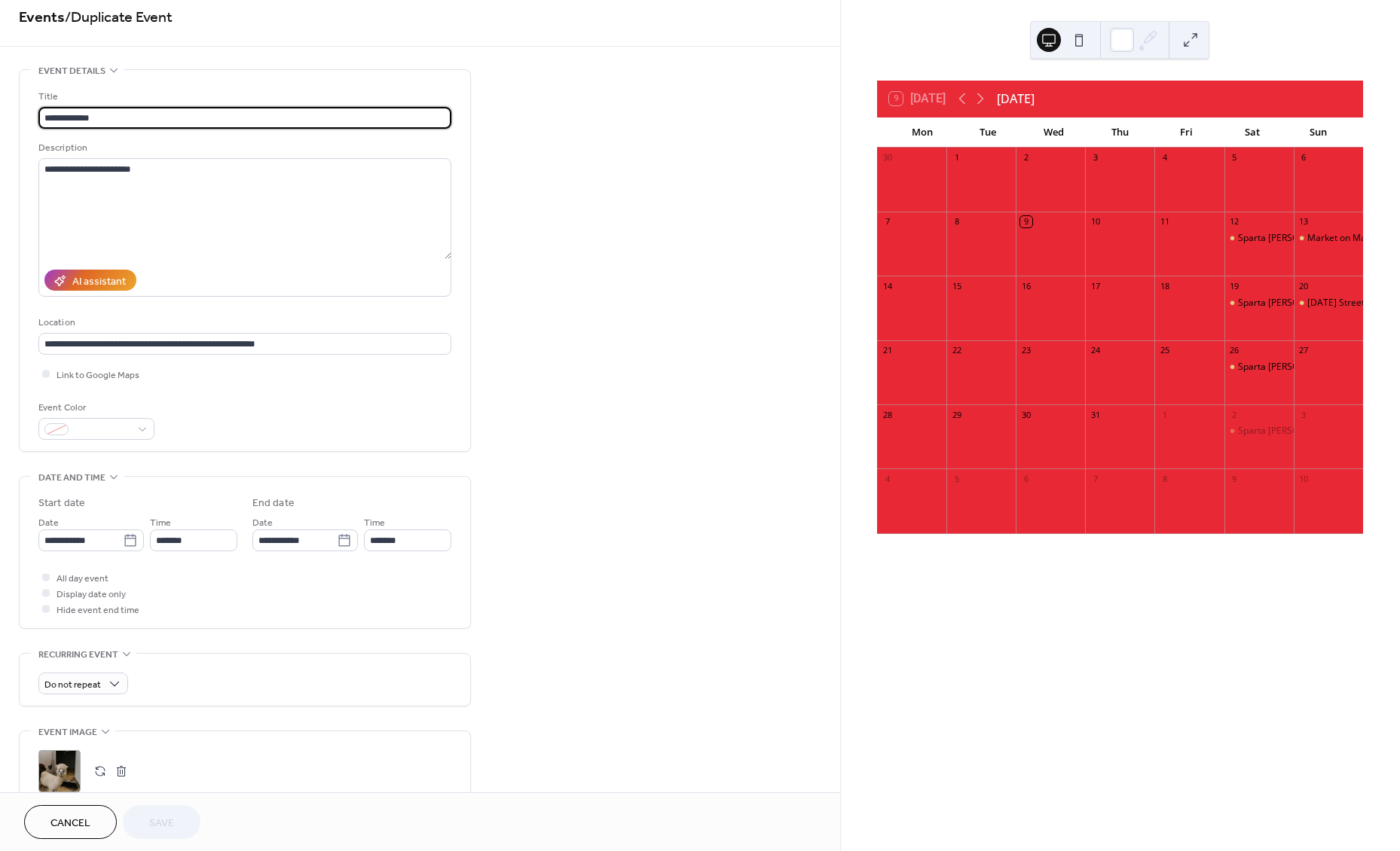 scroll, scrollTop: 15, scrollLeft: 0, axis: vertical 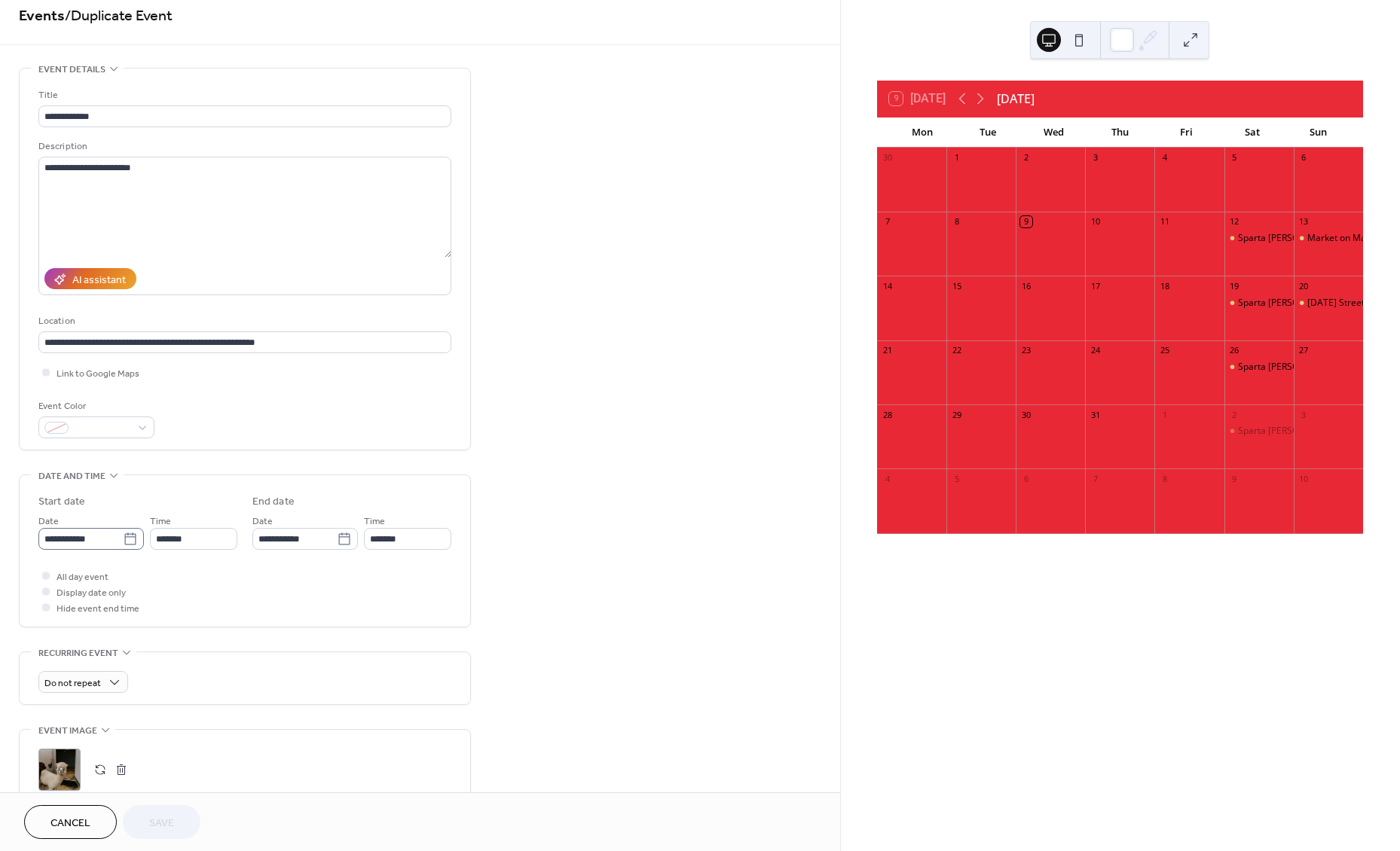 click 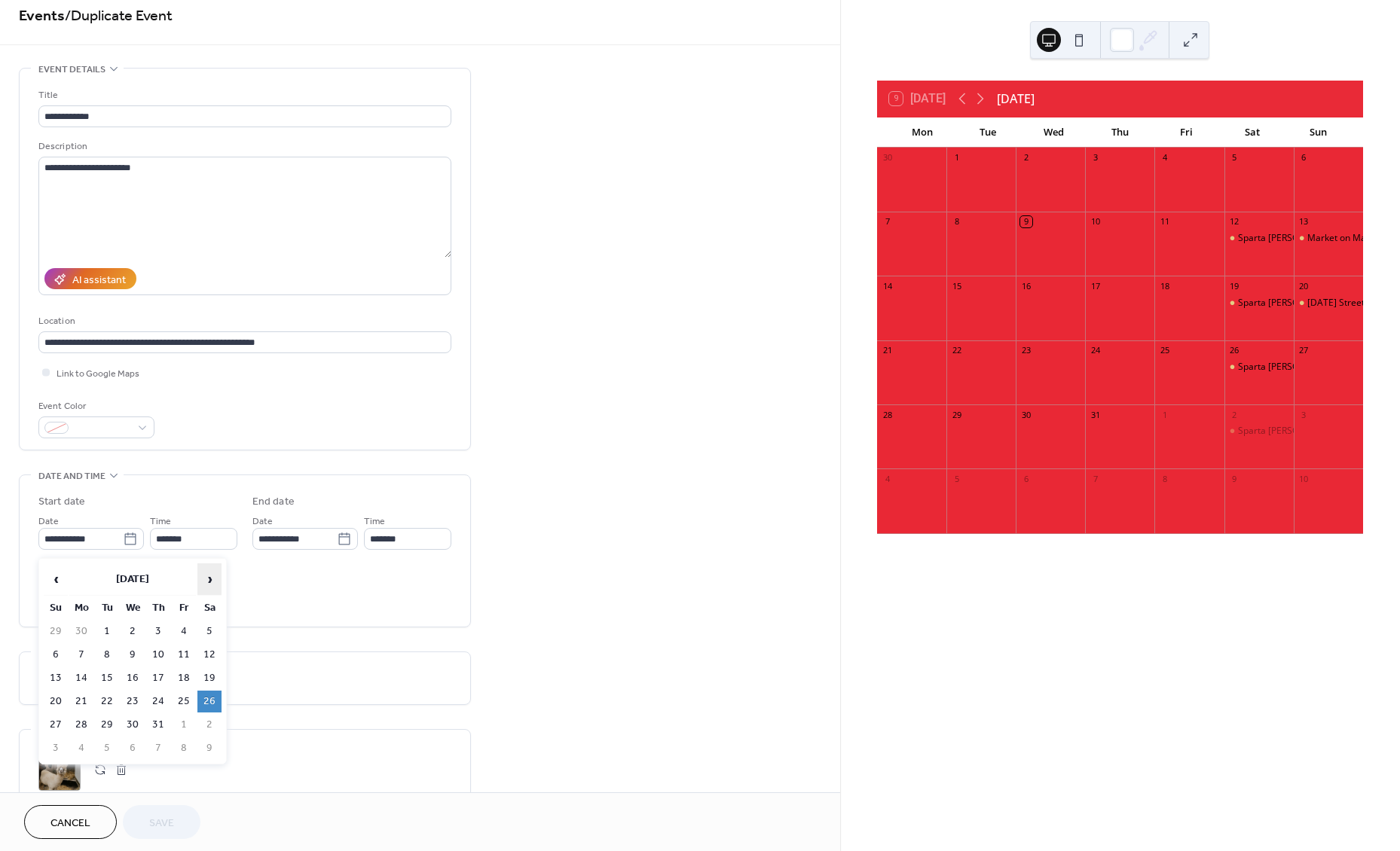 click on "›" at bounding box center [209, 579] 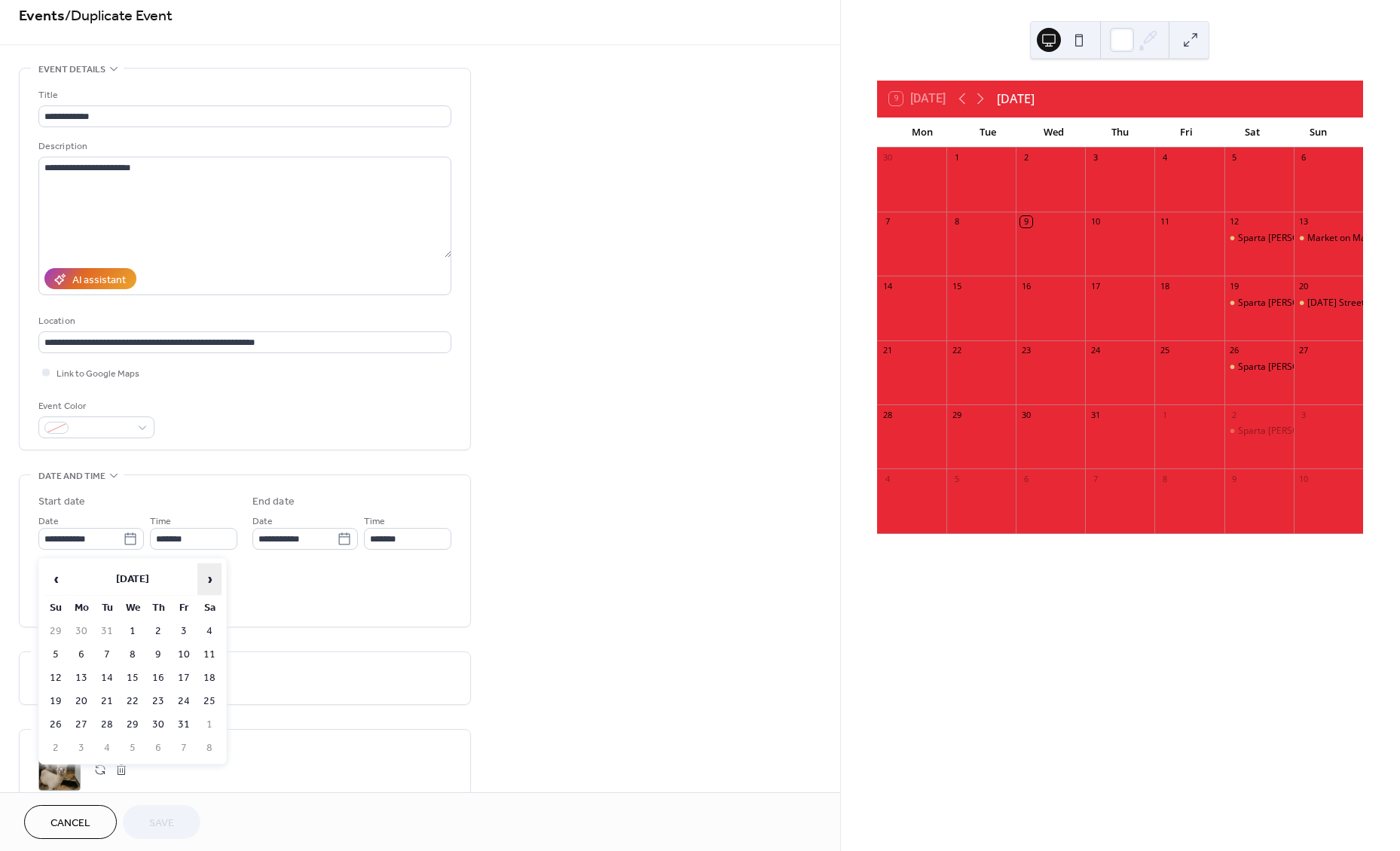 click on "›" at bounding box center [209, 579] 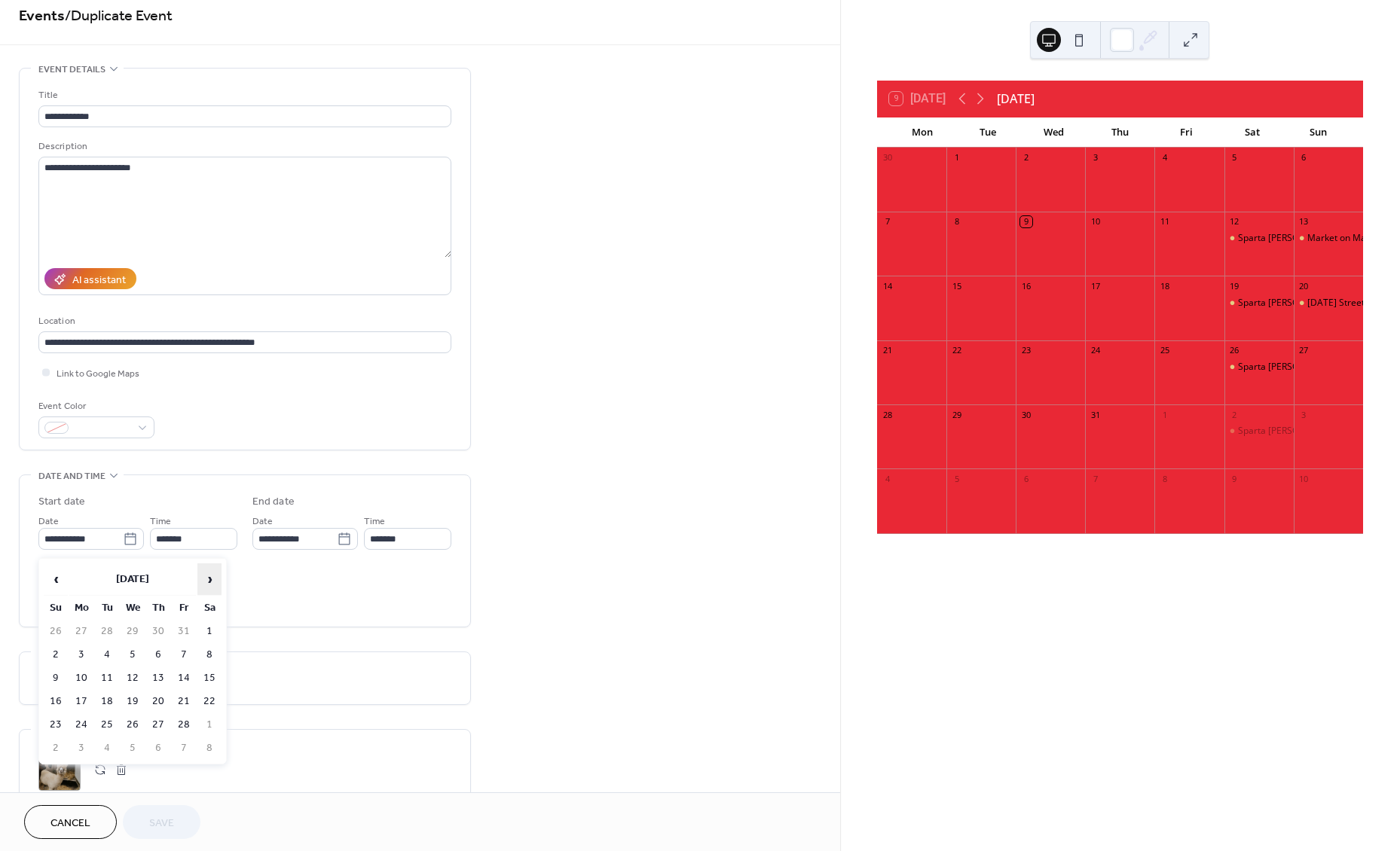 click on "›" at bounding box center (209, 579) 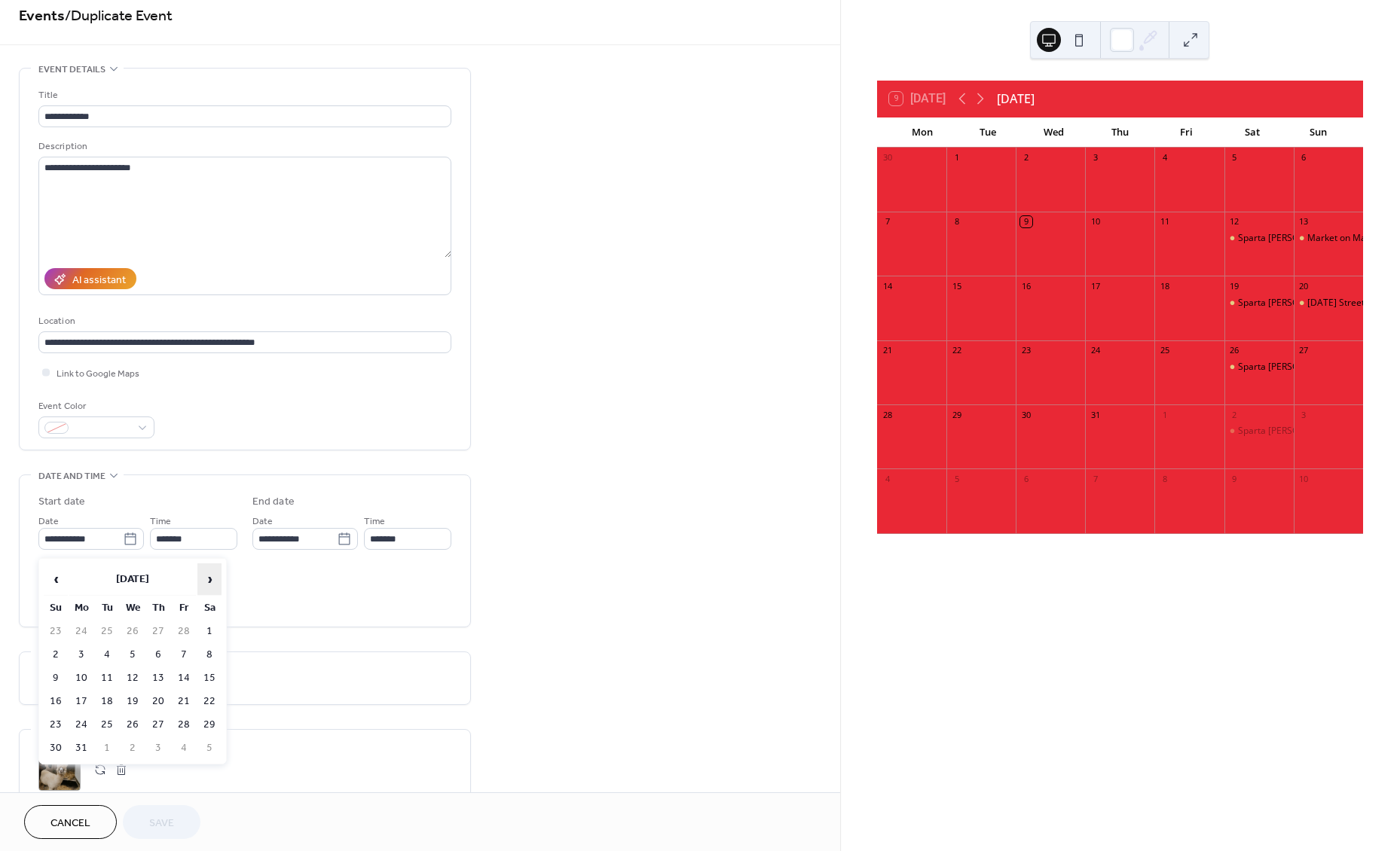 click on "›" at bounding box center [209, 579] 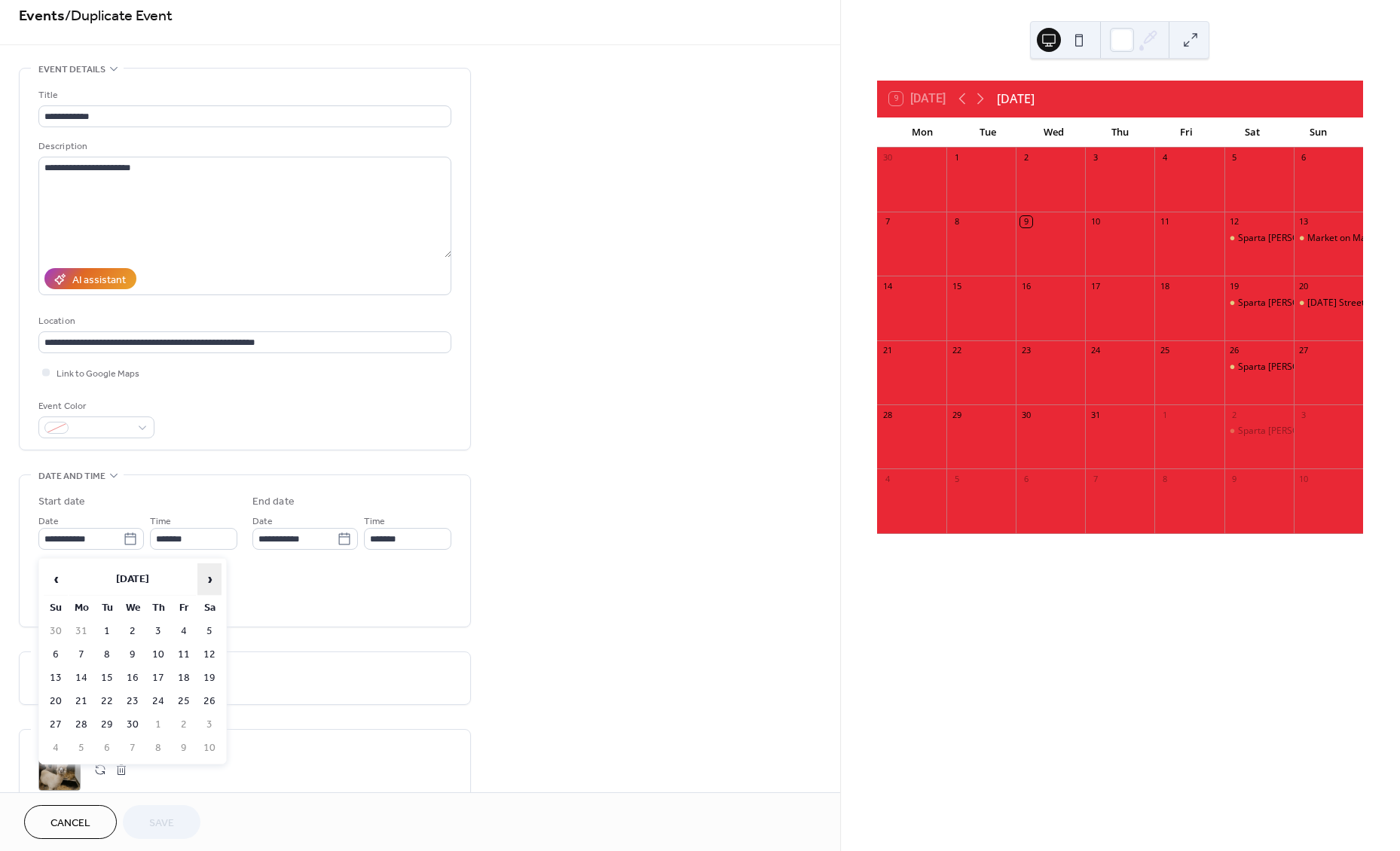 click on "›" at bounding box center [209, 579] 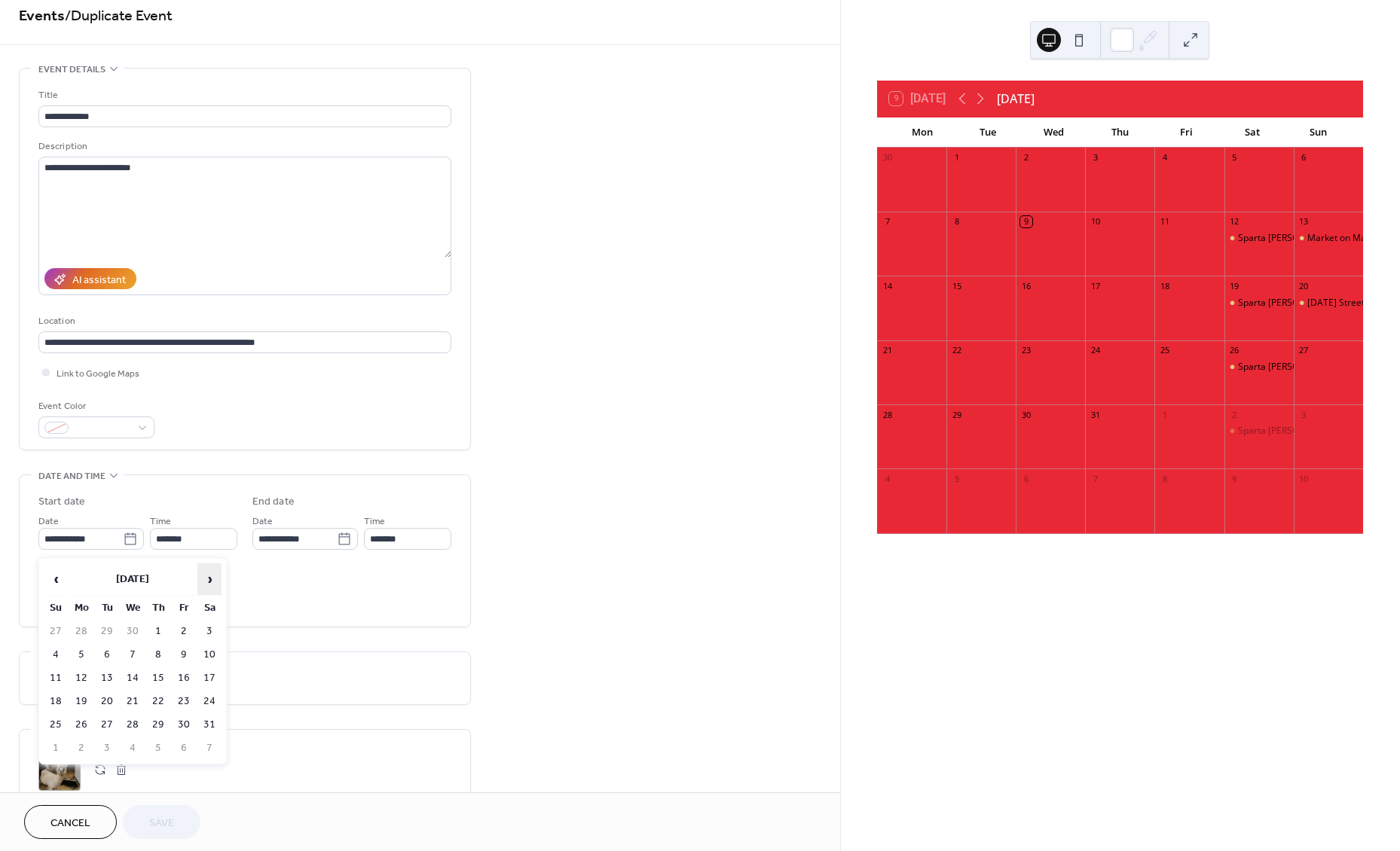 click on "›" at bounding box center [209, 579] 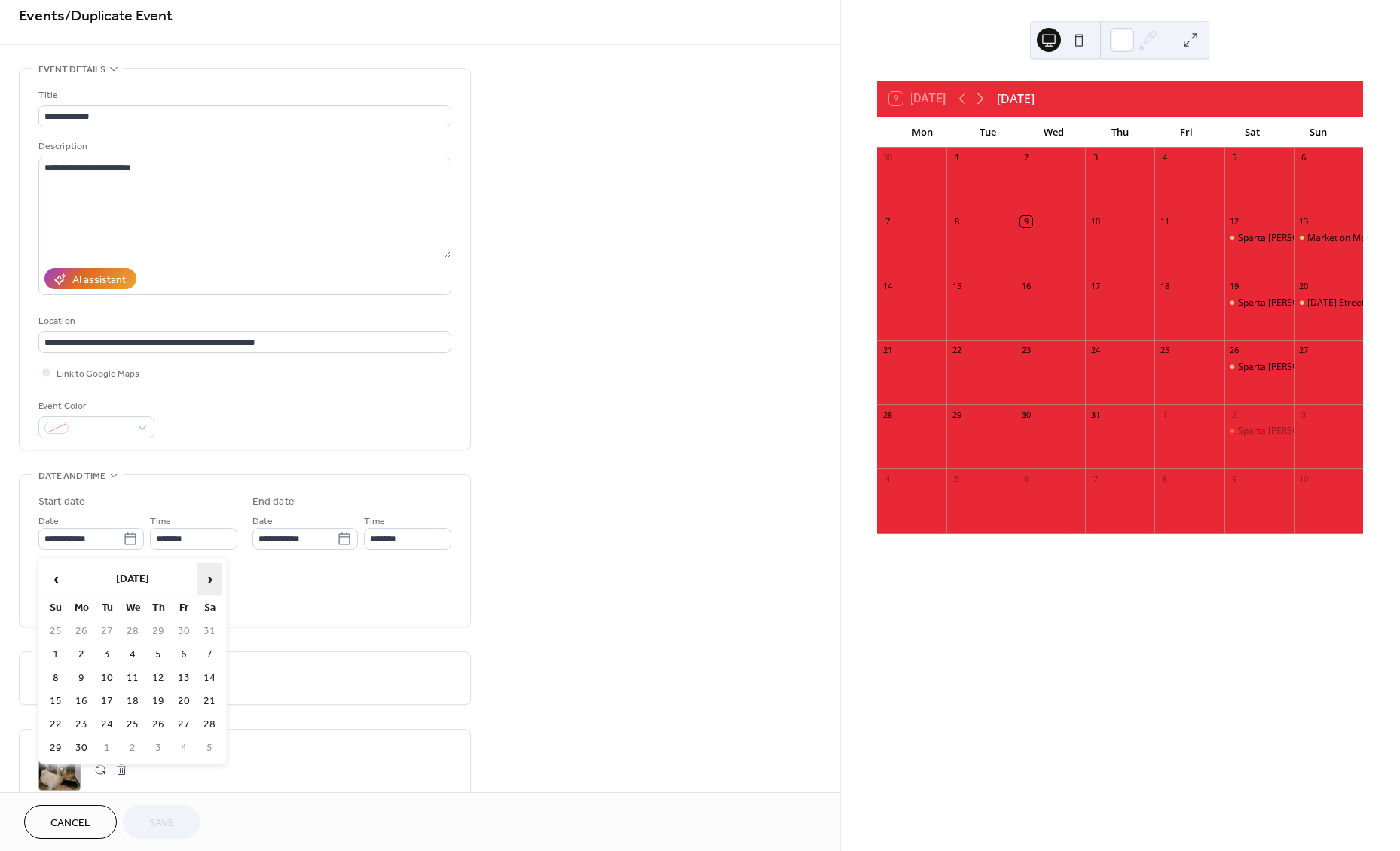 click on "›" at bounding box center (209, 579) 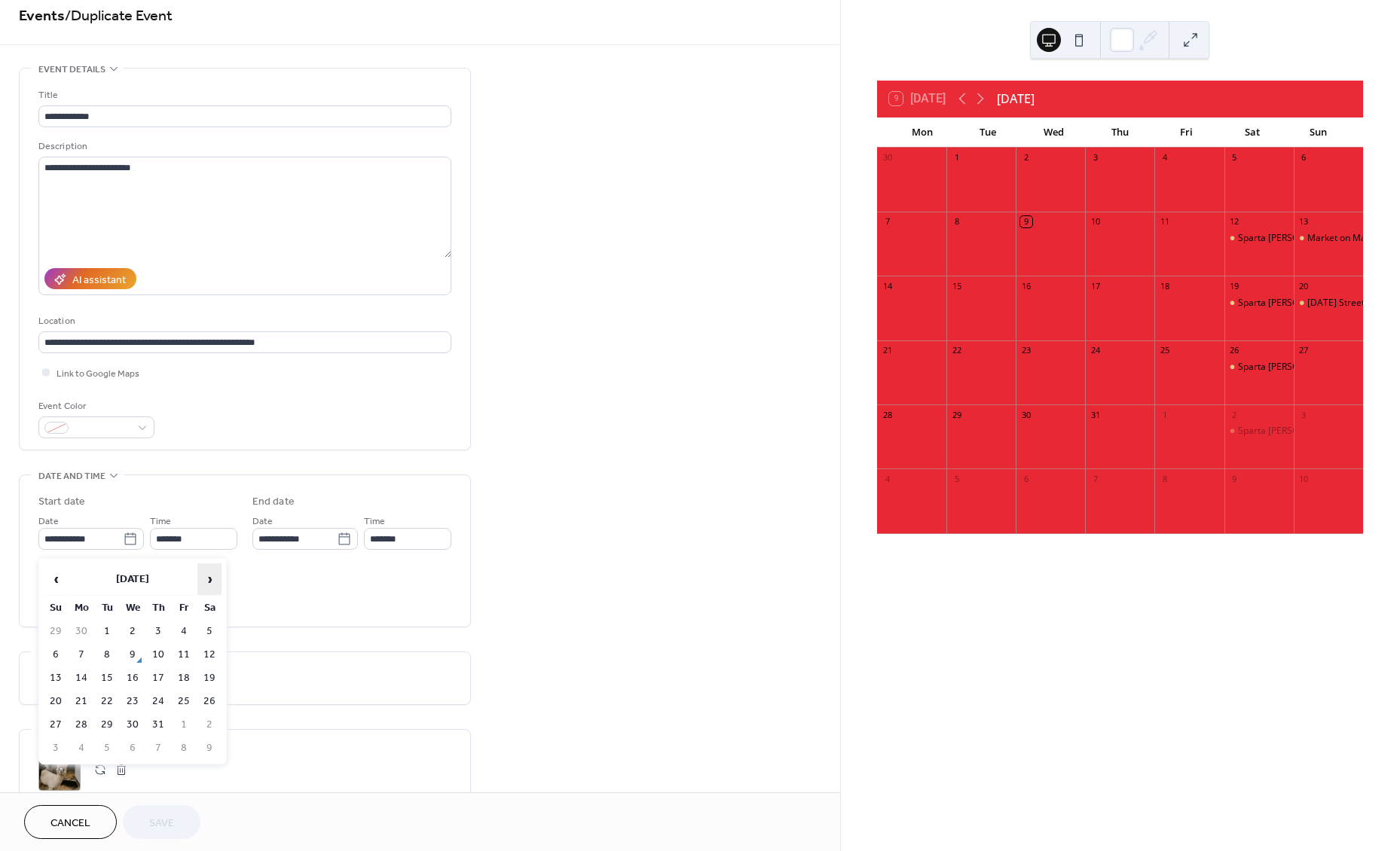 click on "›" at bounding box center (209, 579) 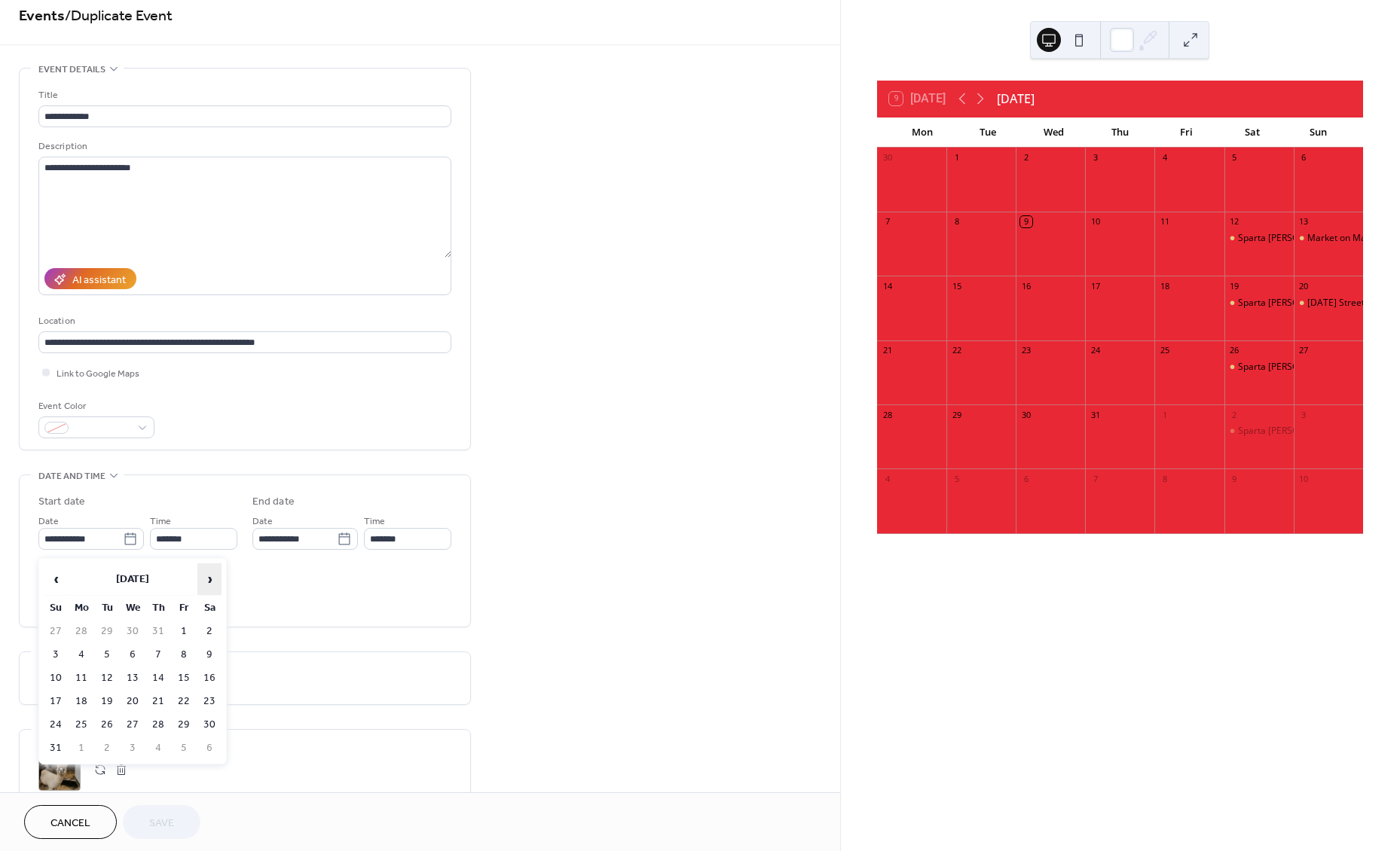 click on "›" at bounding box center (209, 579) 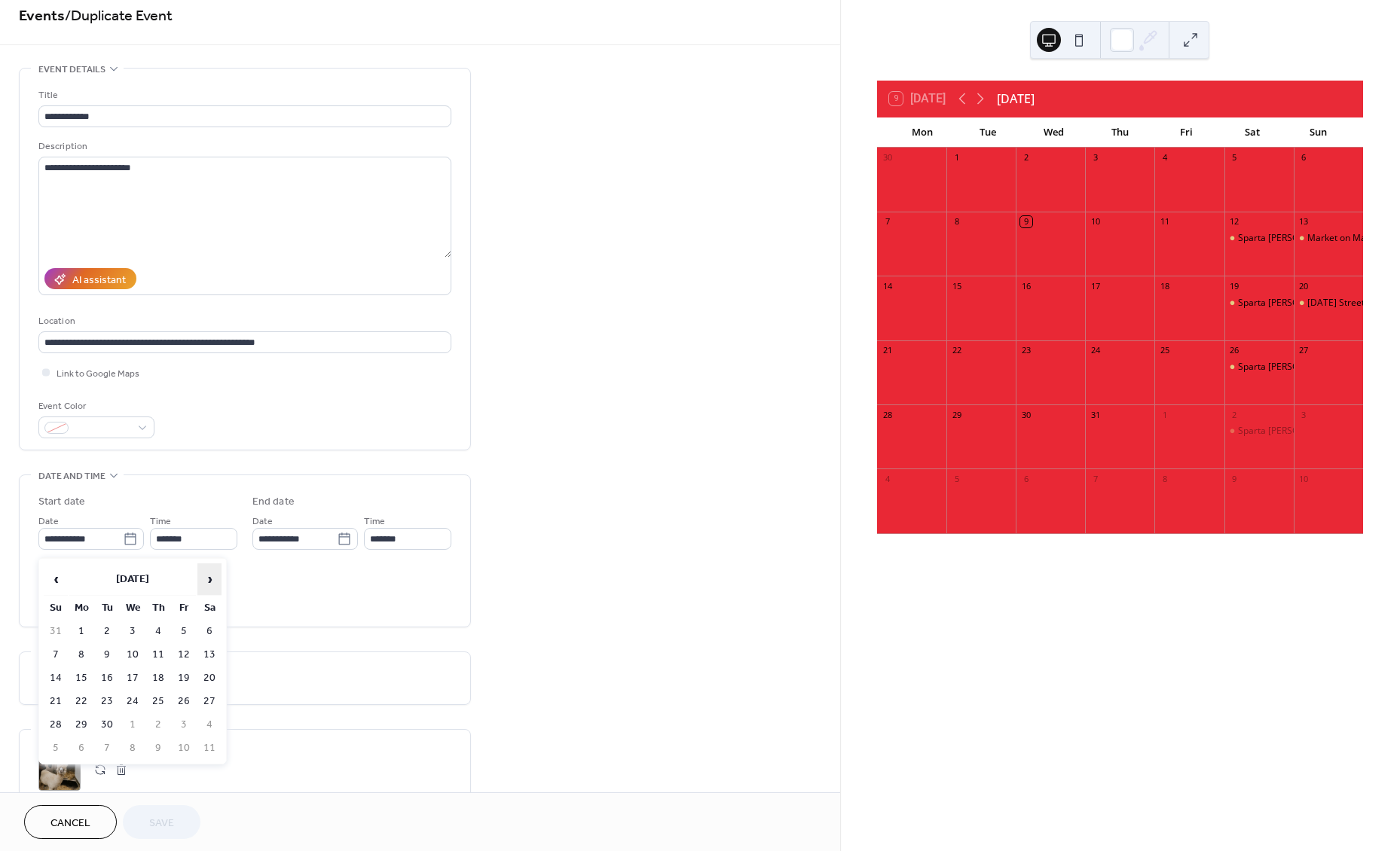 click on "›" at bounding box center (209, 579) 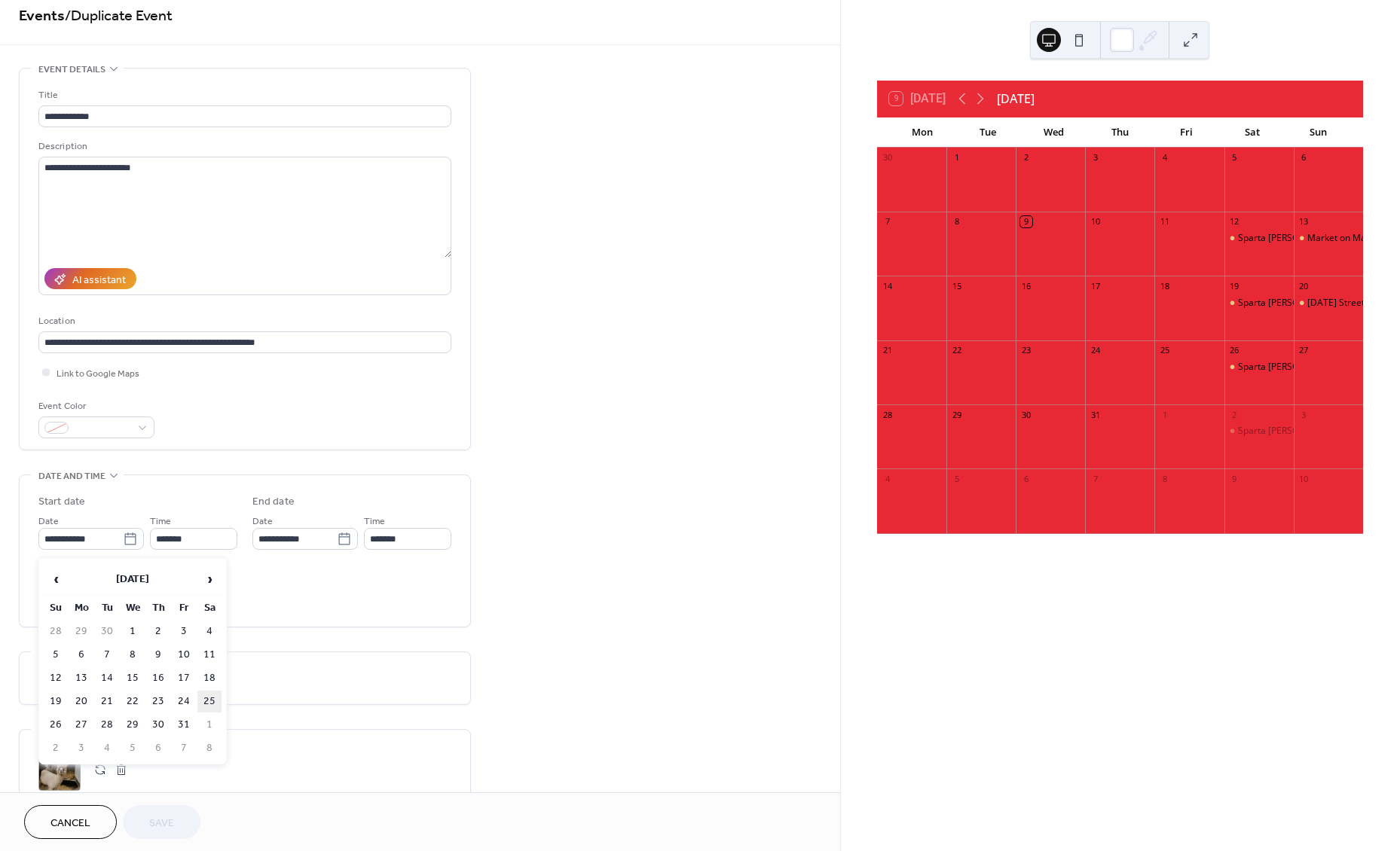 click on "25" at bounding box center [209, 701] 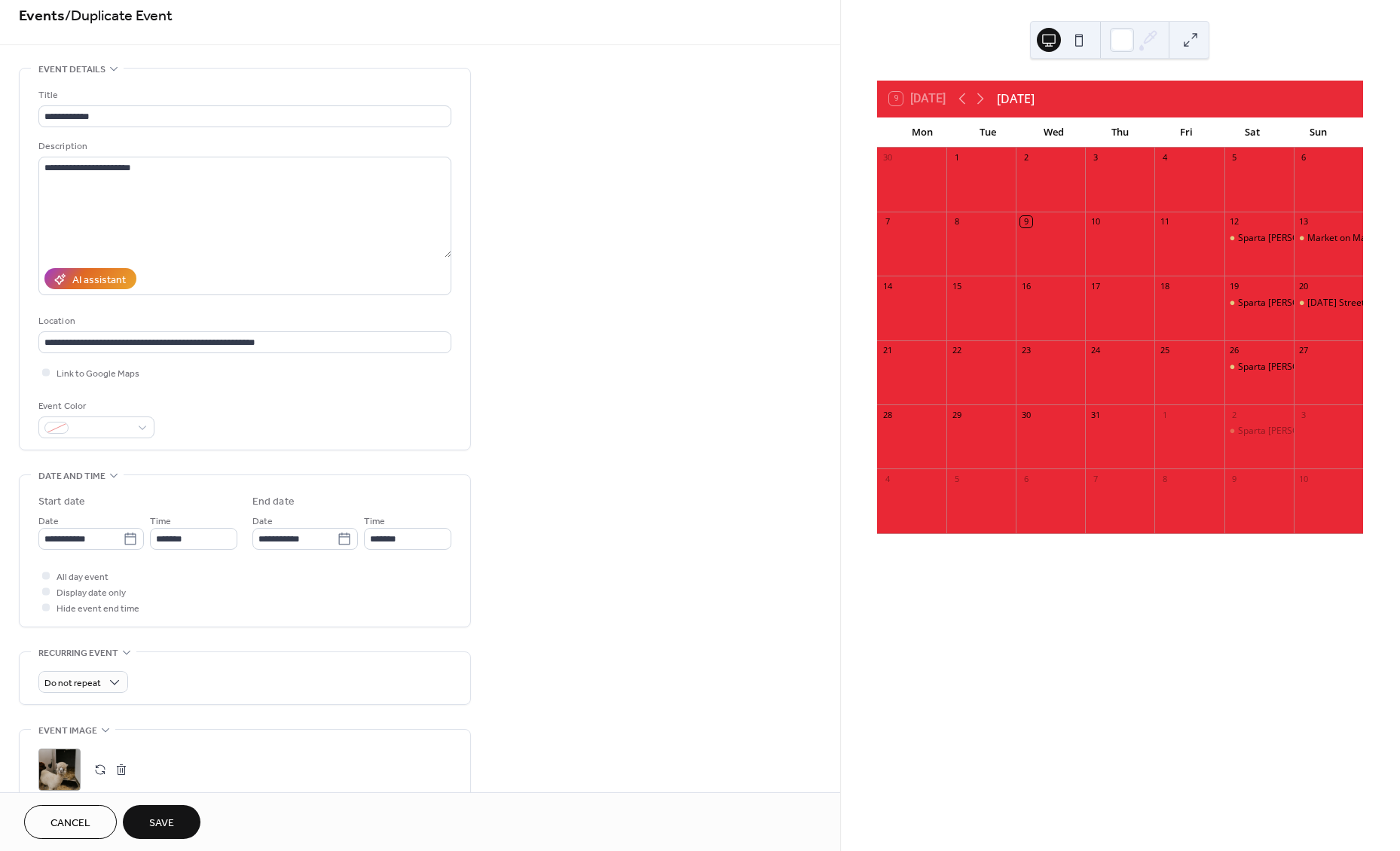 type on "**********" 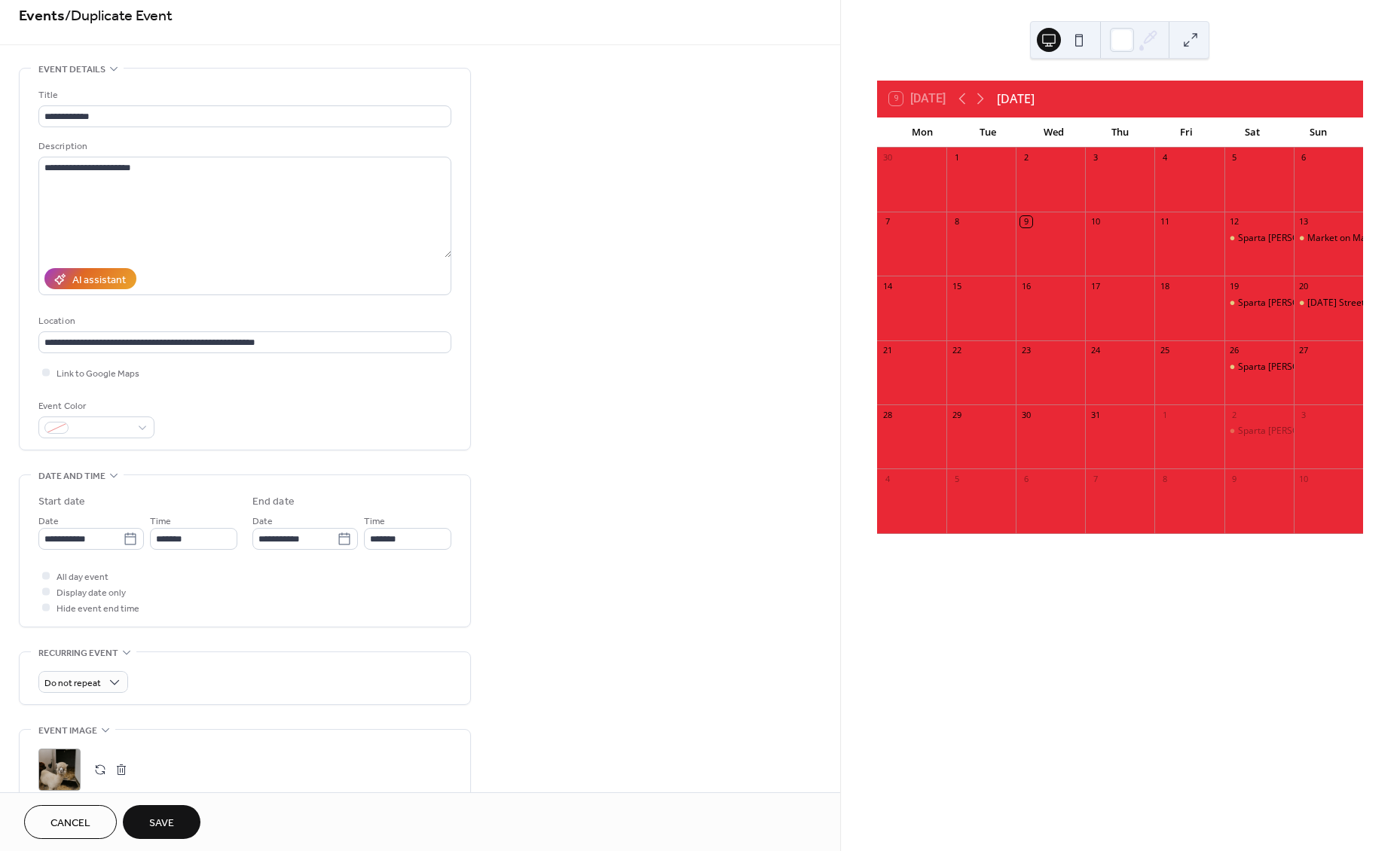 type on "**********" 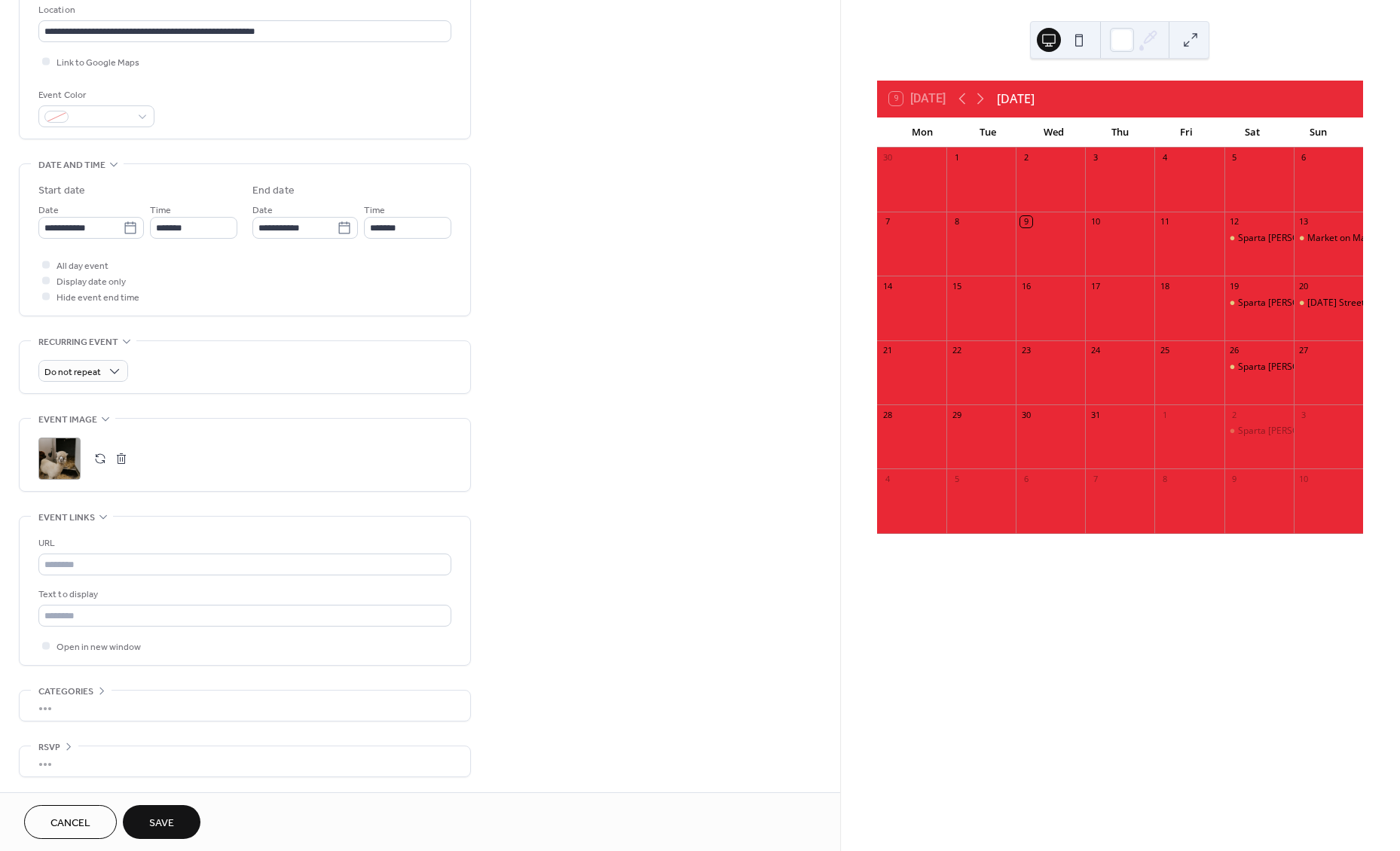 scroll, scrollTop: 334, scrollLeft: 0, axis: vertical 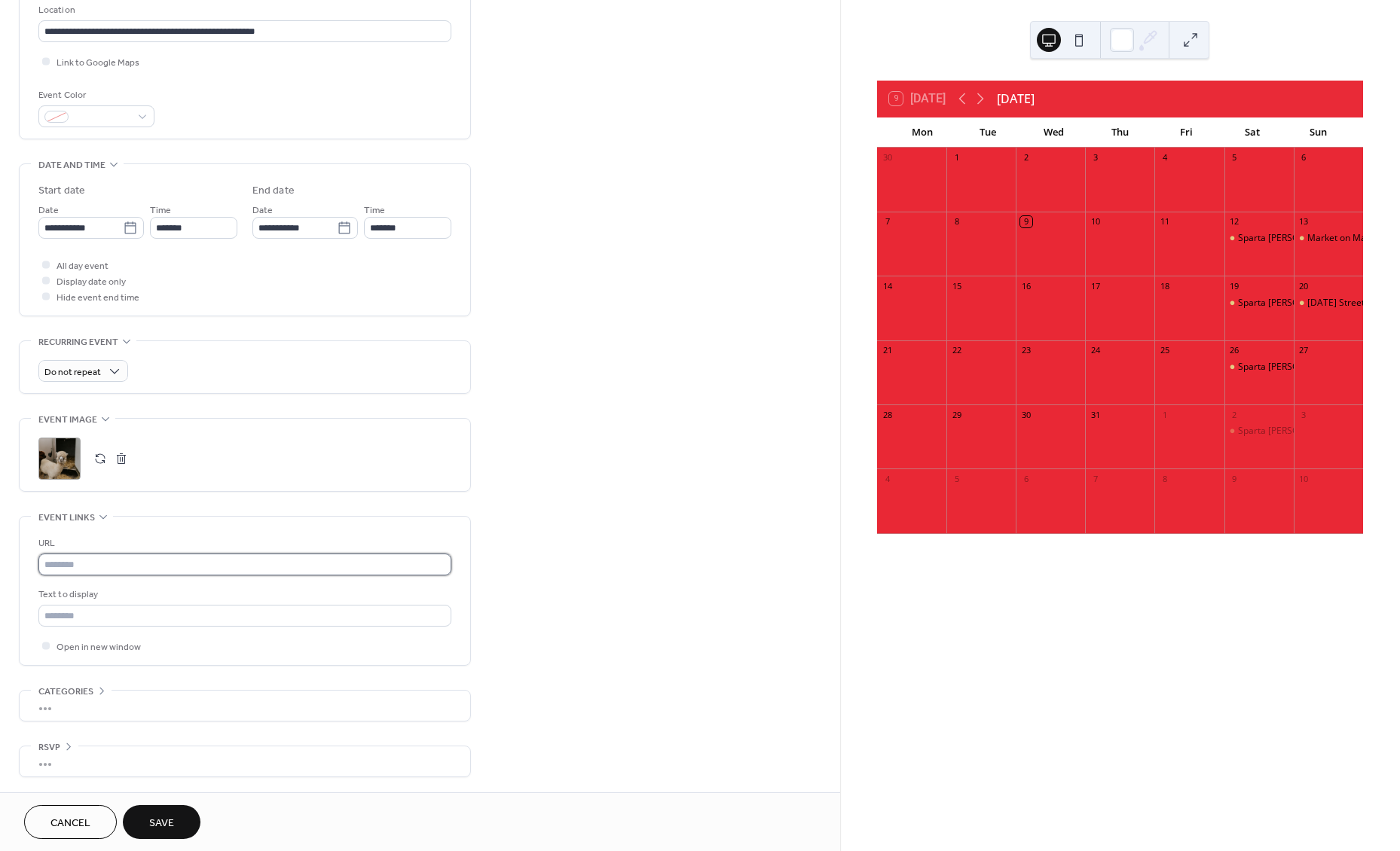 click at bounding box center (245, 564) 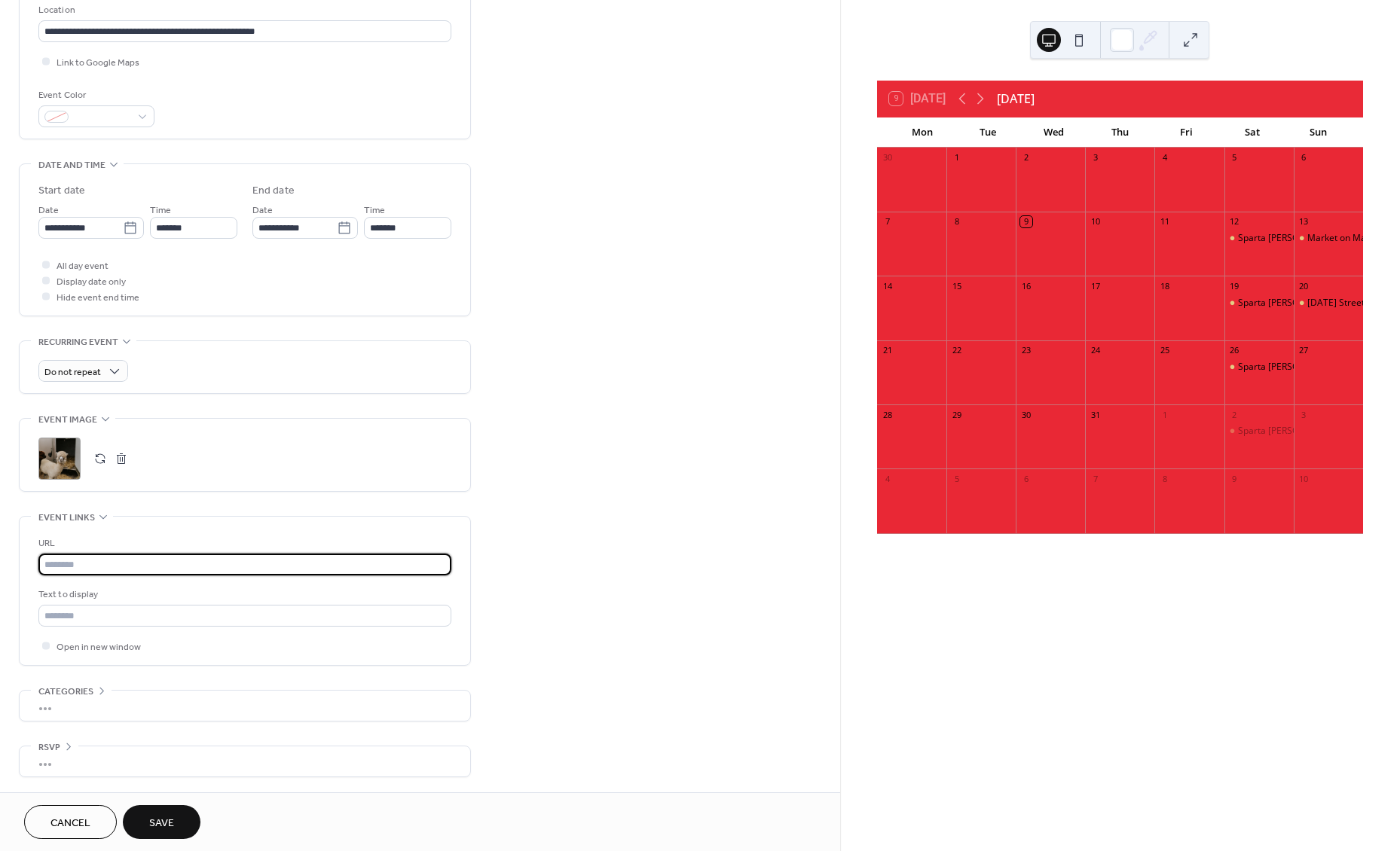 paste on "**********" 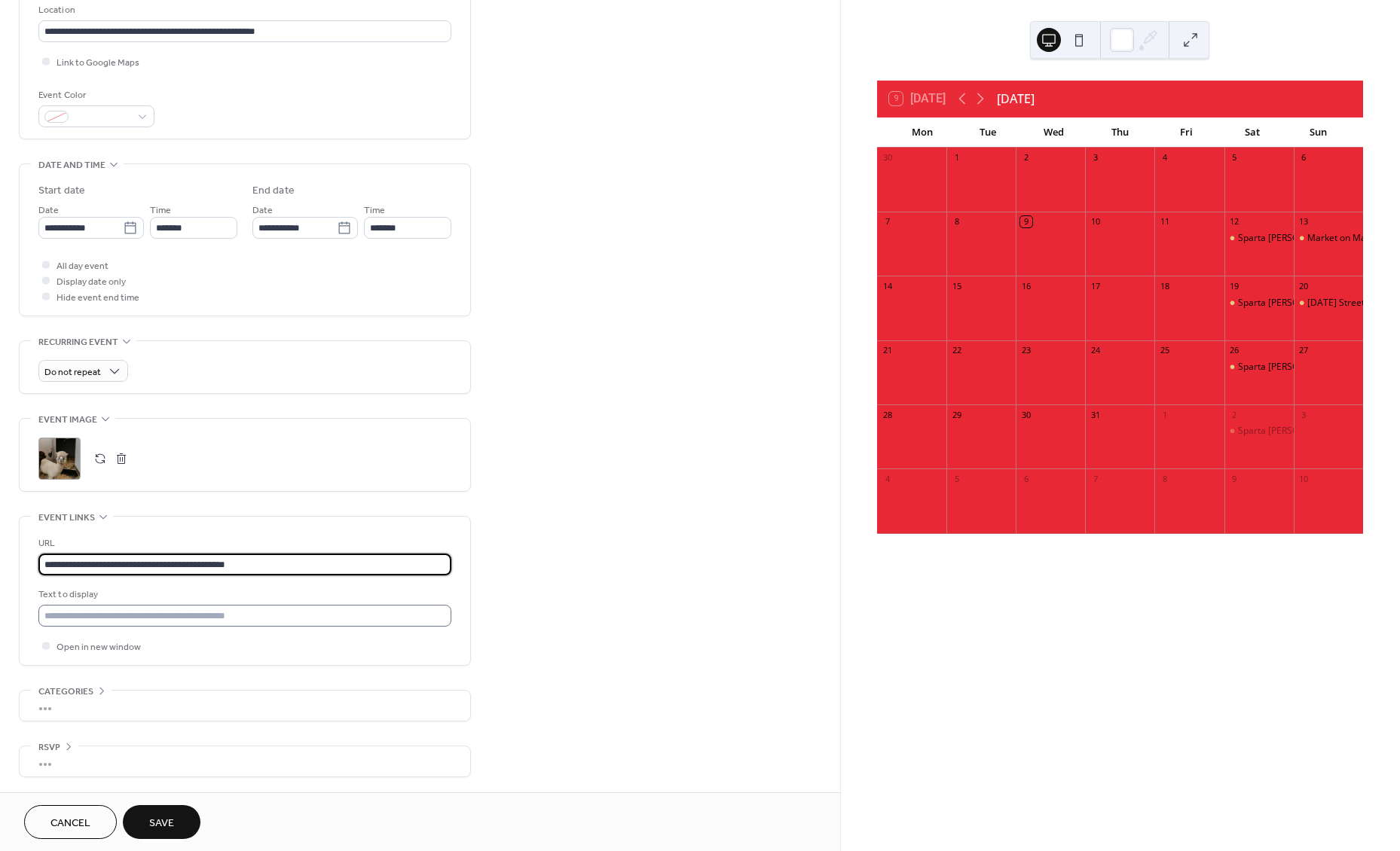 type on "**********" 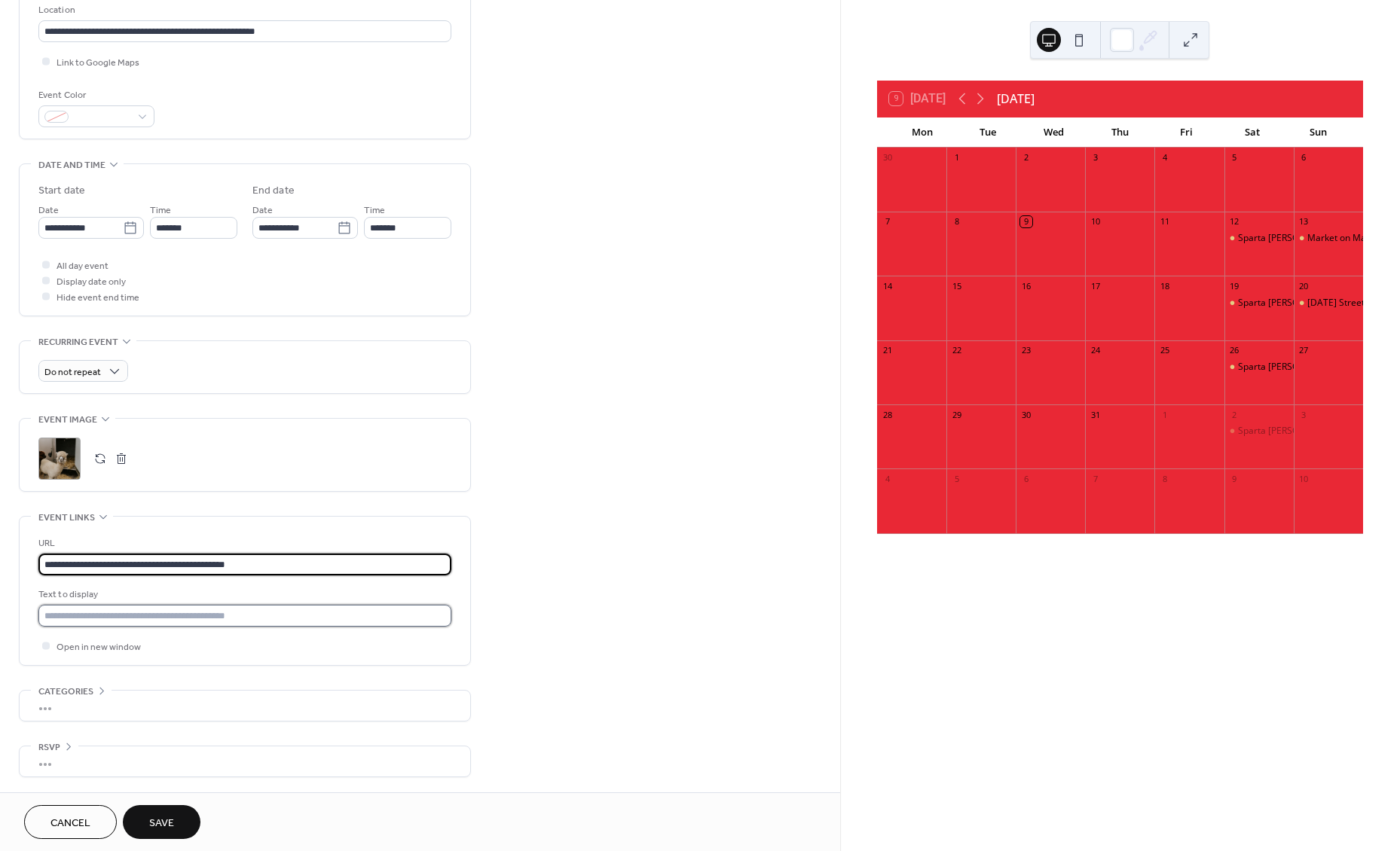 click at bounding box center (245, 615) 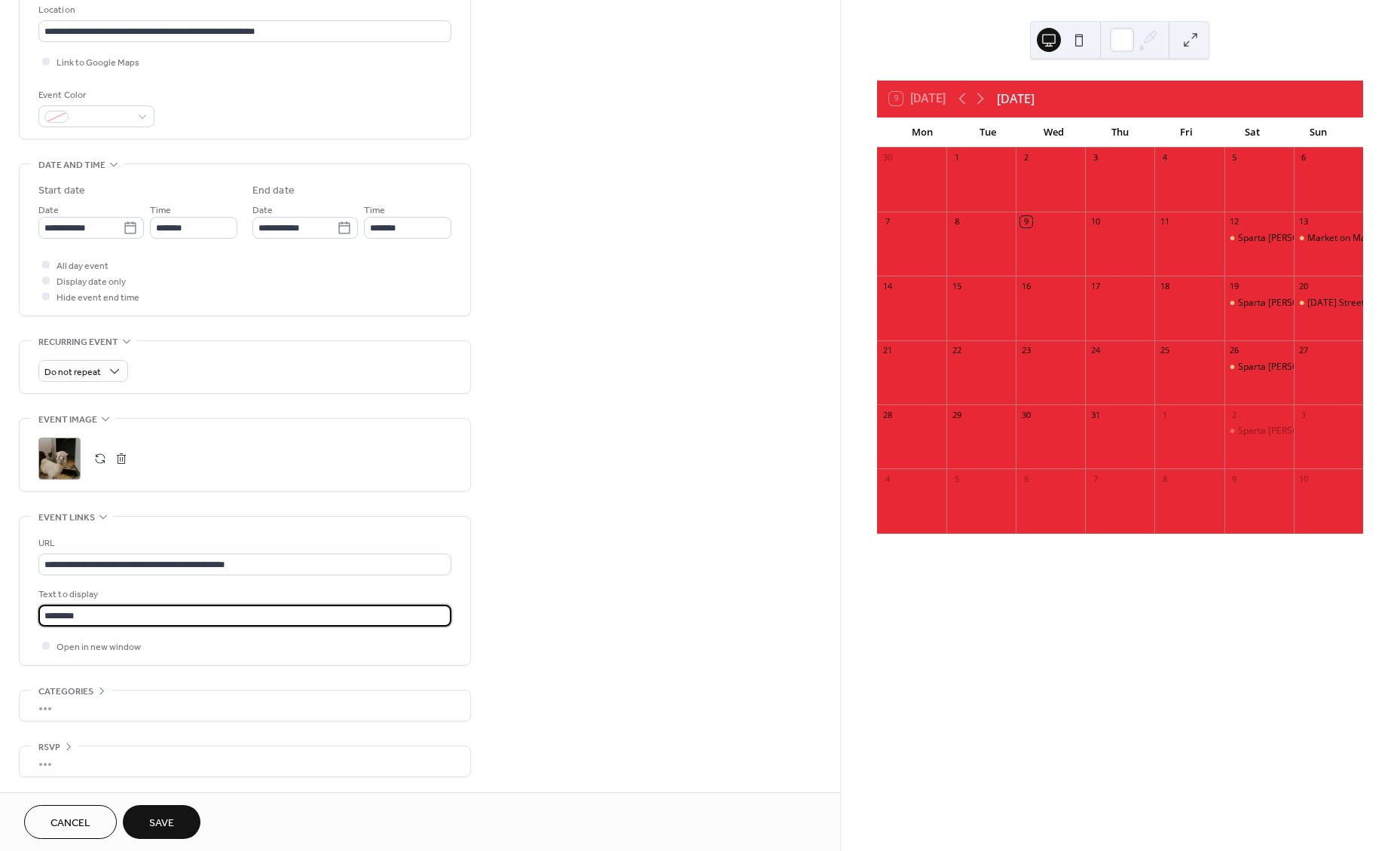 type on "********" 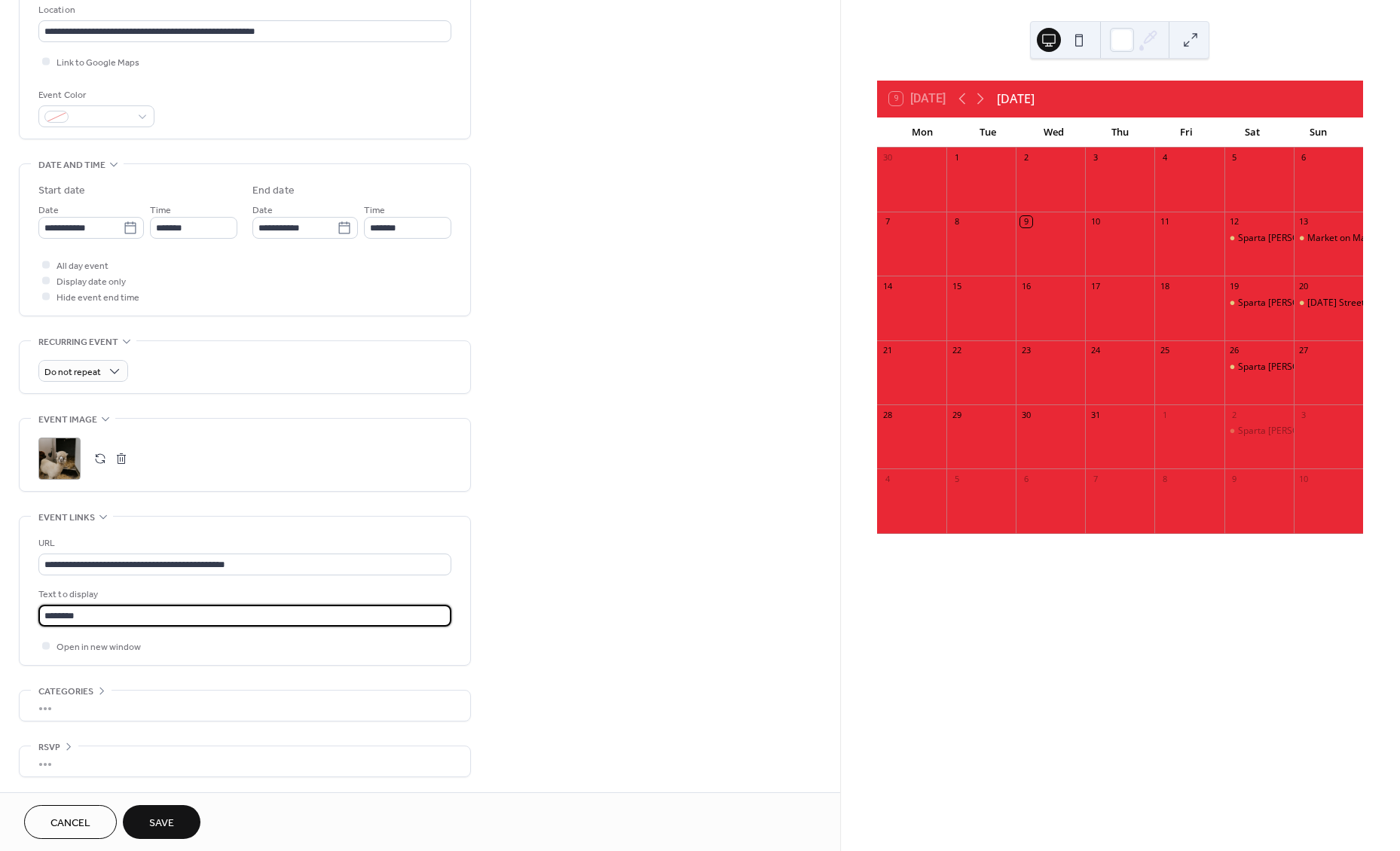 click on "Save" at bounding box center (161, 823) 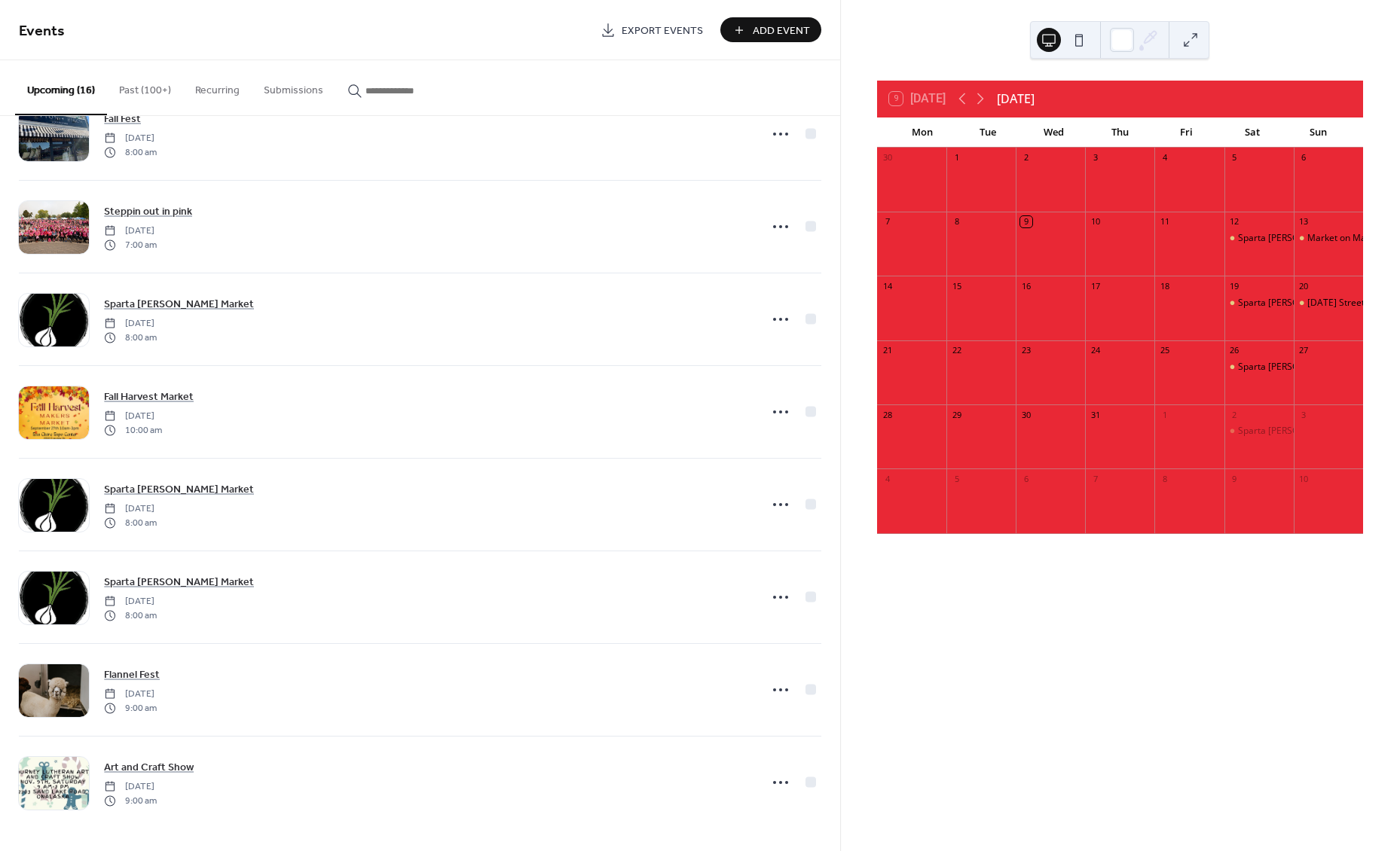 scroll, scrollTop: 792, scrollLeft: 0, axis: vertical 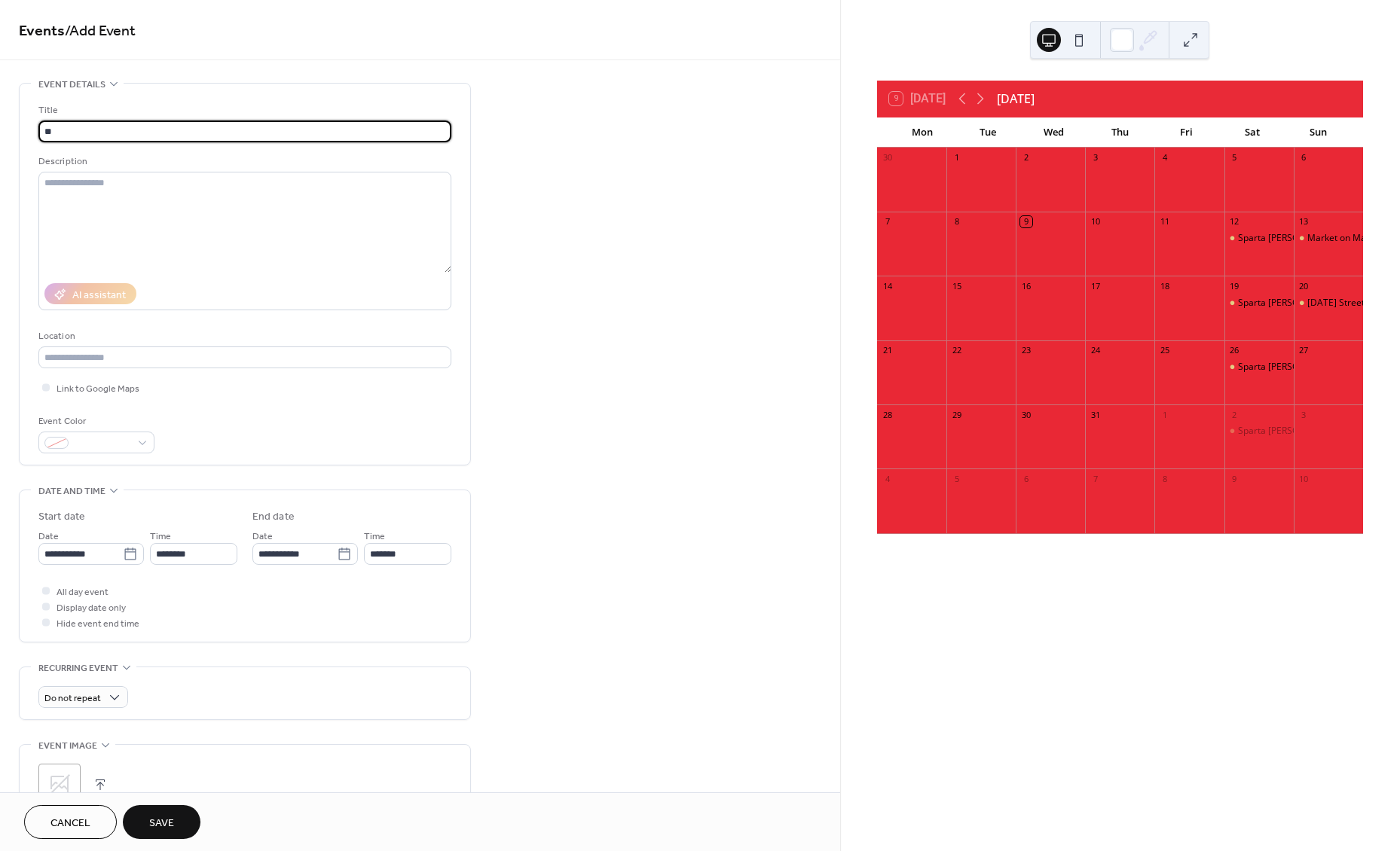 type on "*" 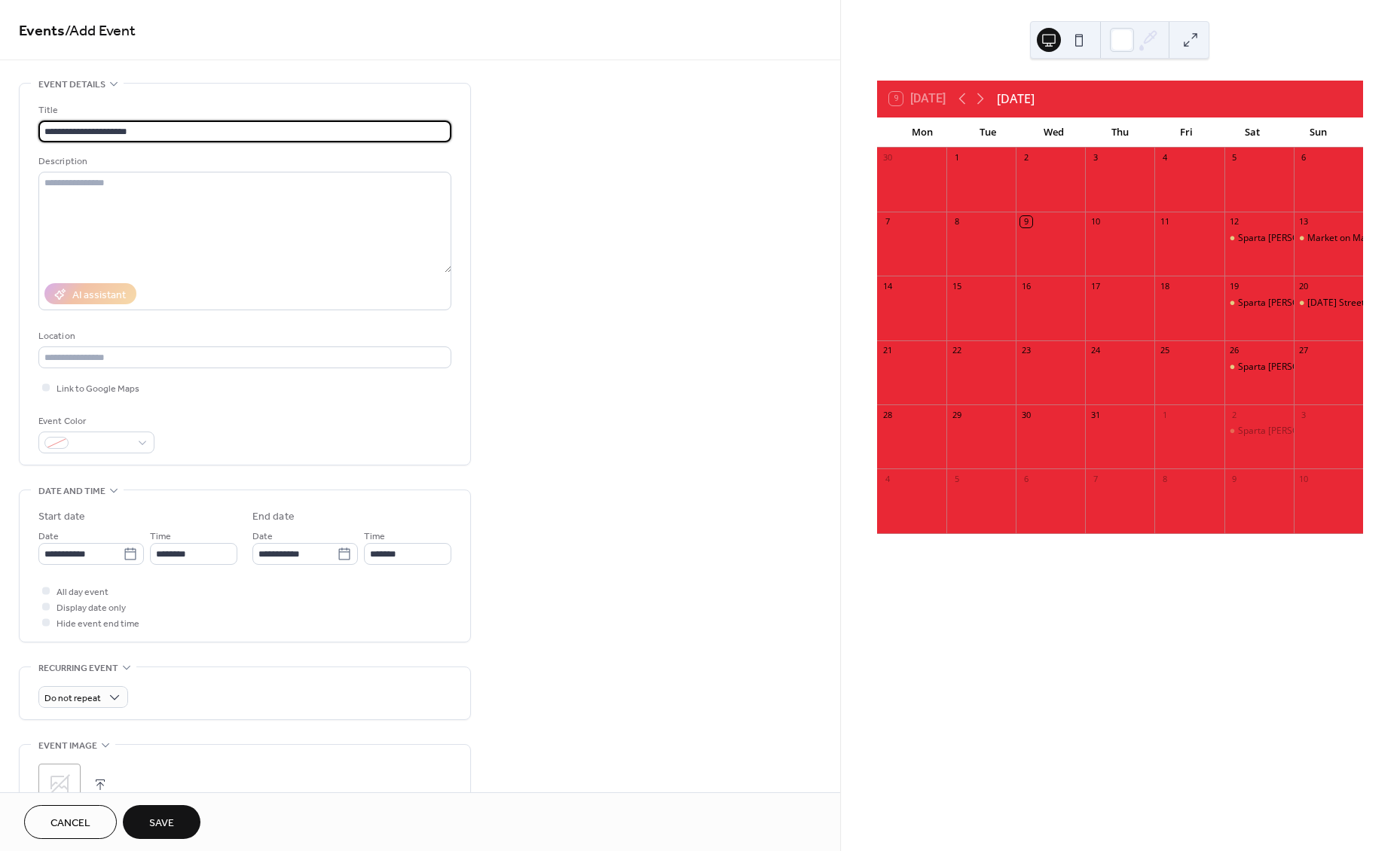 type on "**********" 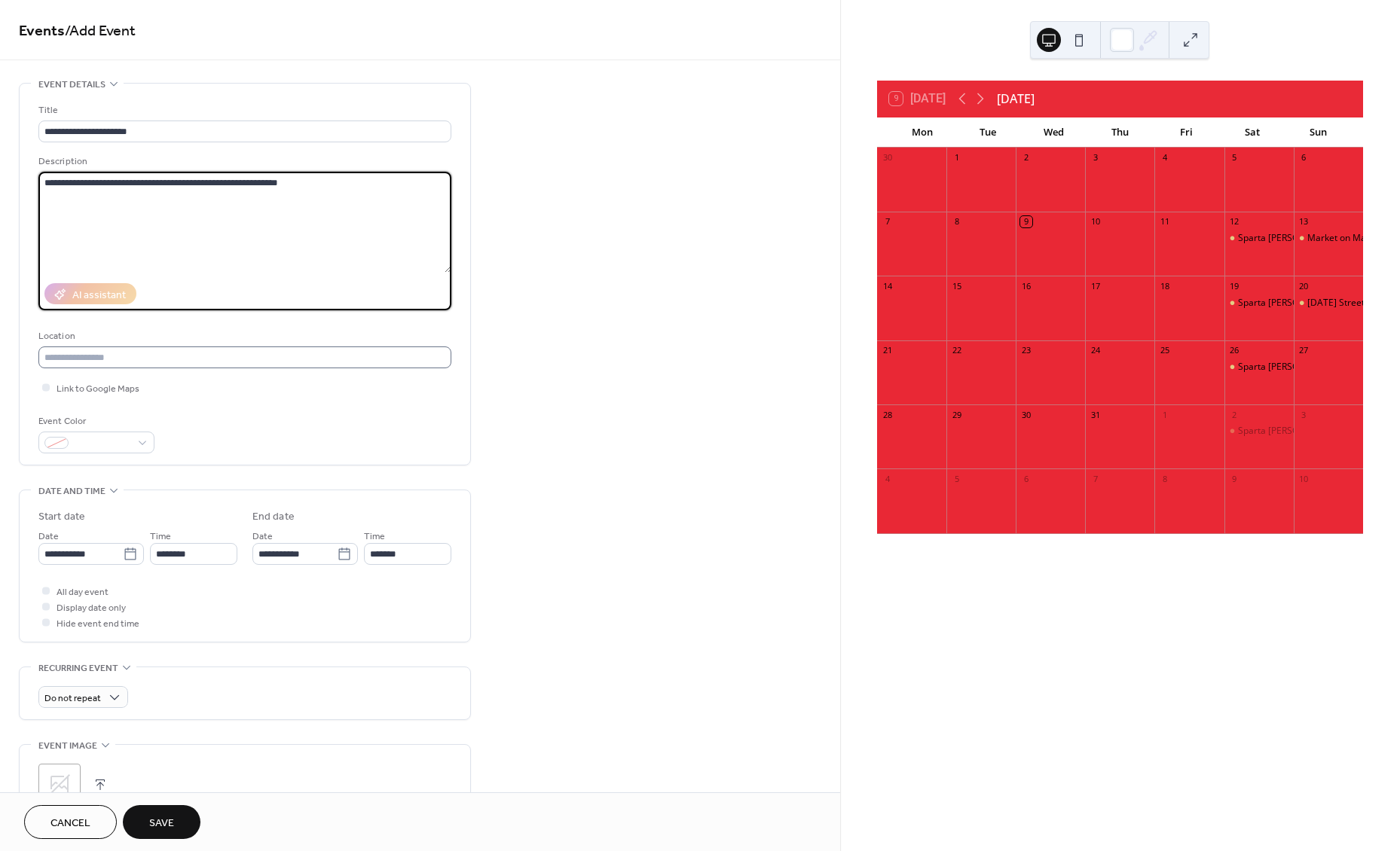 type on "**********" 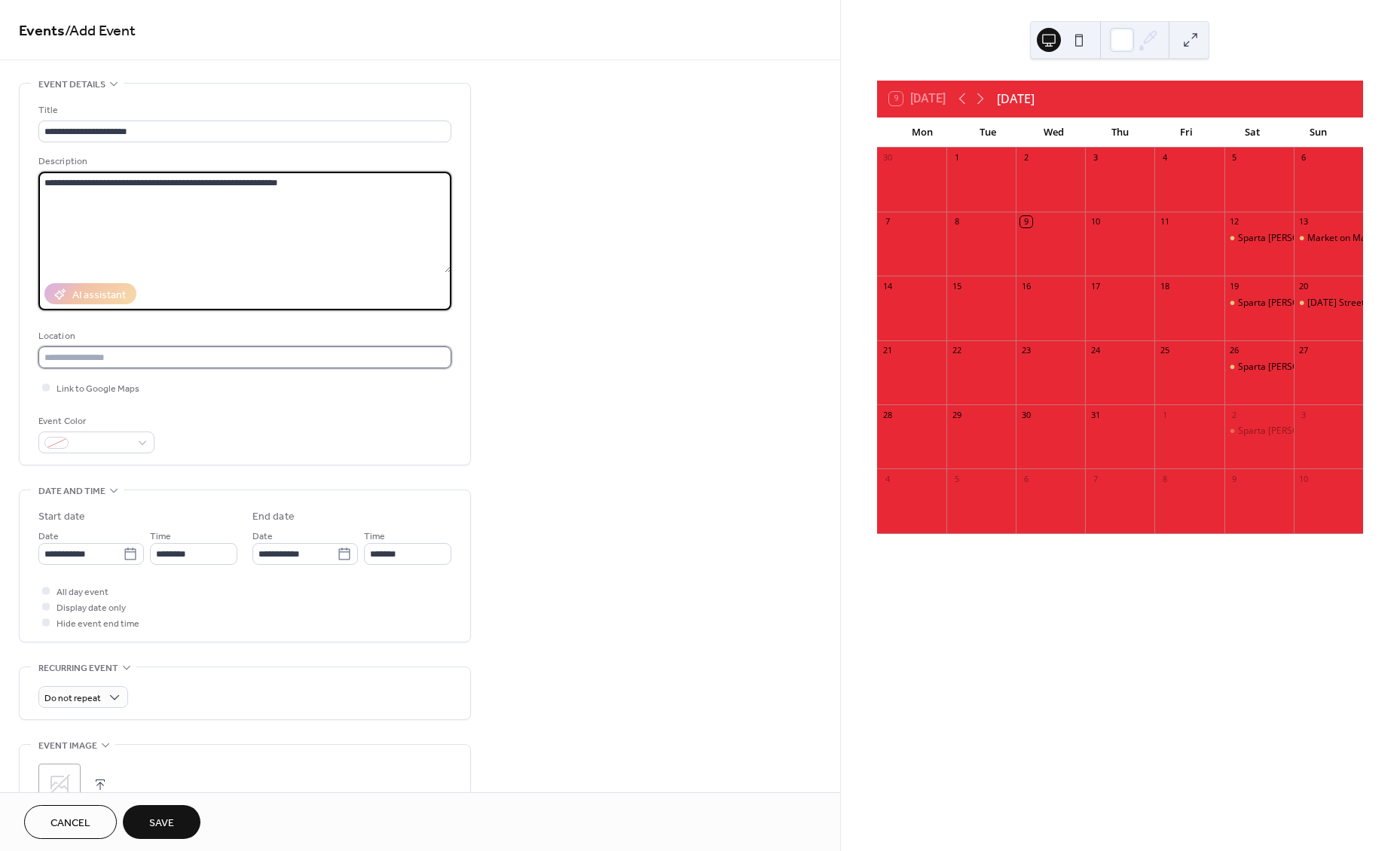 click at bounding box center [245, 357] 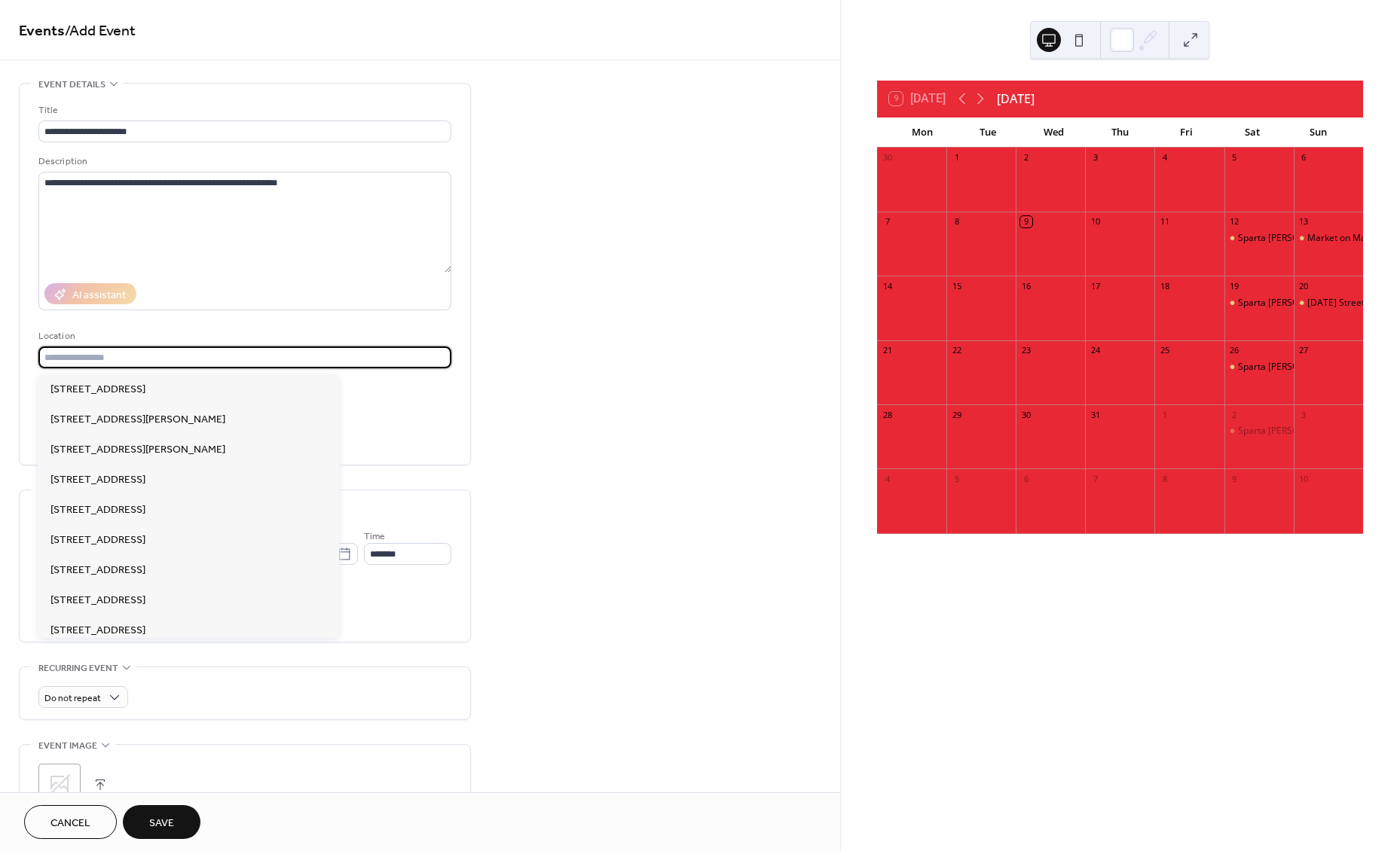 click at bounding box center [245, 357] 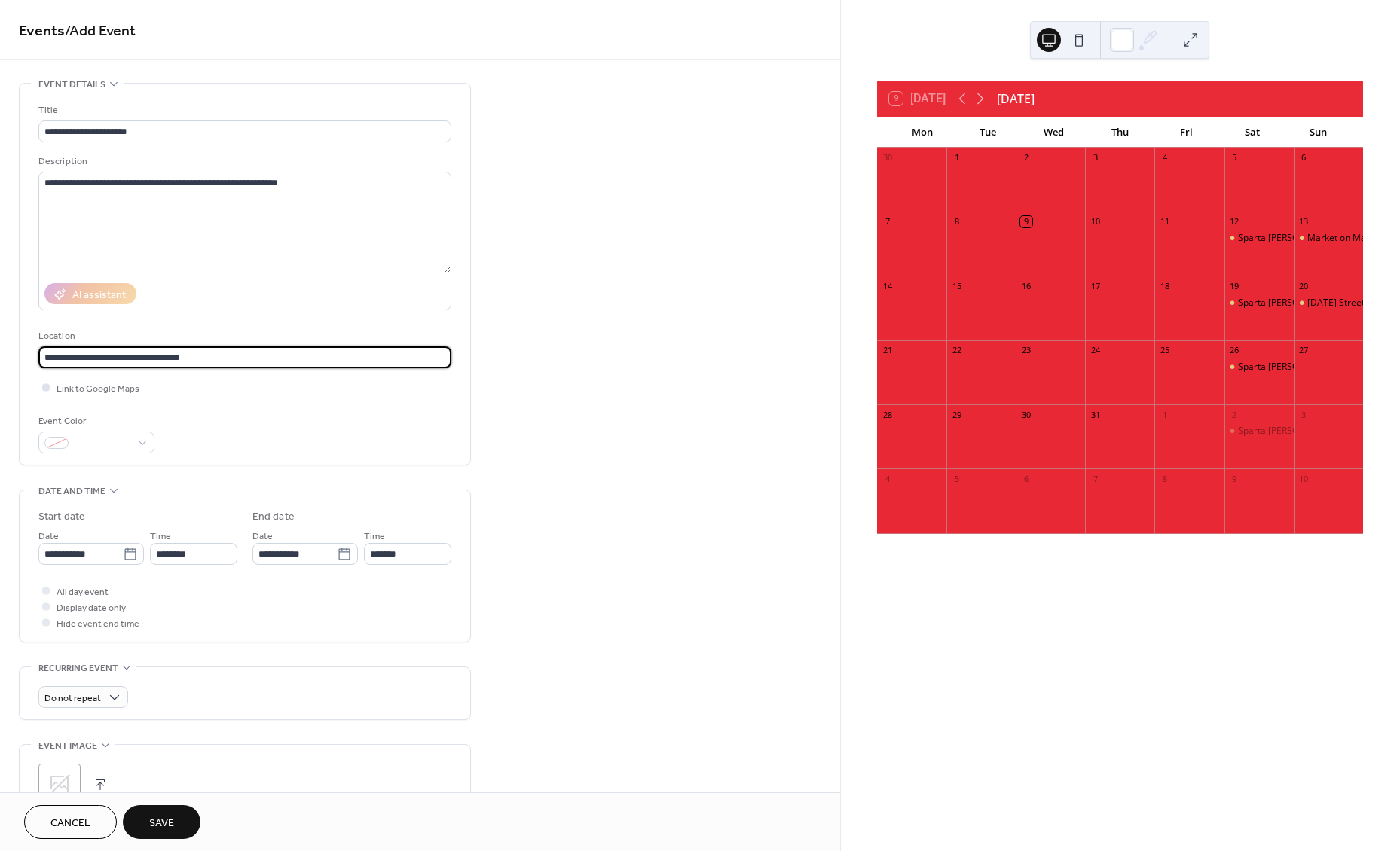 type on "**********" 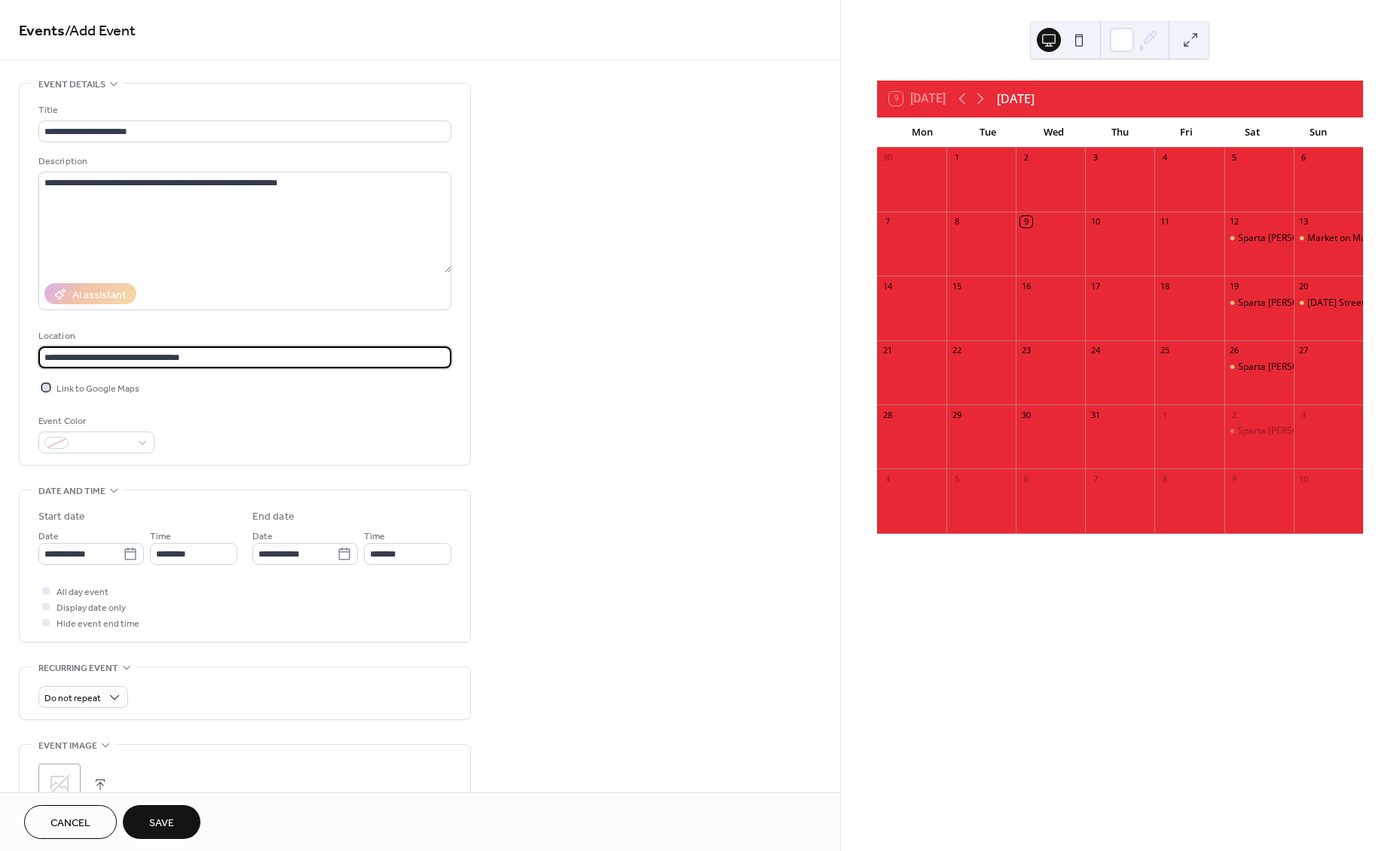 click at bounding box center (46, 387) 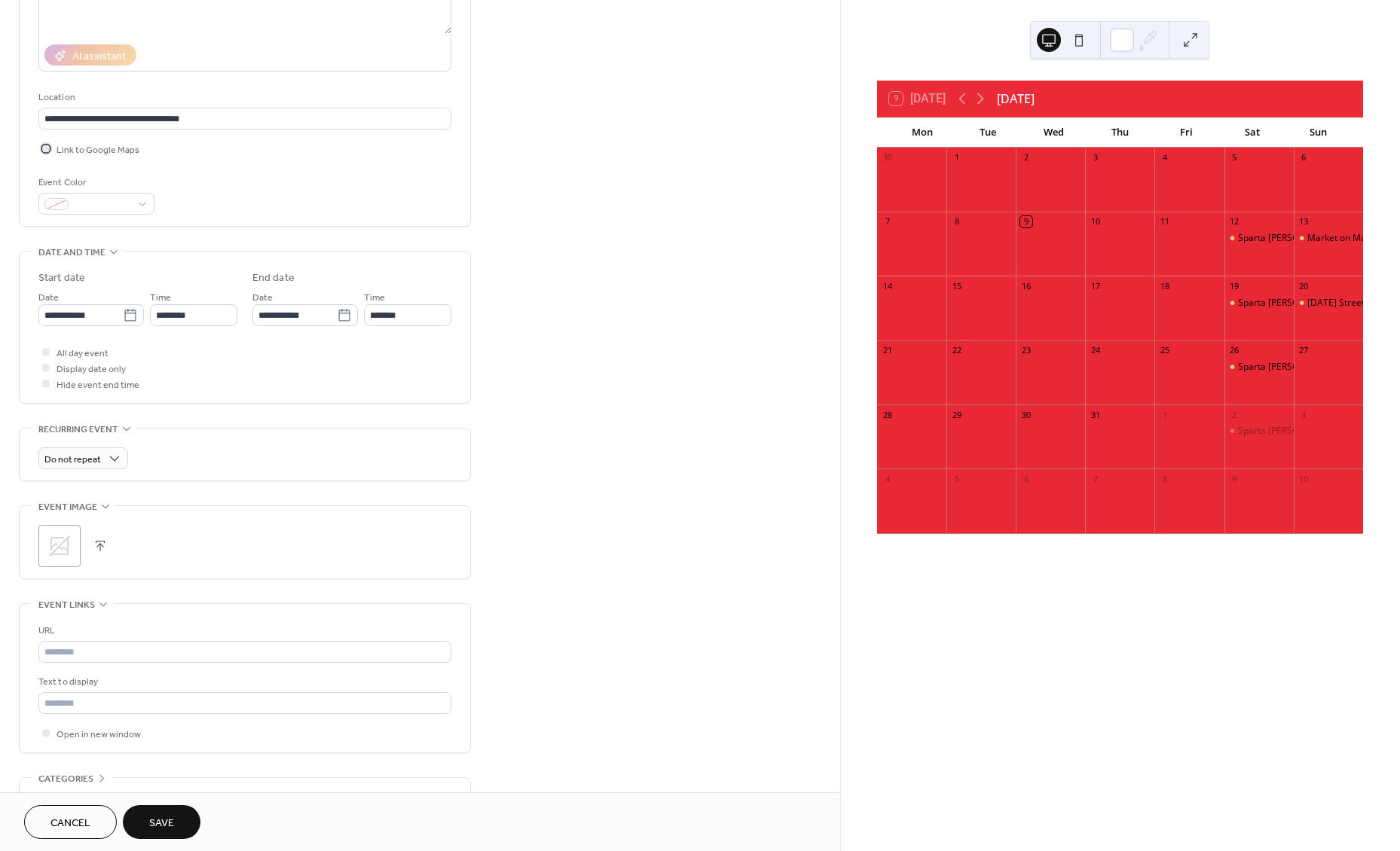 scroll, scrollTop: 253, scrollLeft: 0, axis: vertical 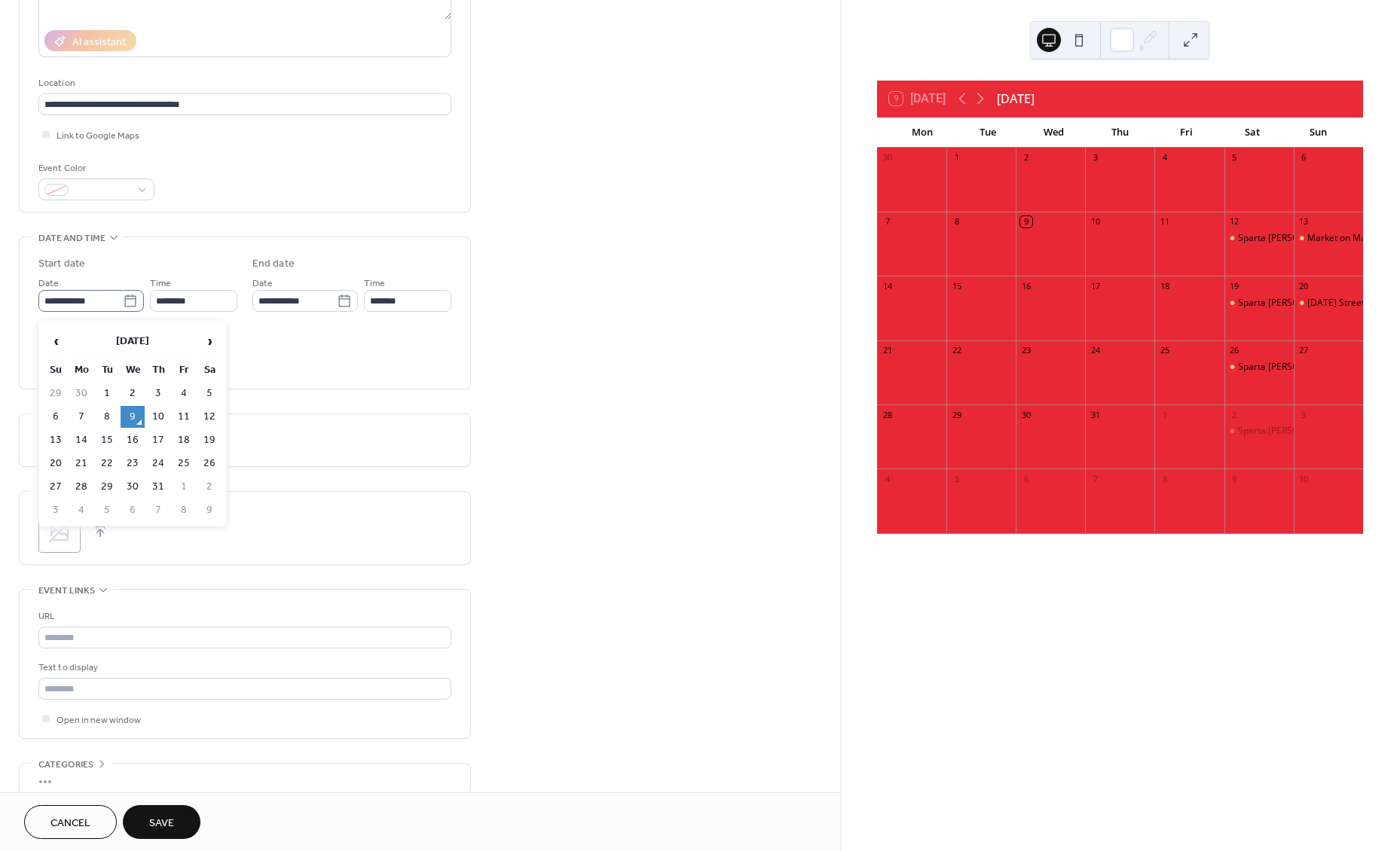 click 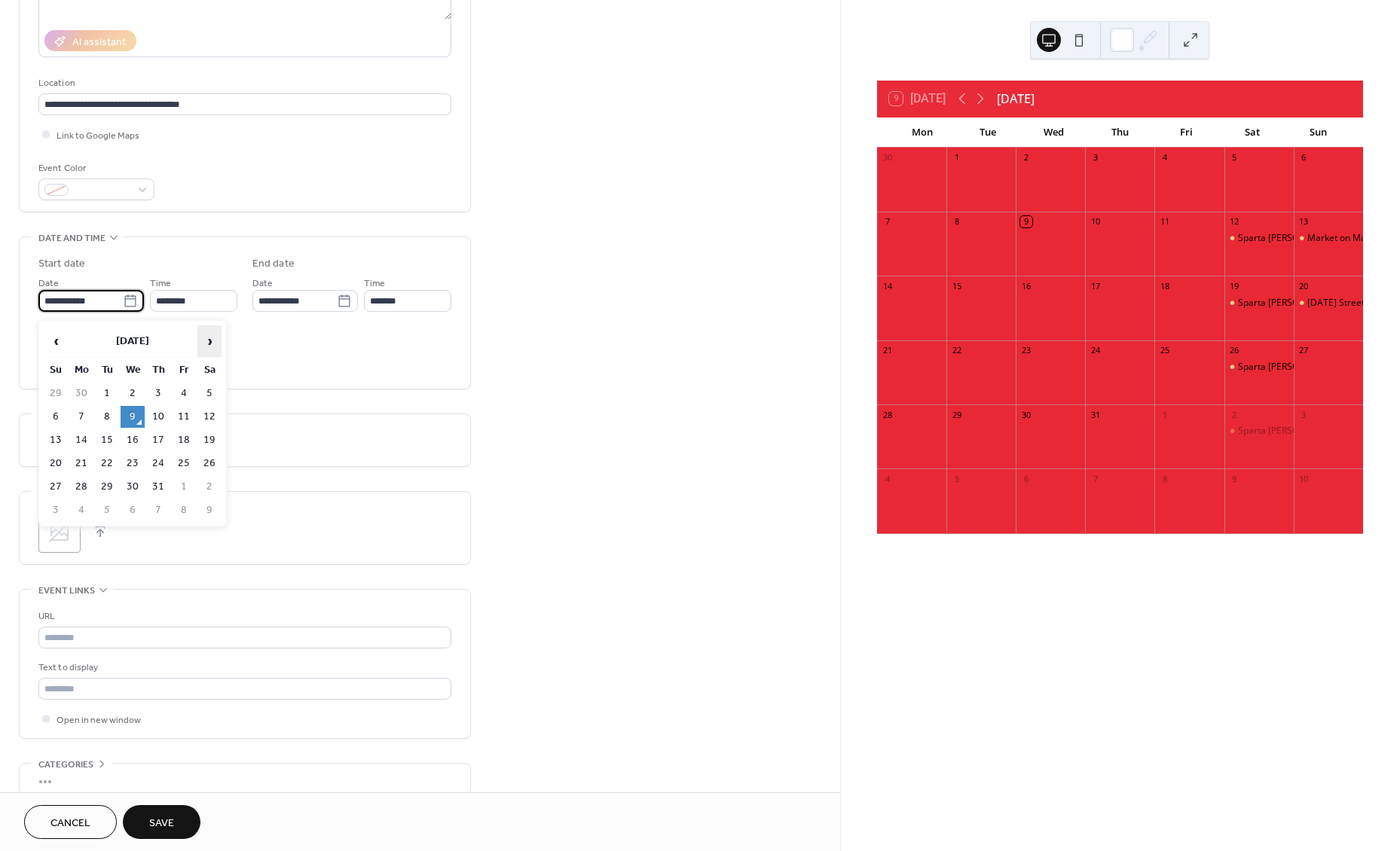 click on "›" at bounding box center [209, 341] 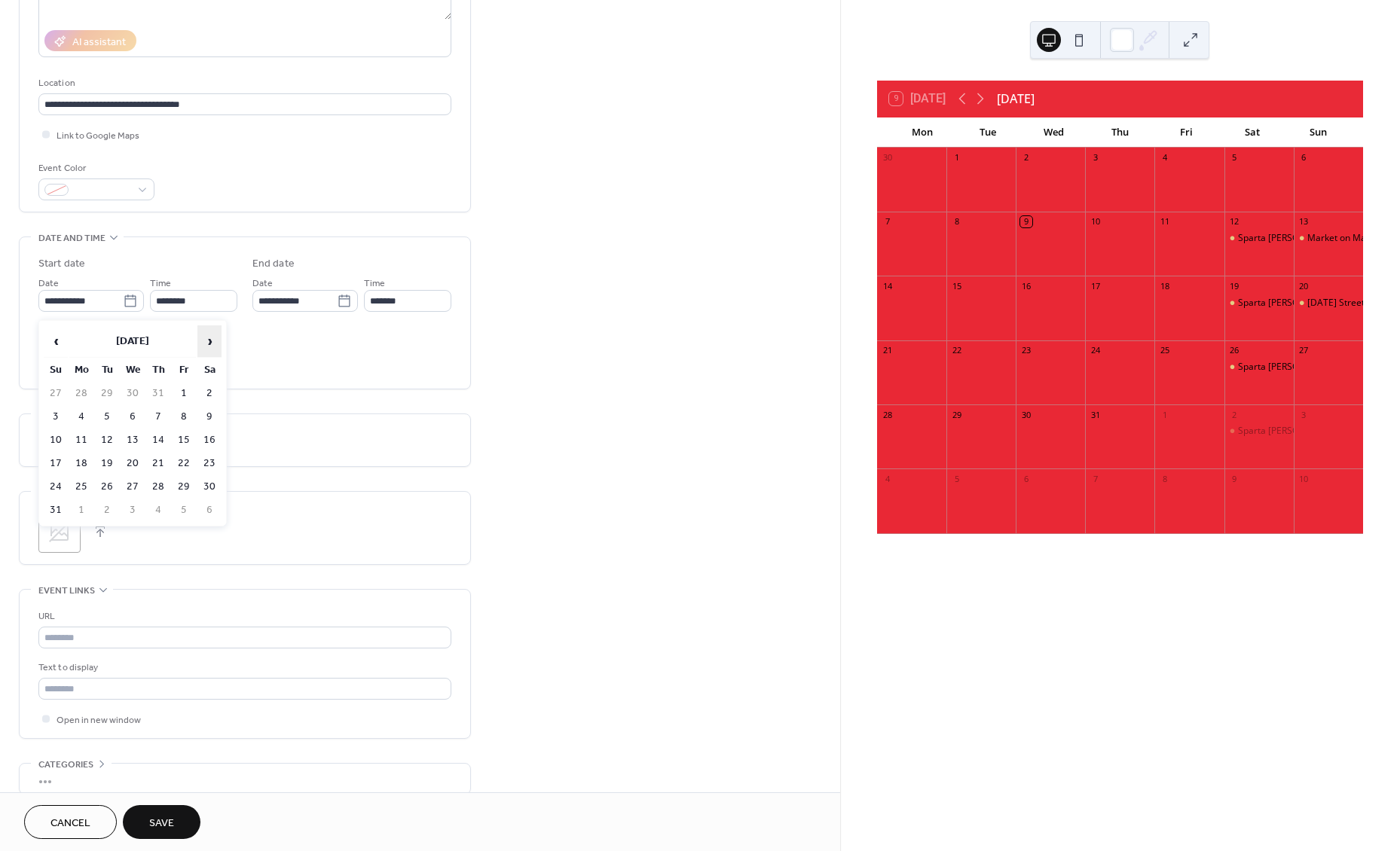 click on "›" at bounding box center (209, 341) 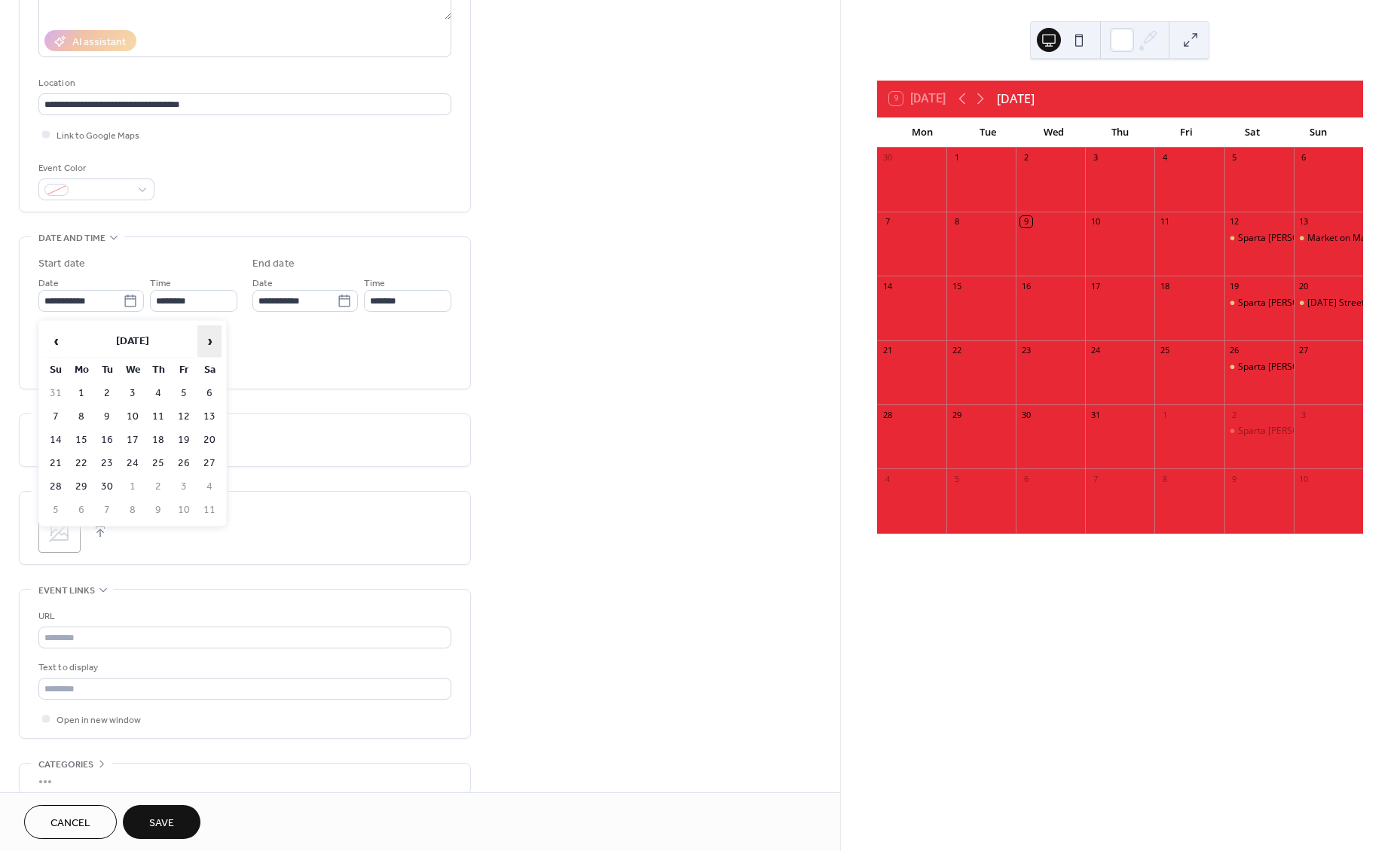 click on "›" at bounding box center (209, 341) 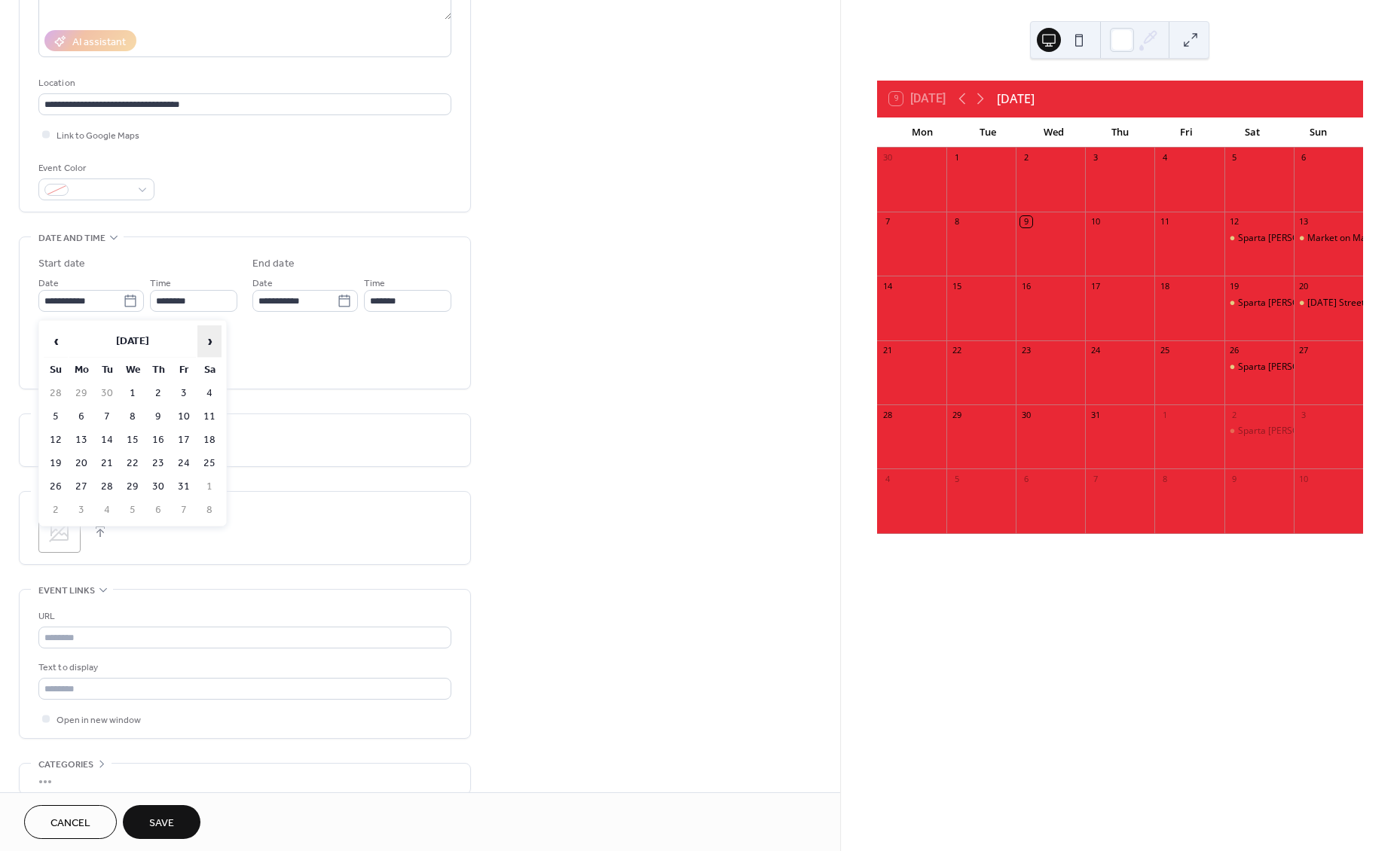 click on "›" at bounding box center (209, 341) 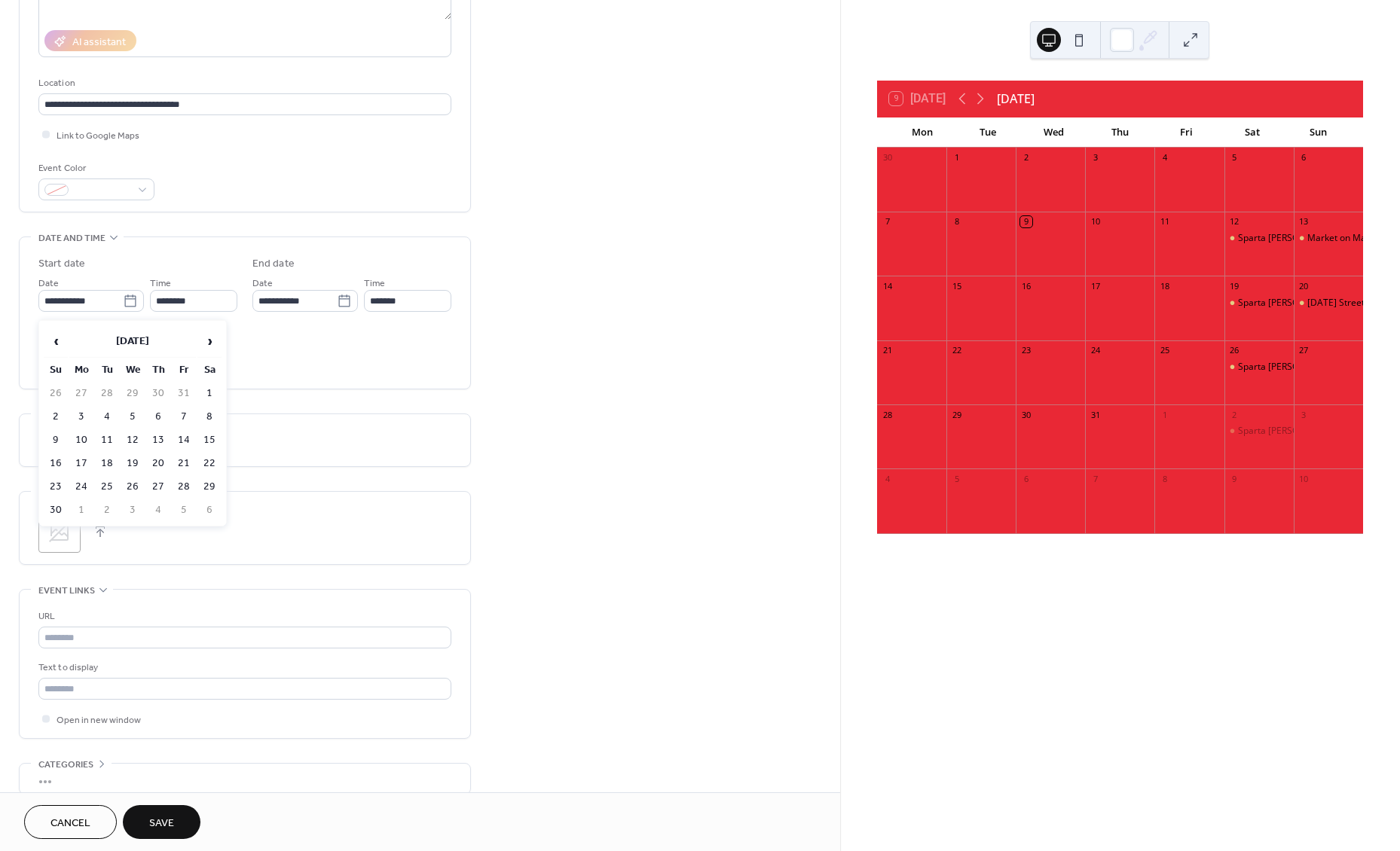 click on "15" at bounding box center (209, 440) 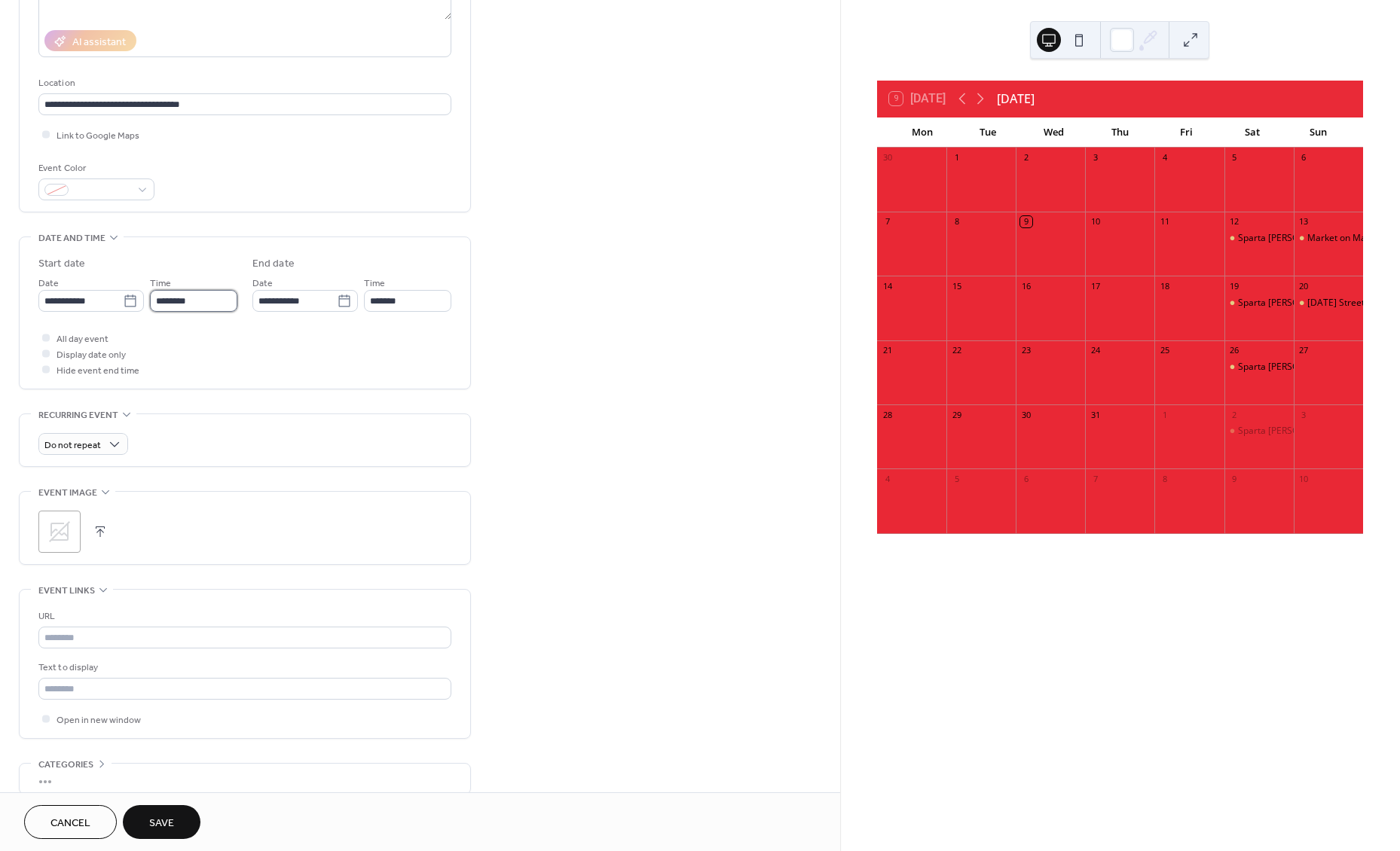 click on "********" at bounding box center (194, 300) 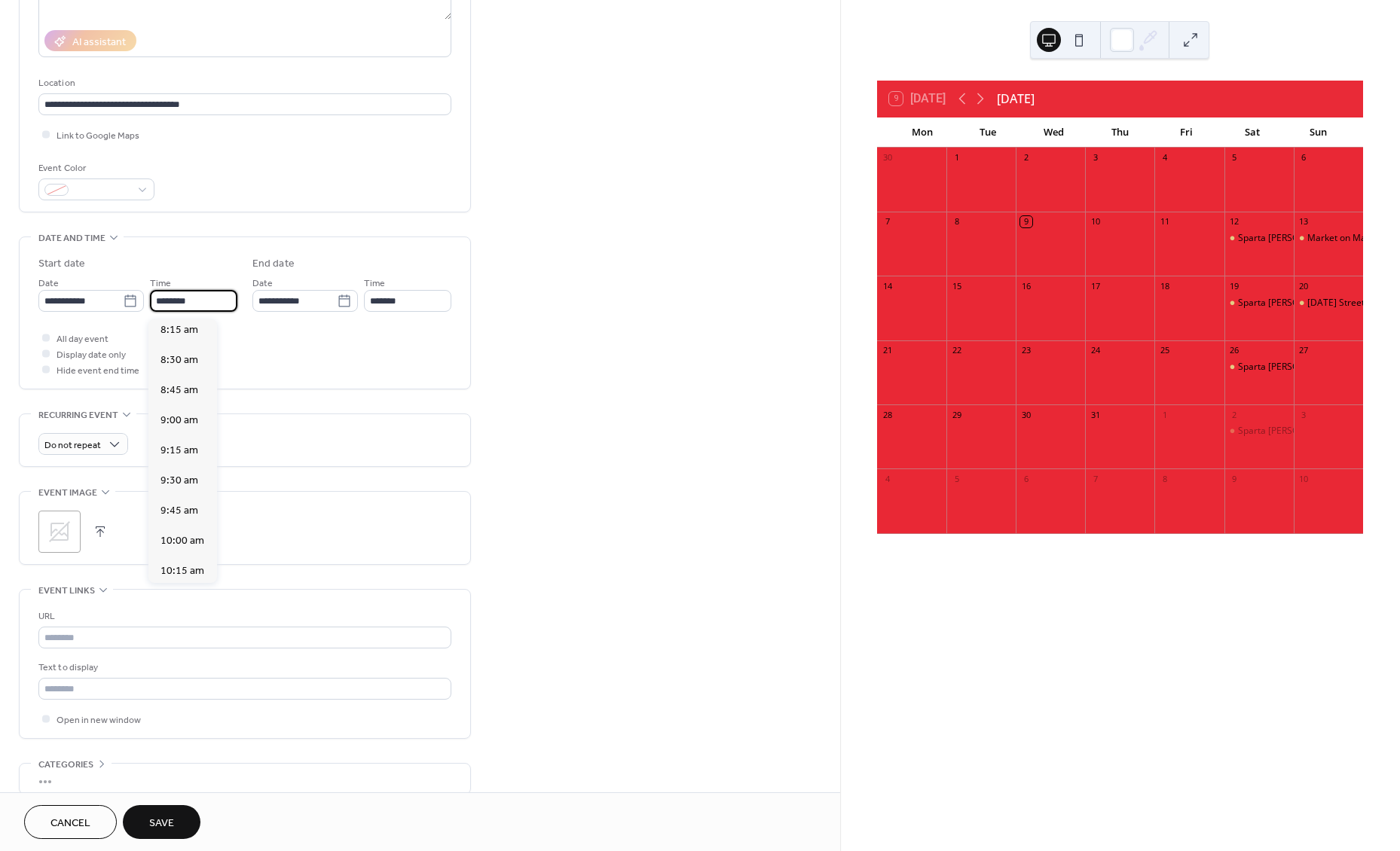 scroll, scrollTop: 1019, scrollLeft: 0, axis: vertical 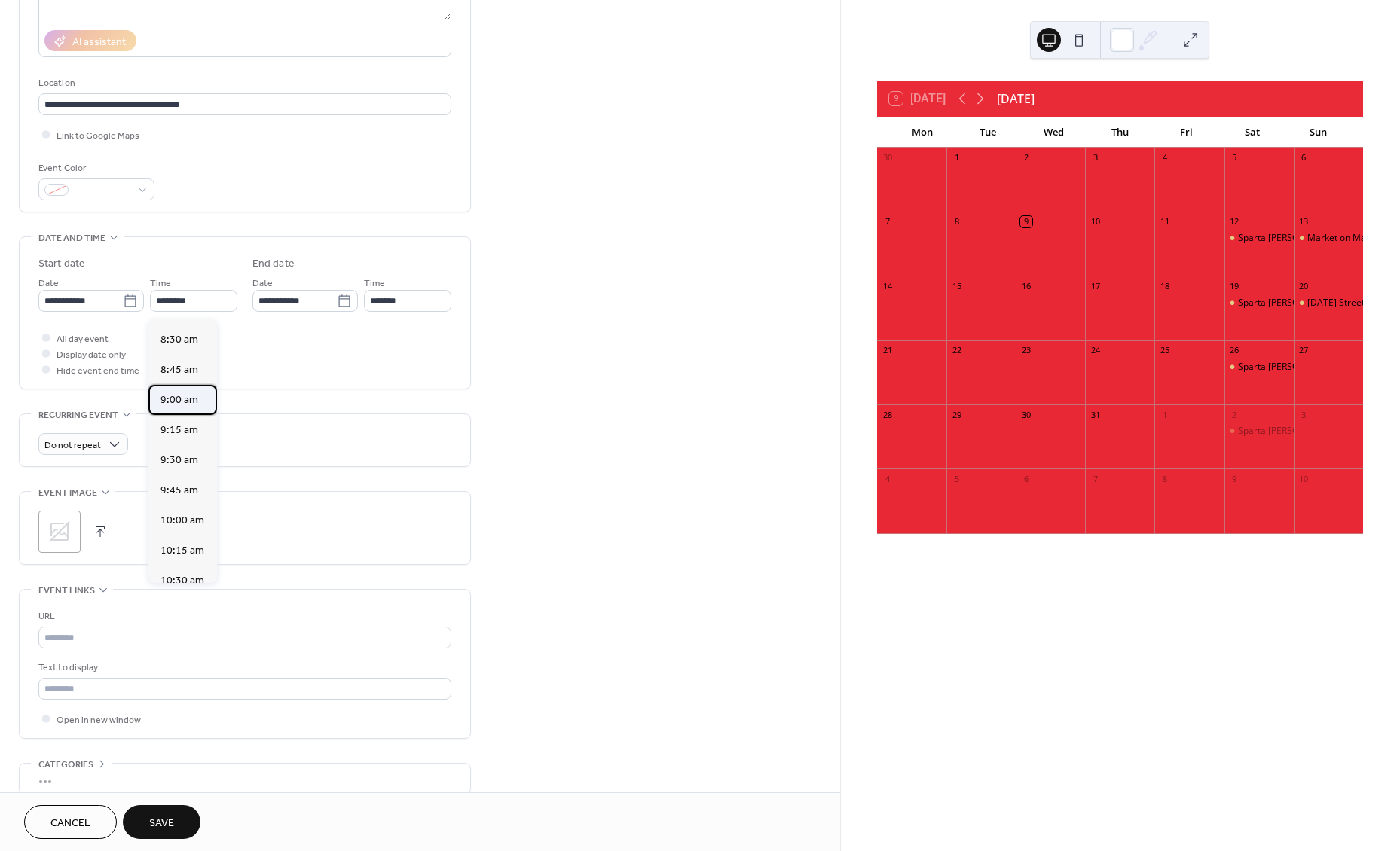 click on "9:00 am" at bounding box center [179, 400] 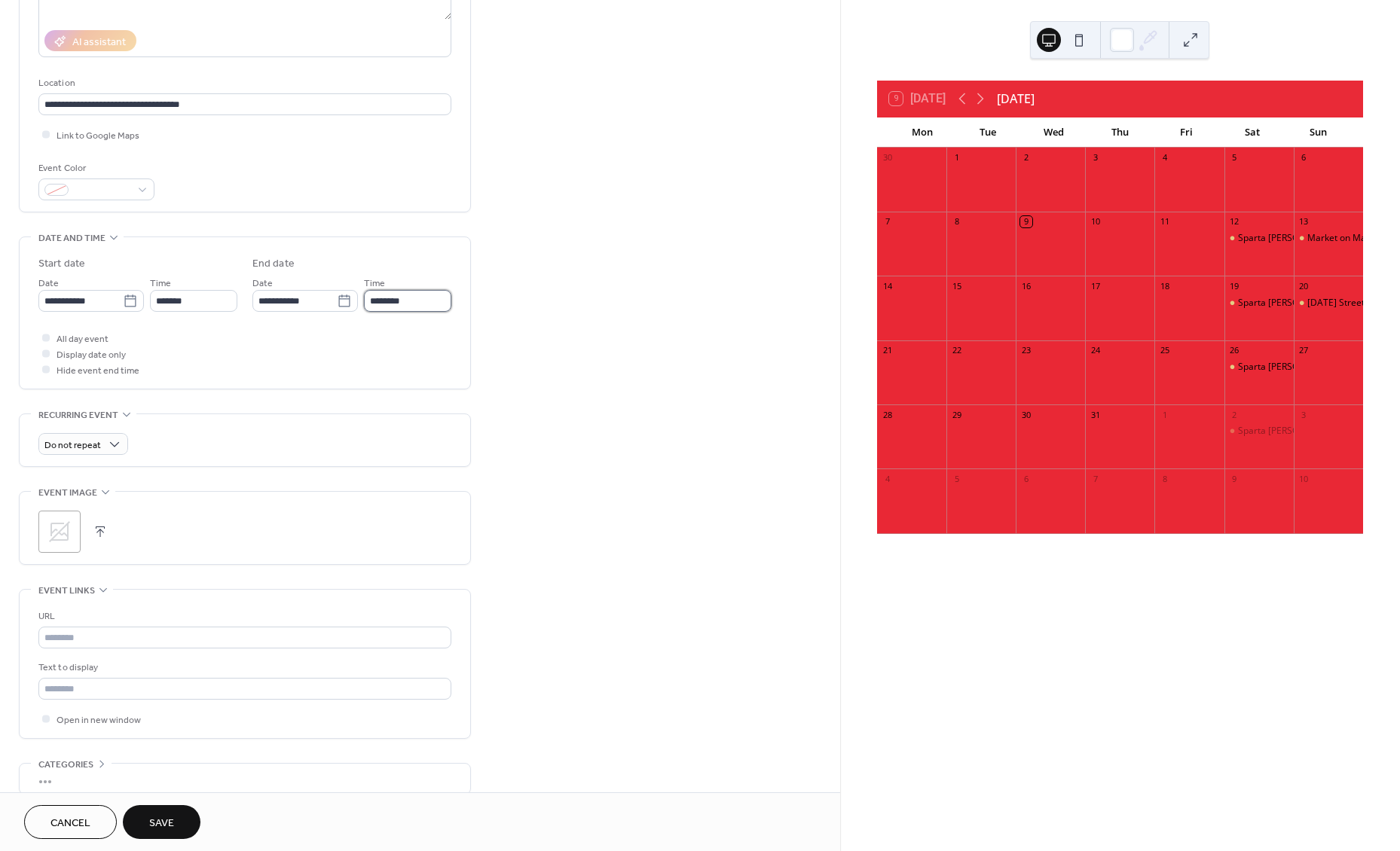 click on "********" at bounding box center (408, 300) 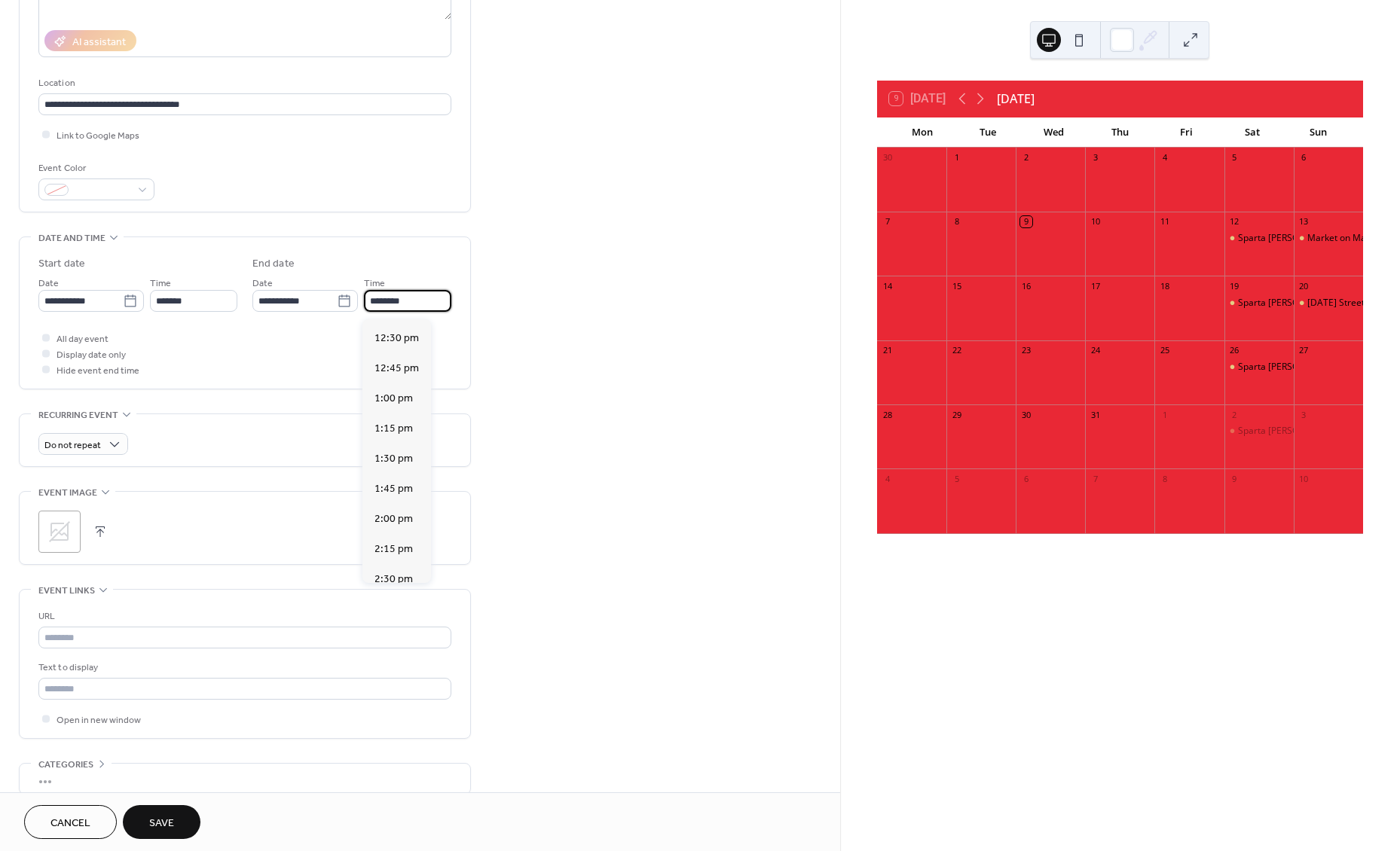 scroll, scrollTop: 389, scrollLeft: 0, axis: vertical 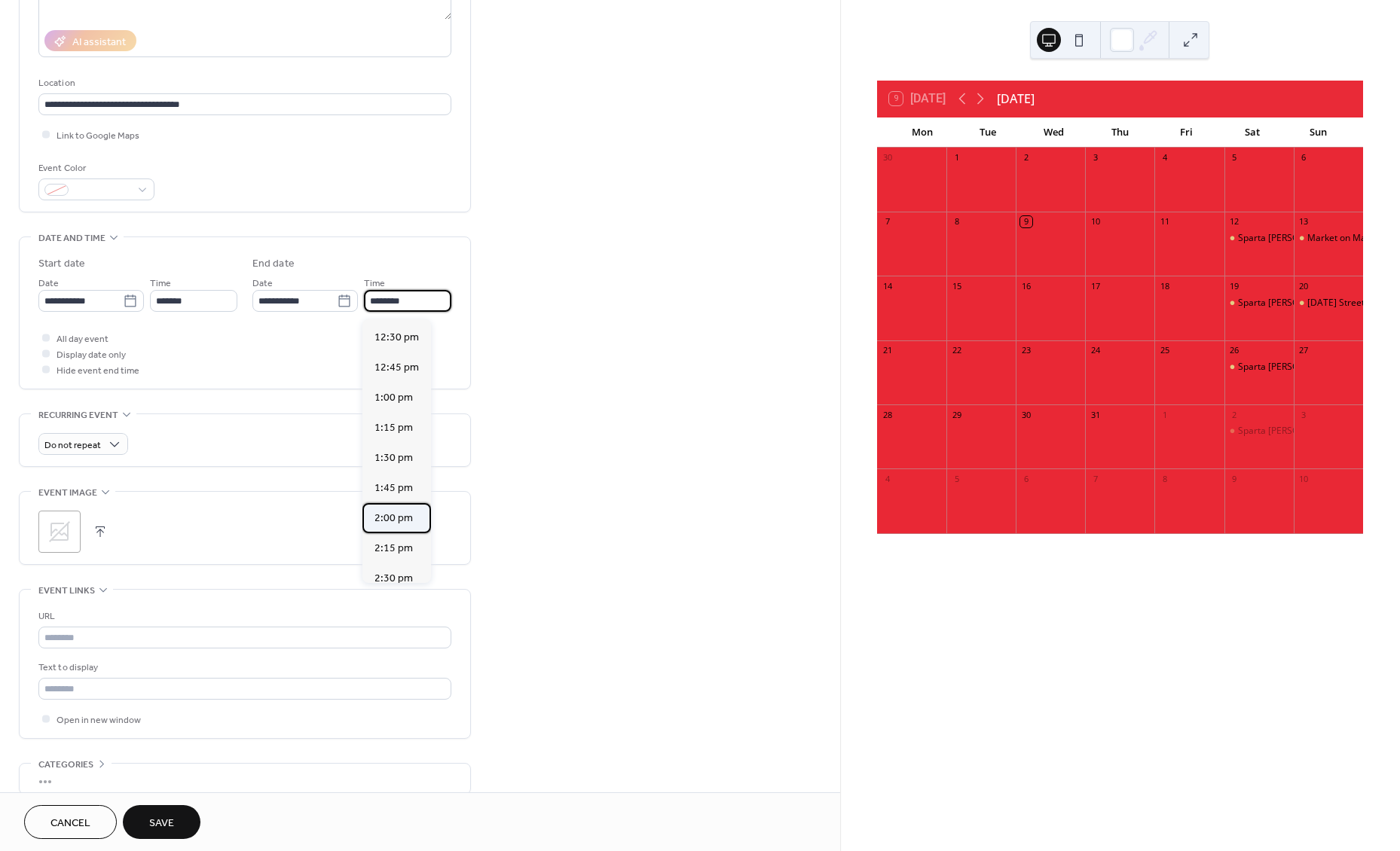 click on "2:00 pm" at bounding box center (393, 518) 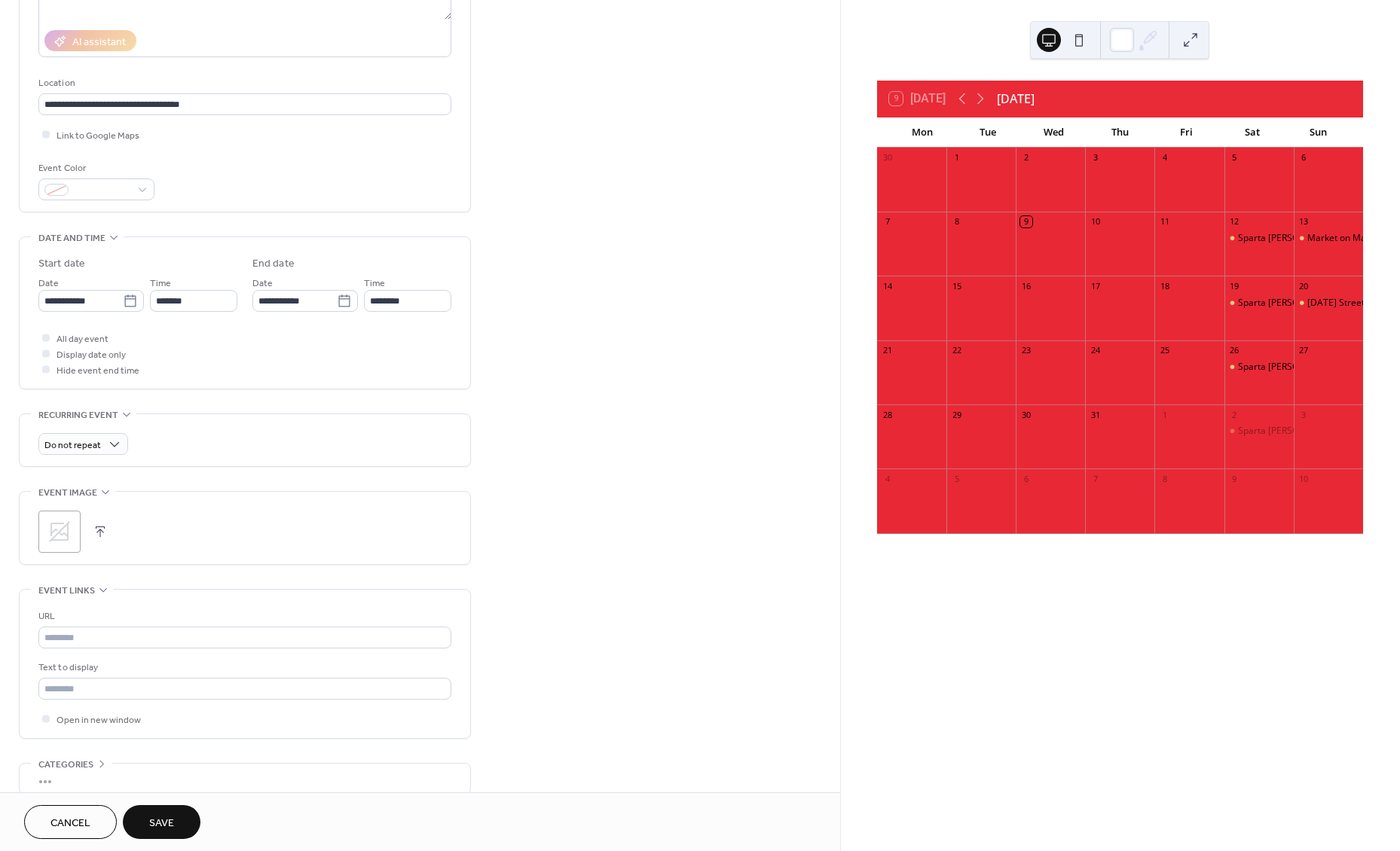 type on "*******" 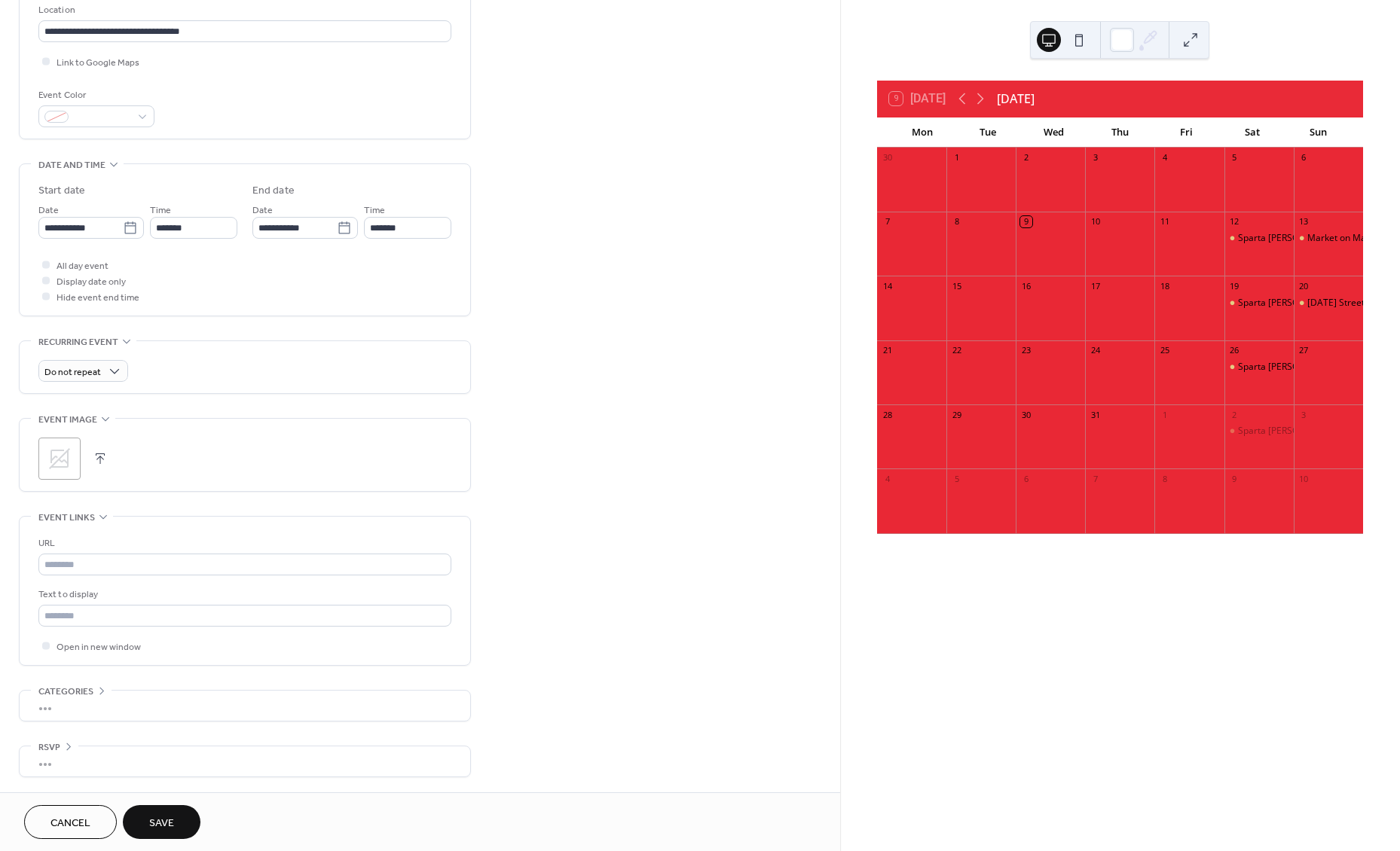 scroll, scrollTop: 334, scrollLeft: 0, axis: vertical 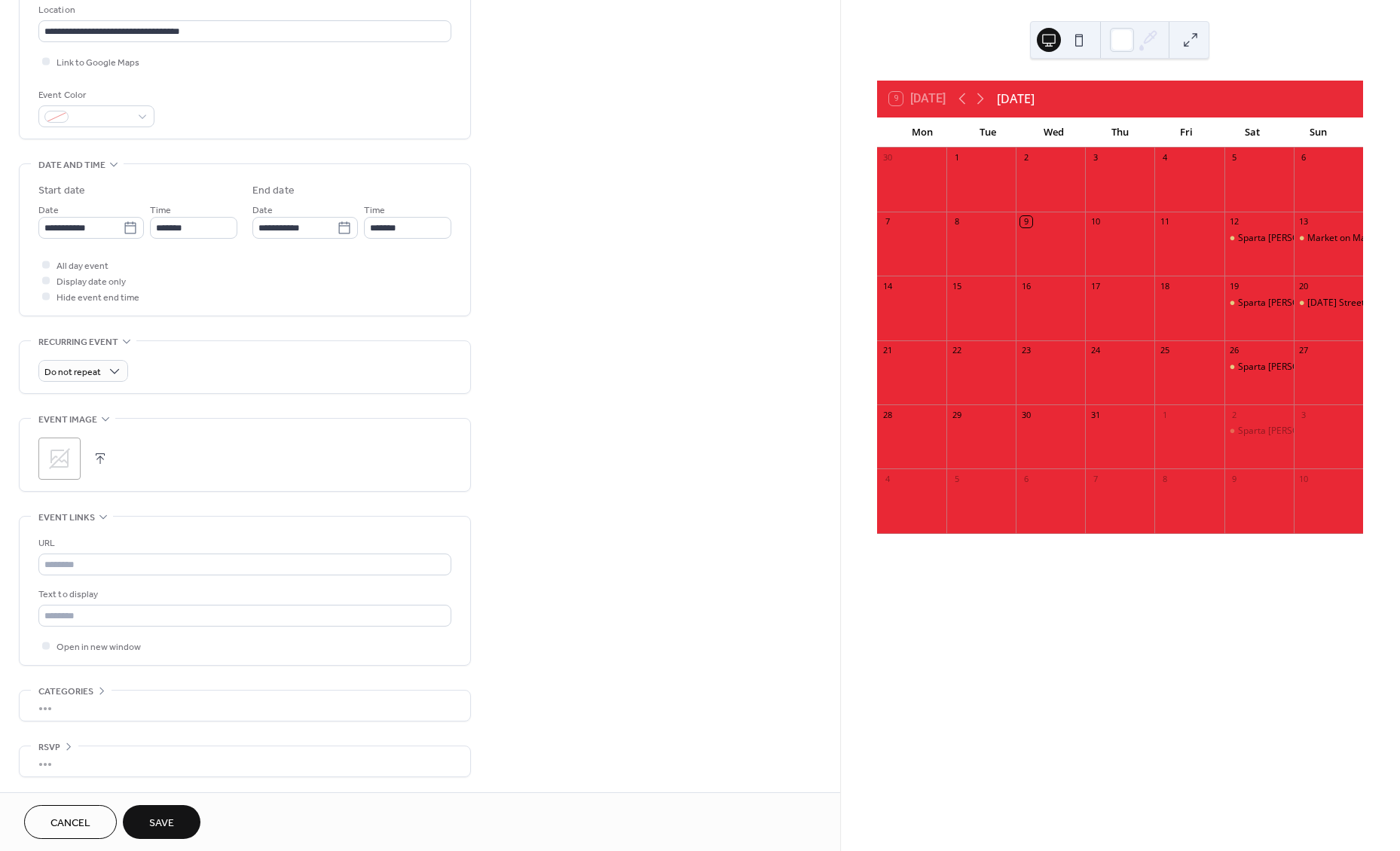 drag, startPoint x: 57, startPoint y: 447, endPoint x: 29, endPoint y: 445, distance: 28.07134 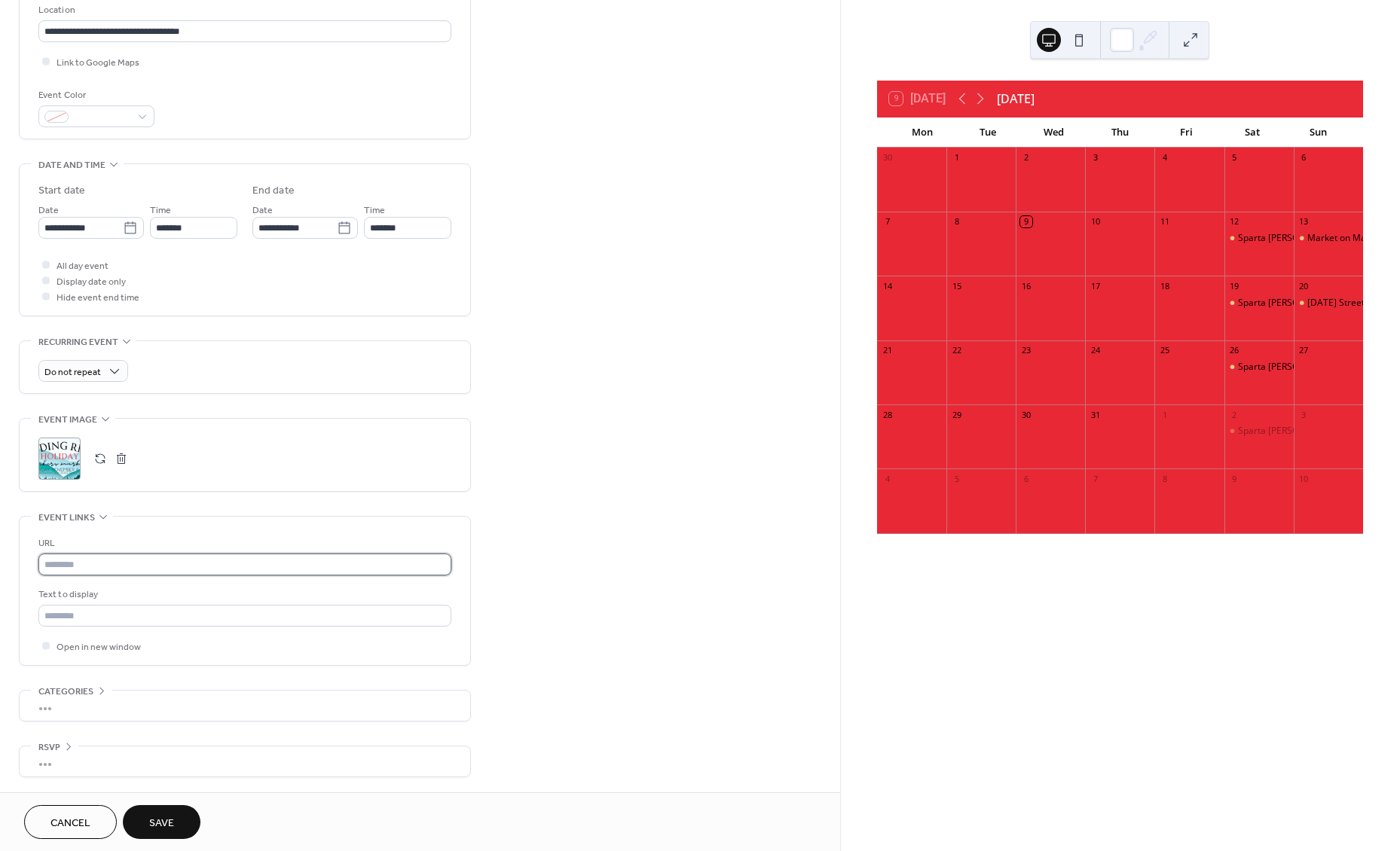 click at bounding box center (245, 564) 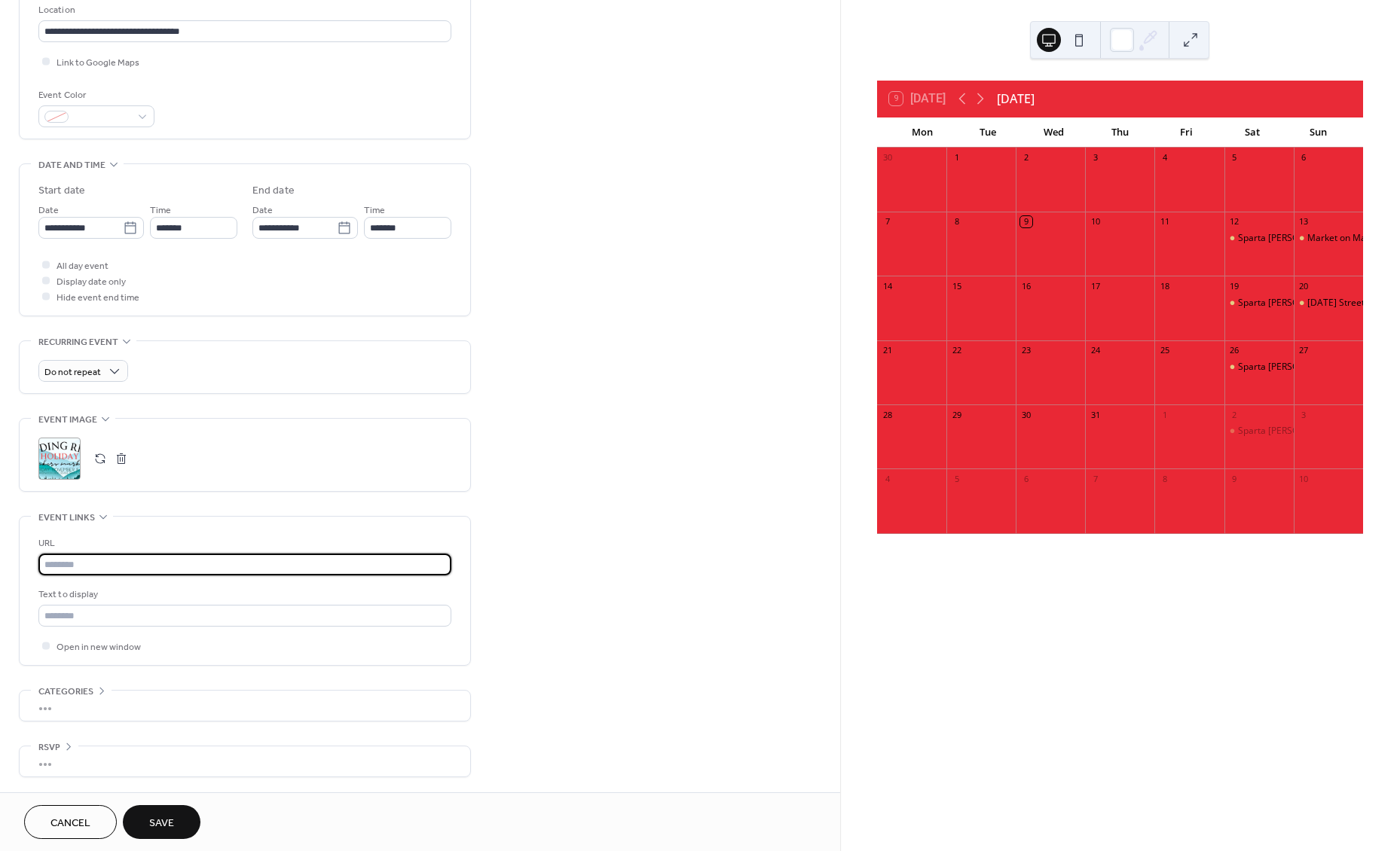 paste on "**********" 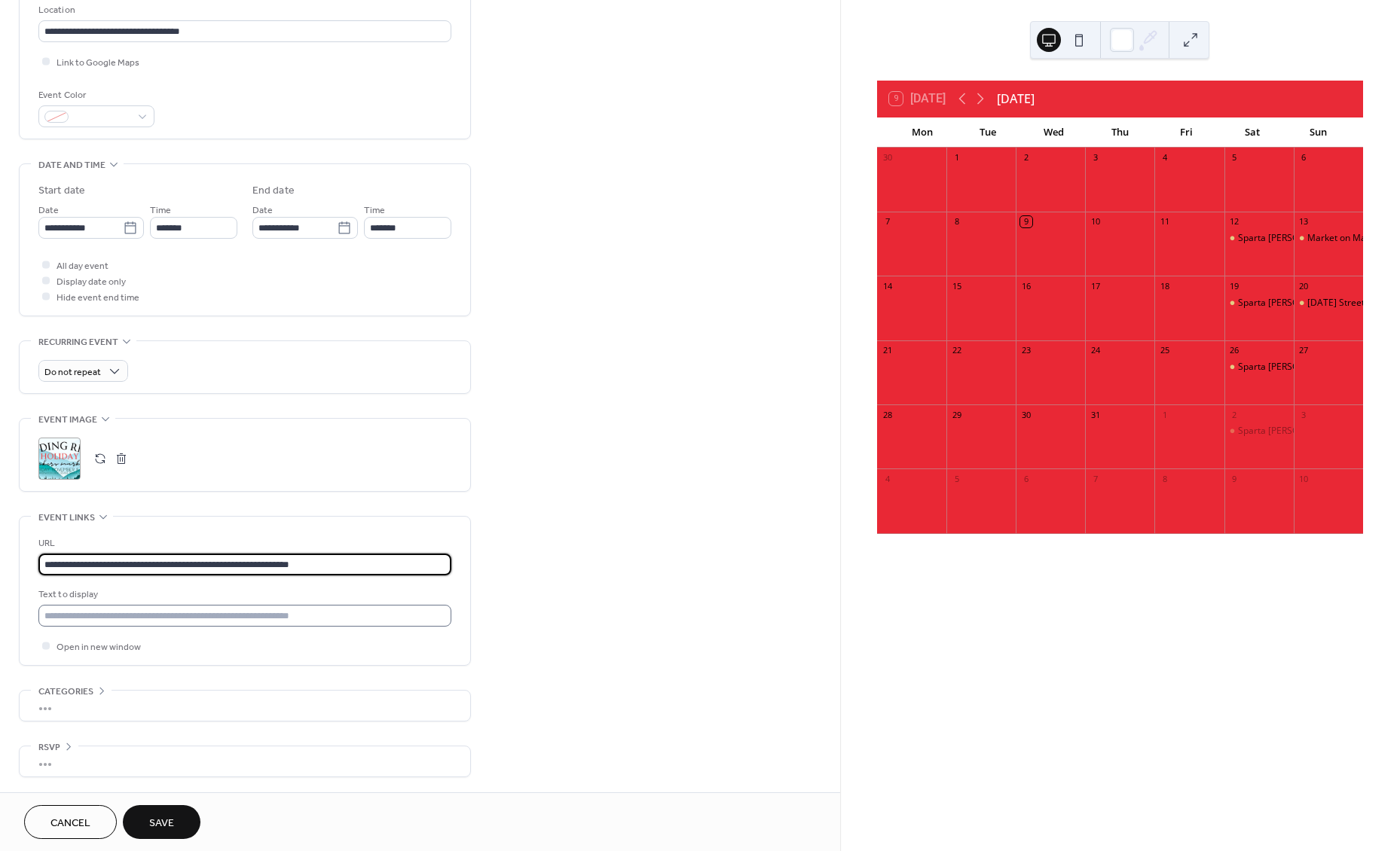 type on "**********" 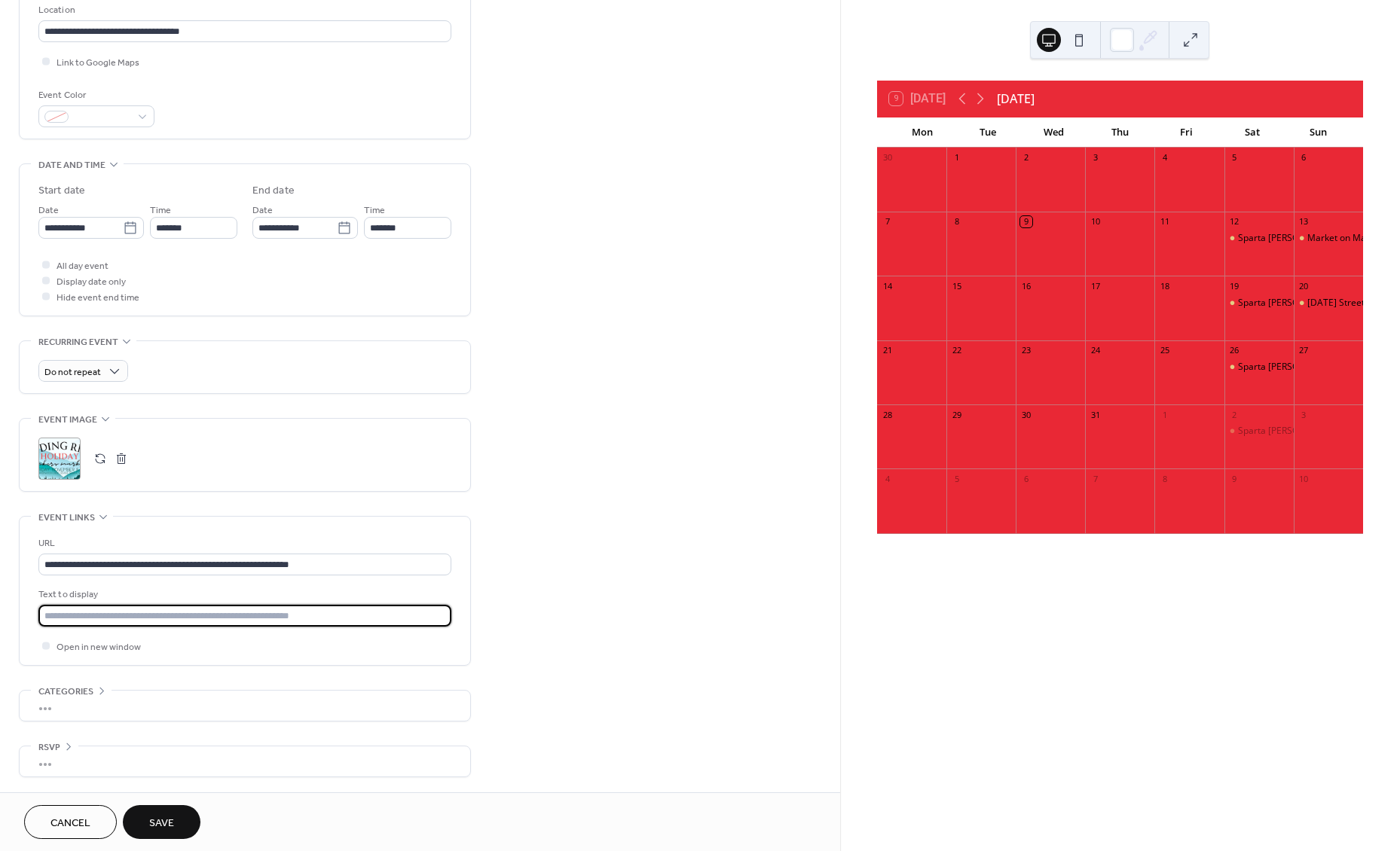 click at bounding box center [245, 615] 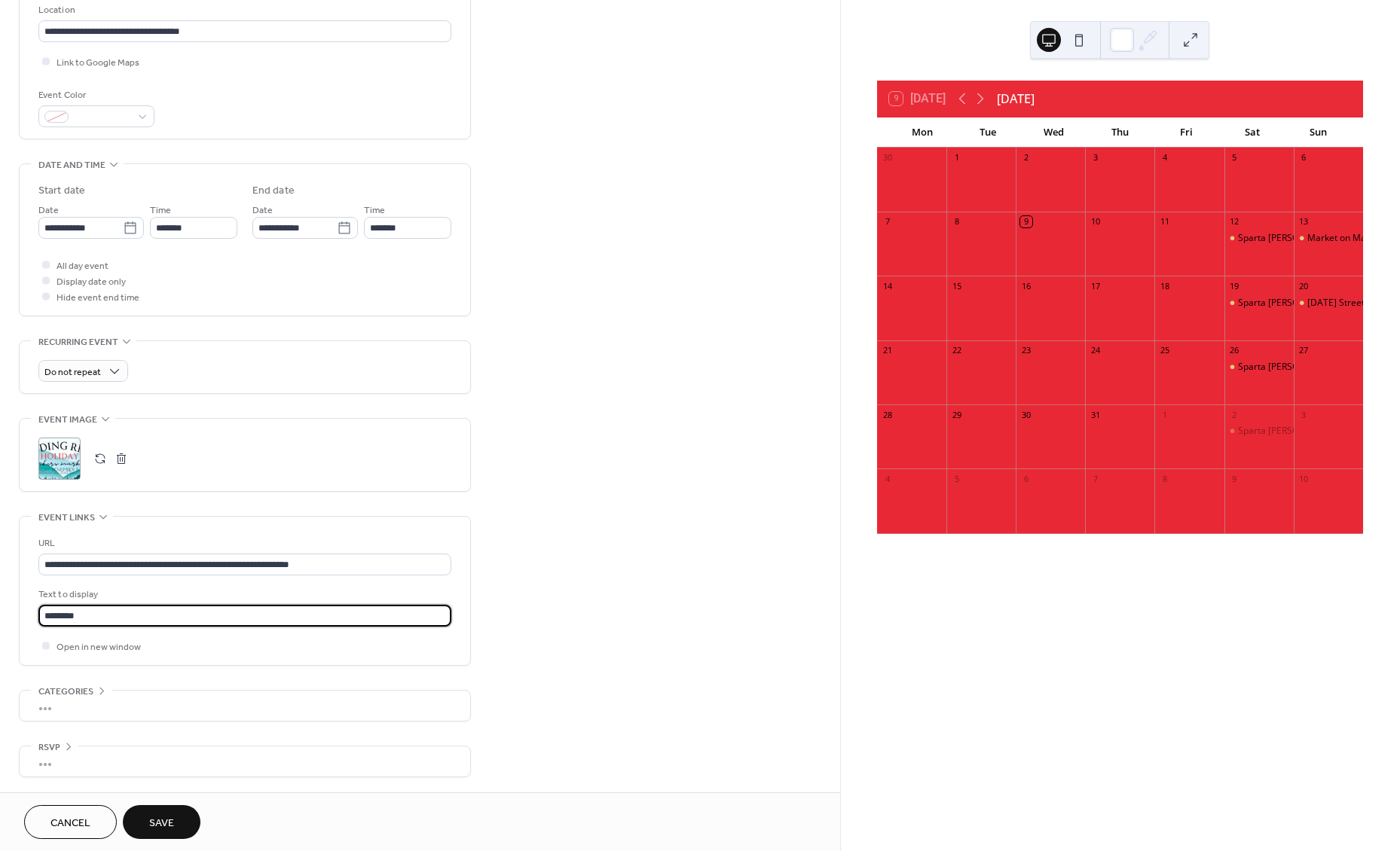 type on "********" 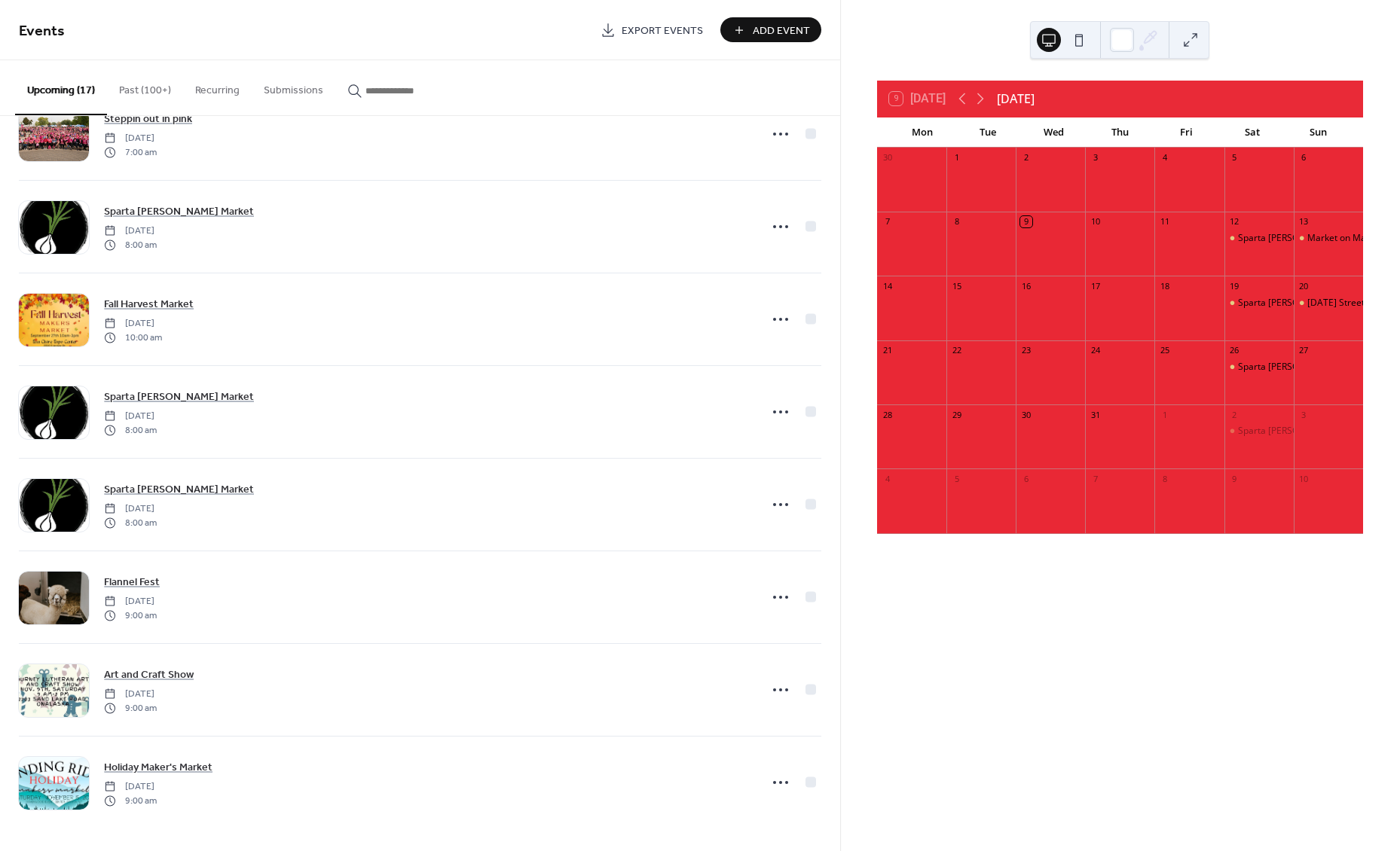 scroll, scrollTop: 884, scrollLeft: 0, axis: vertical 